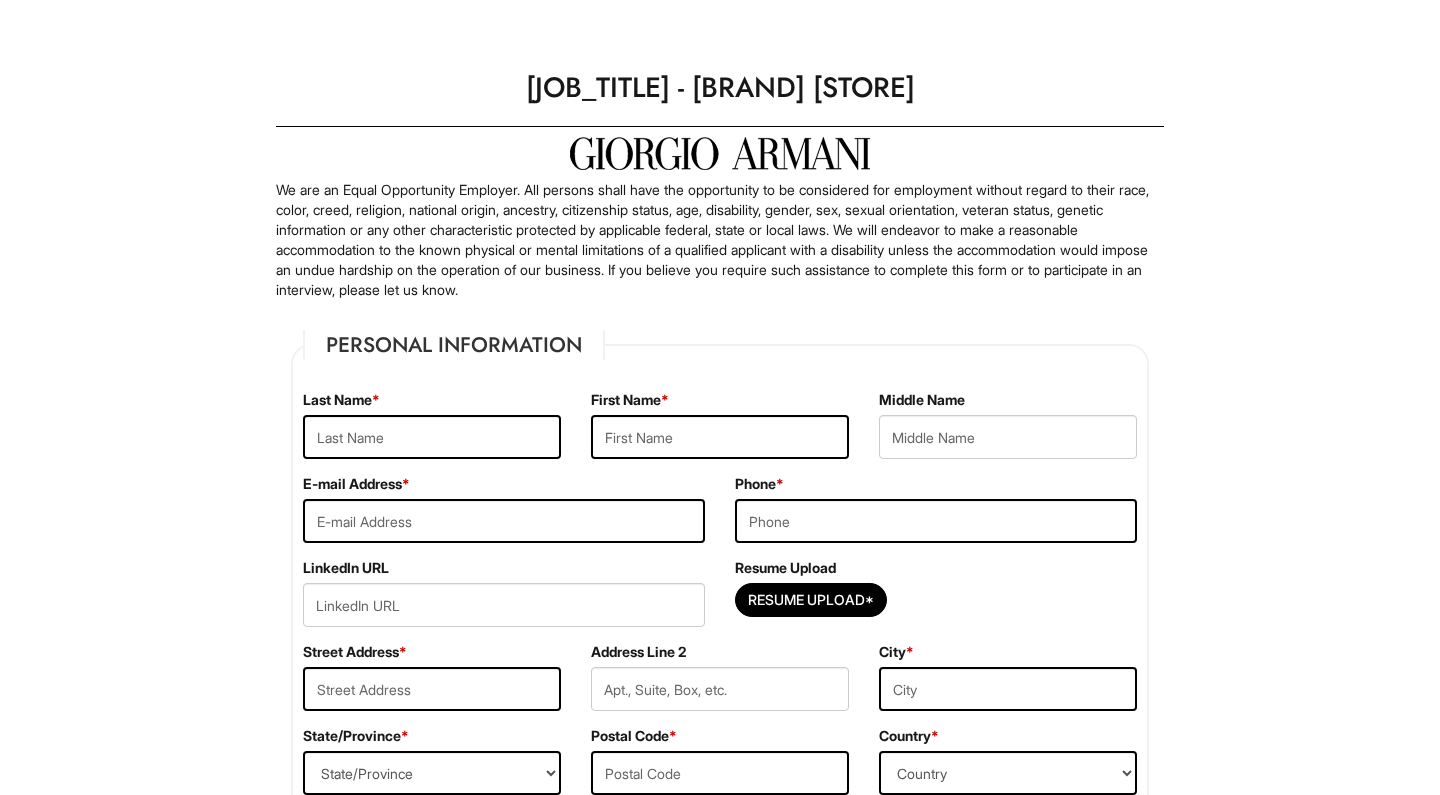 scroll, scrollTop: 0, scrollLeft: 0, axis: both 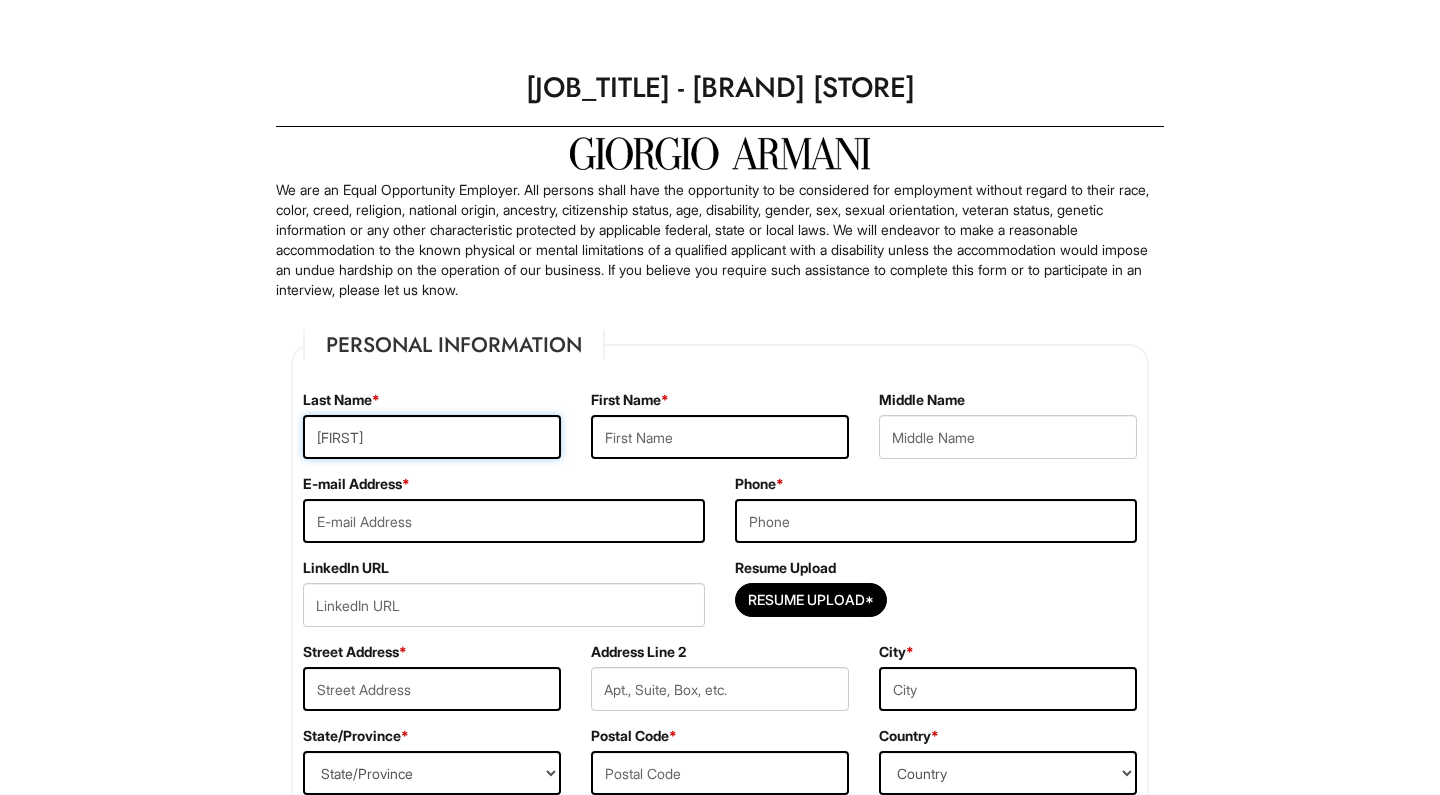 type on "[FIRST]" 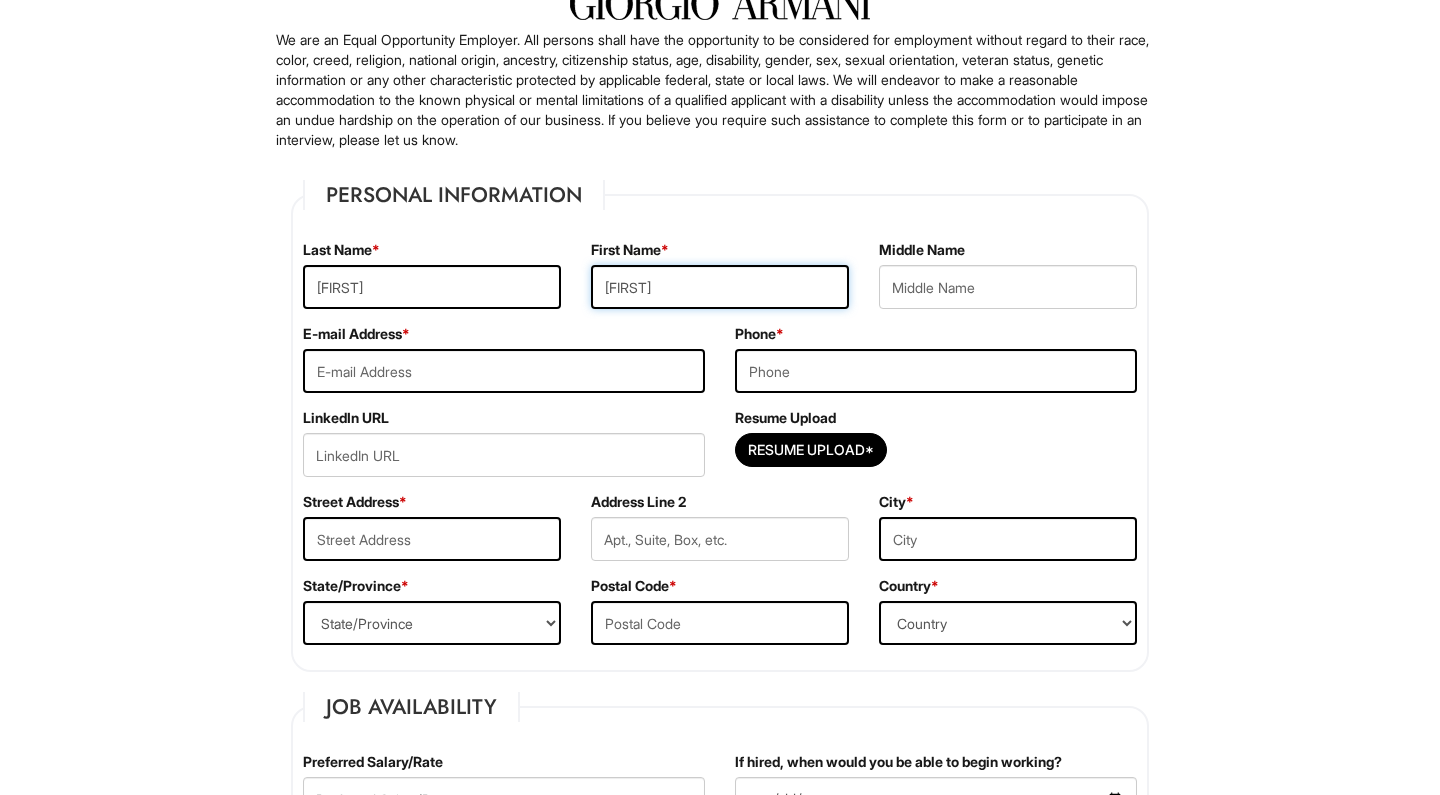 scroll, scrollTop: 320, scrollLeft: 0, axis: vertical 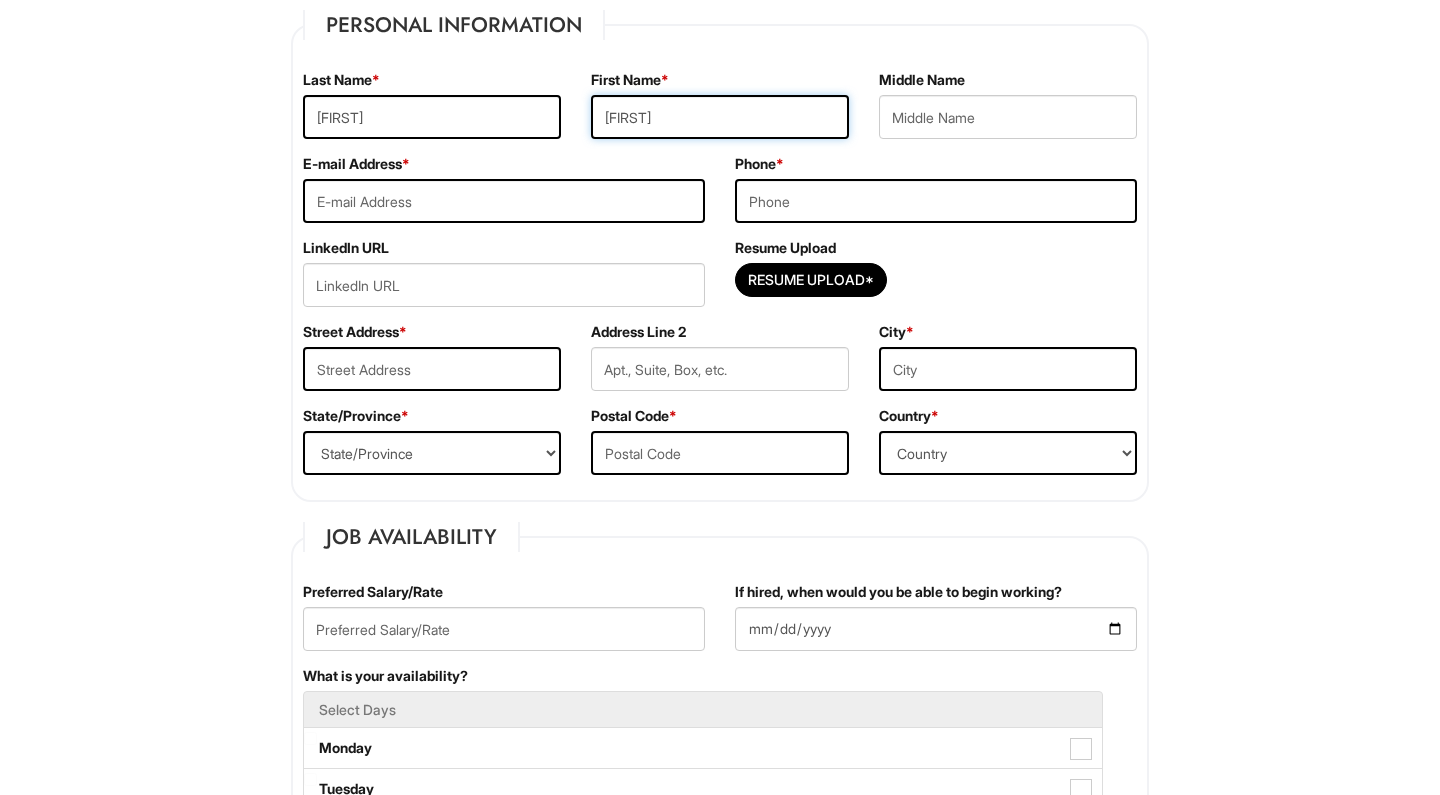 type on "[FIRST]" 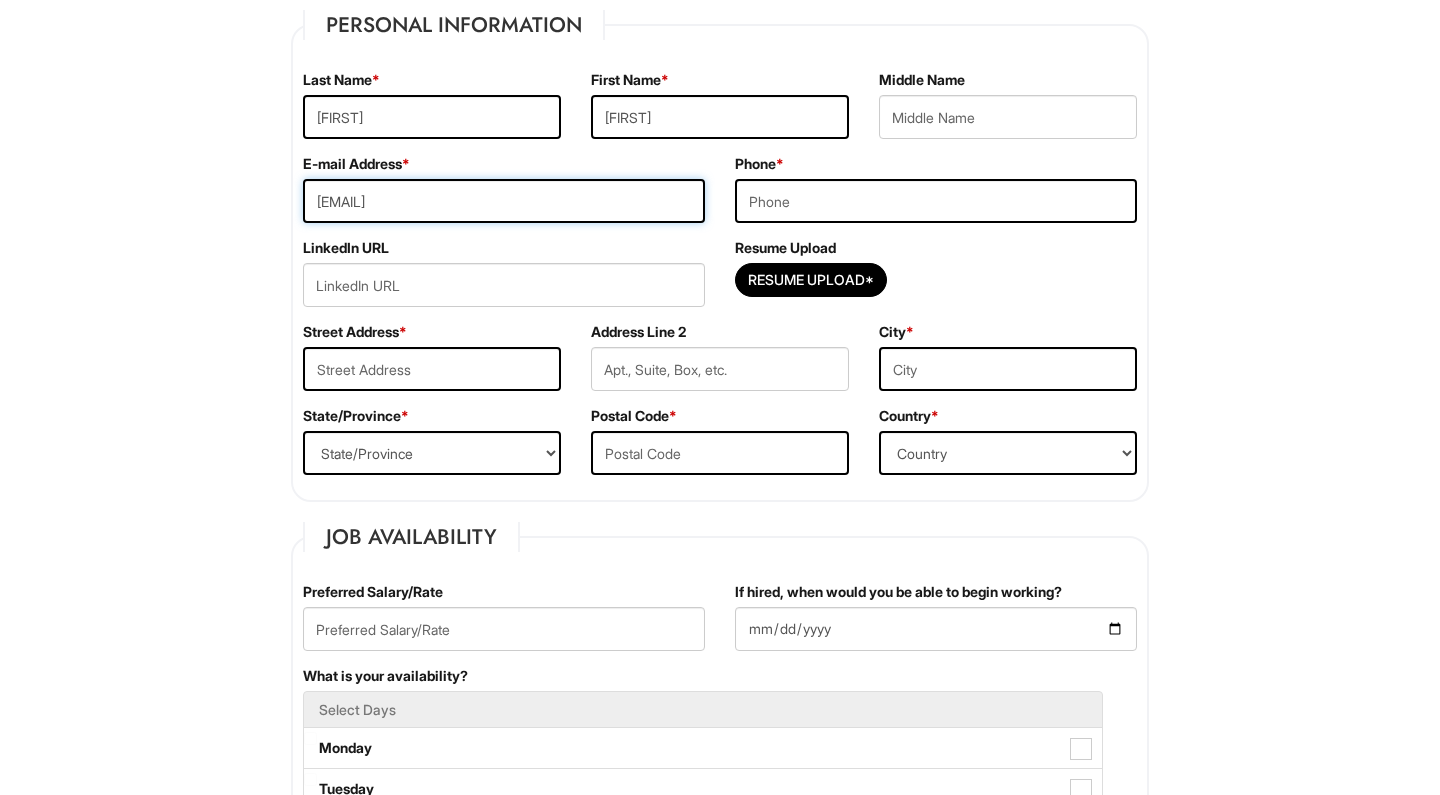 type on "[EMAIL]" 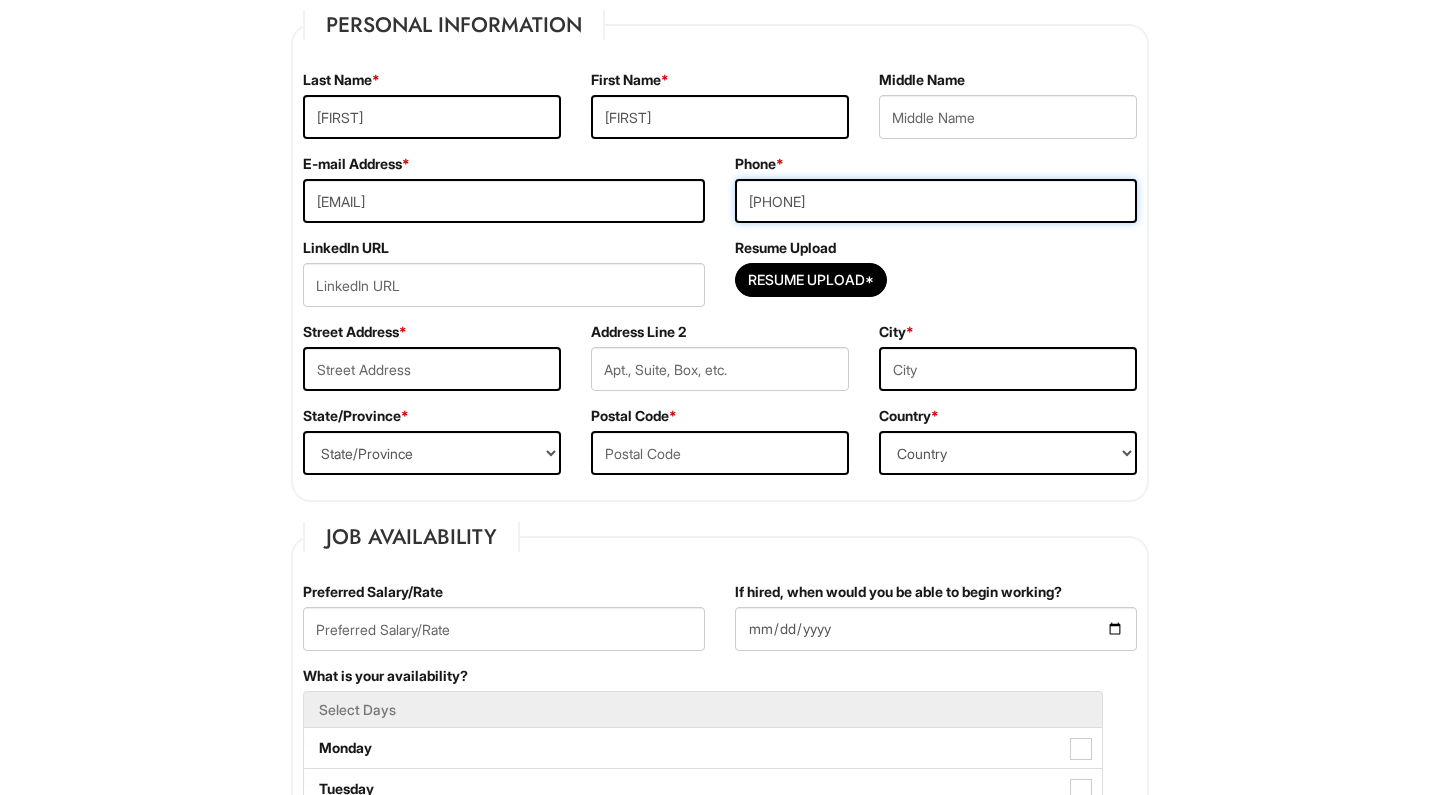 type on "[PHONE]" 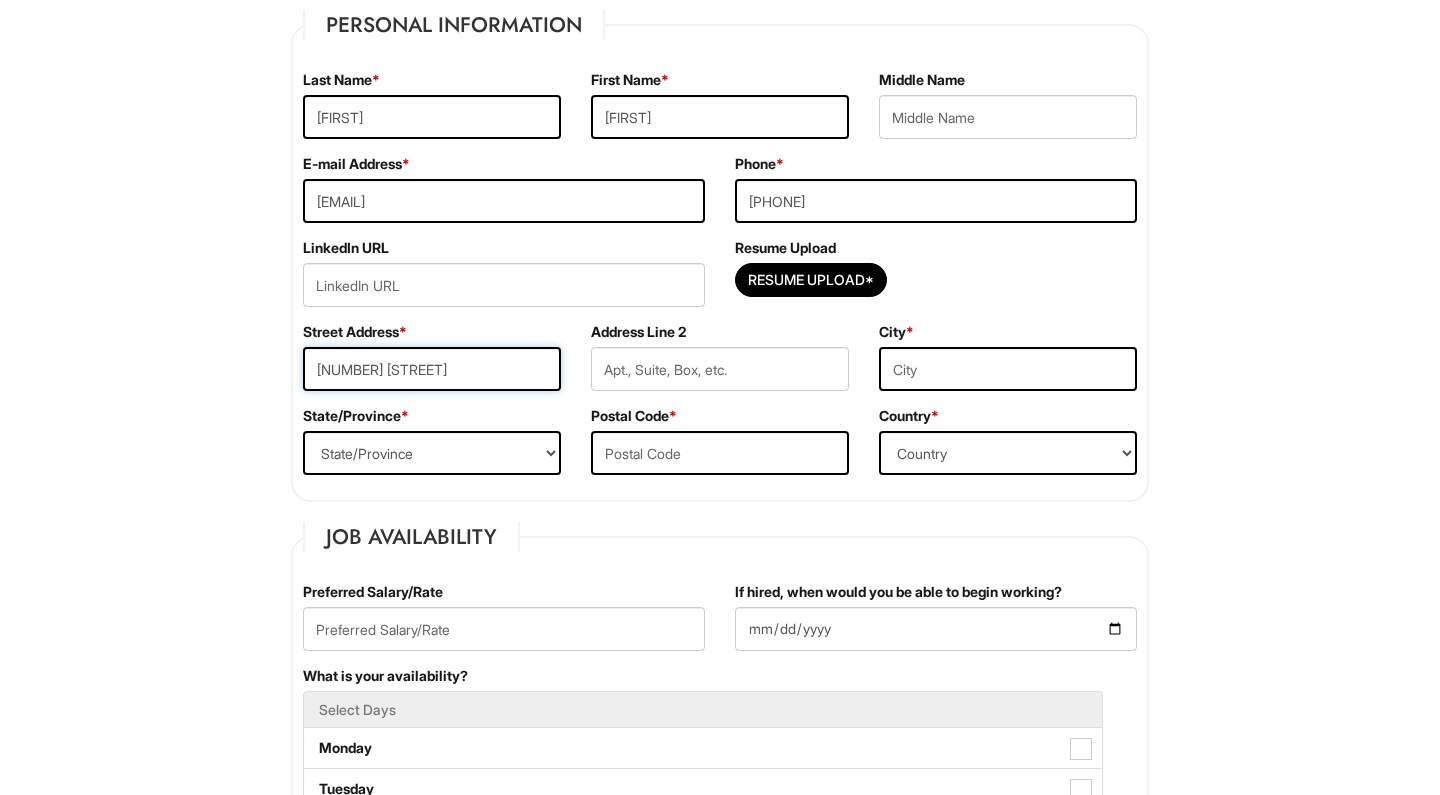 type on "[NUMBER] [STREET]" 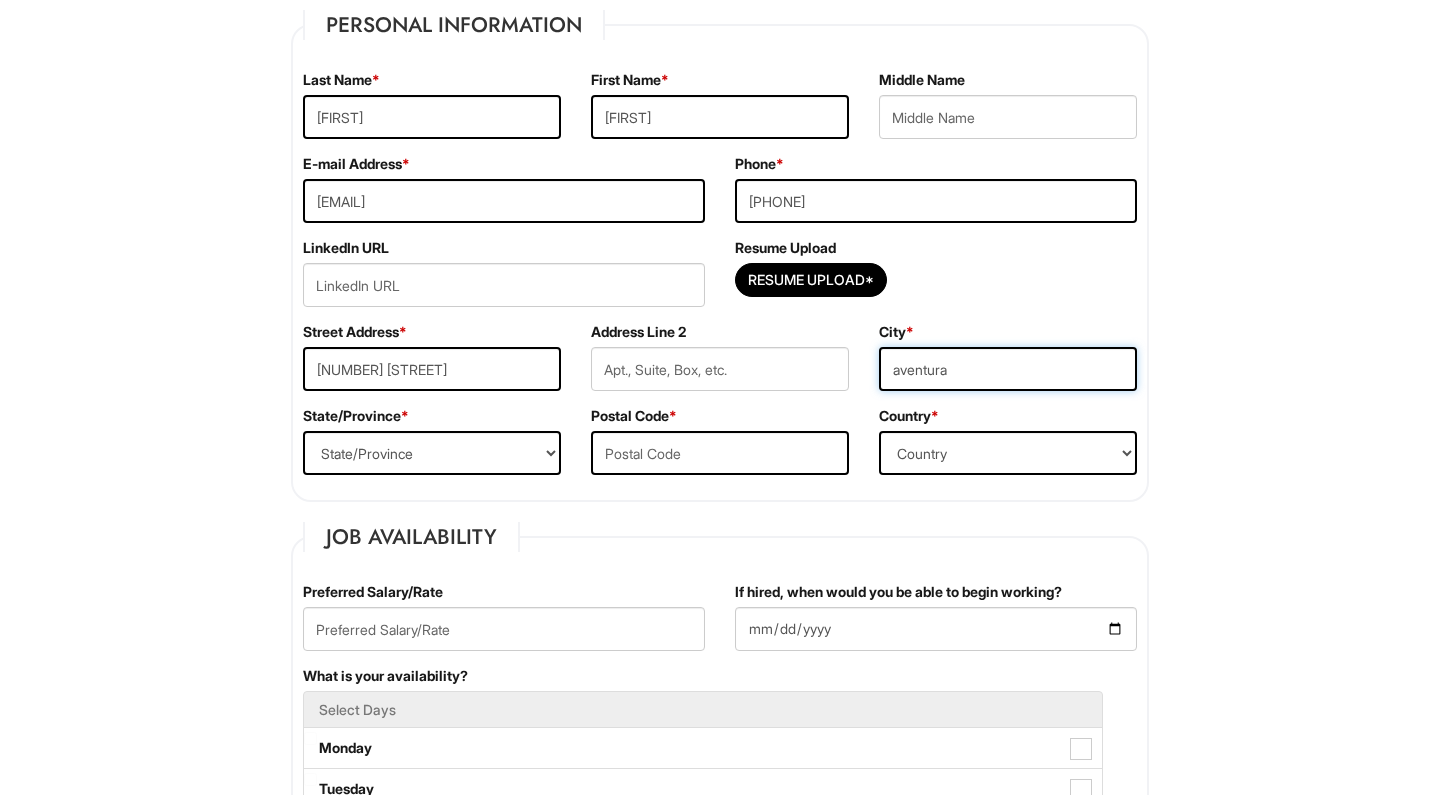 type on "aventura" 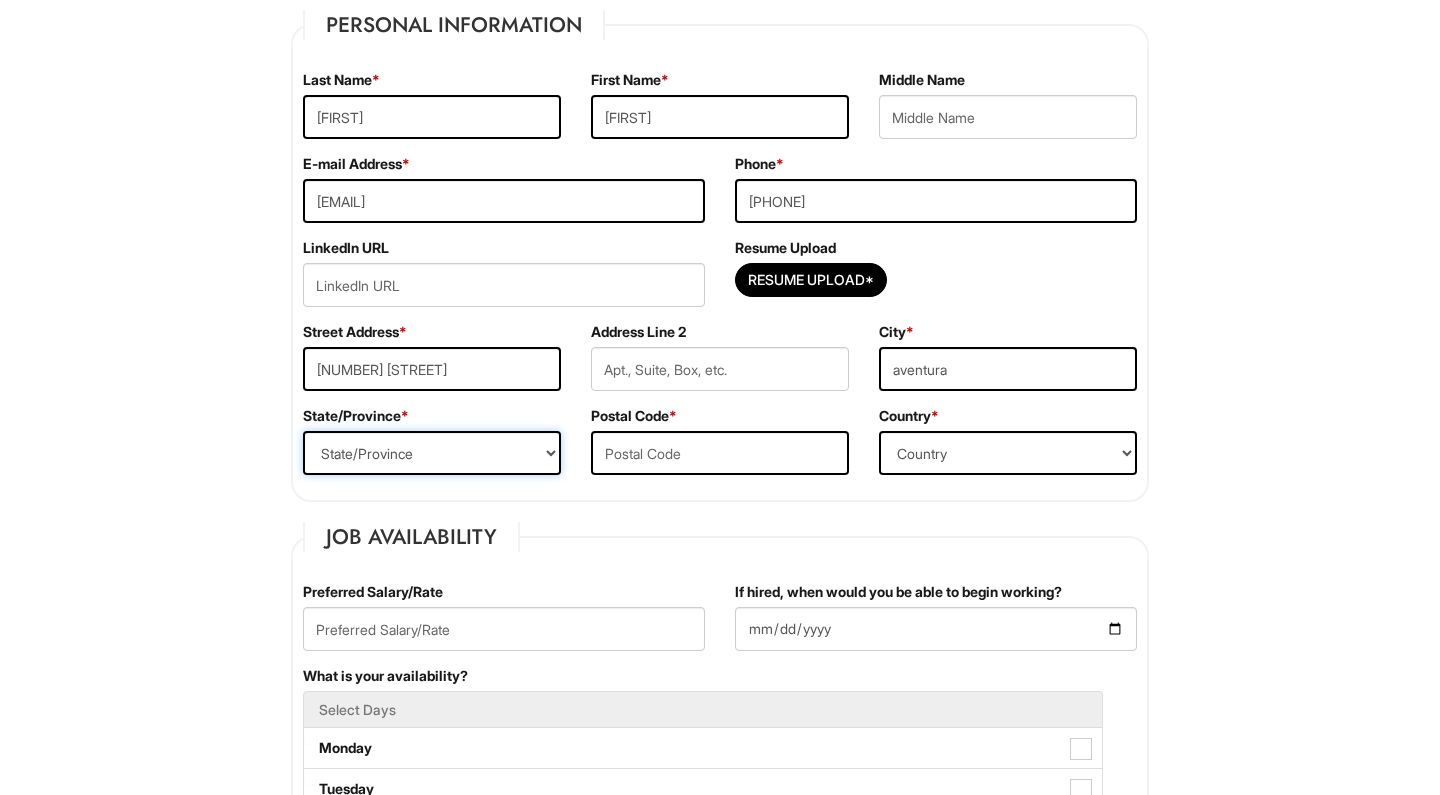 select on "FL" 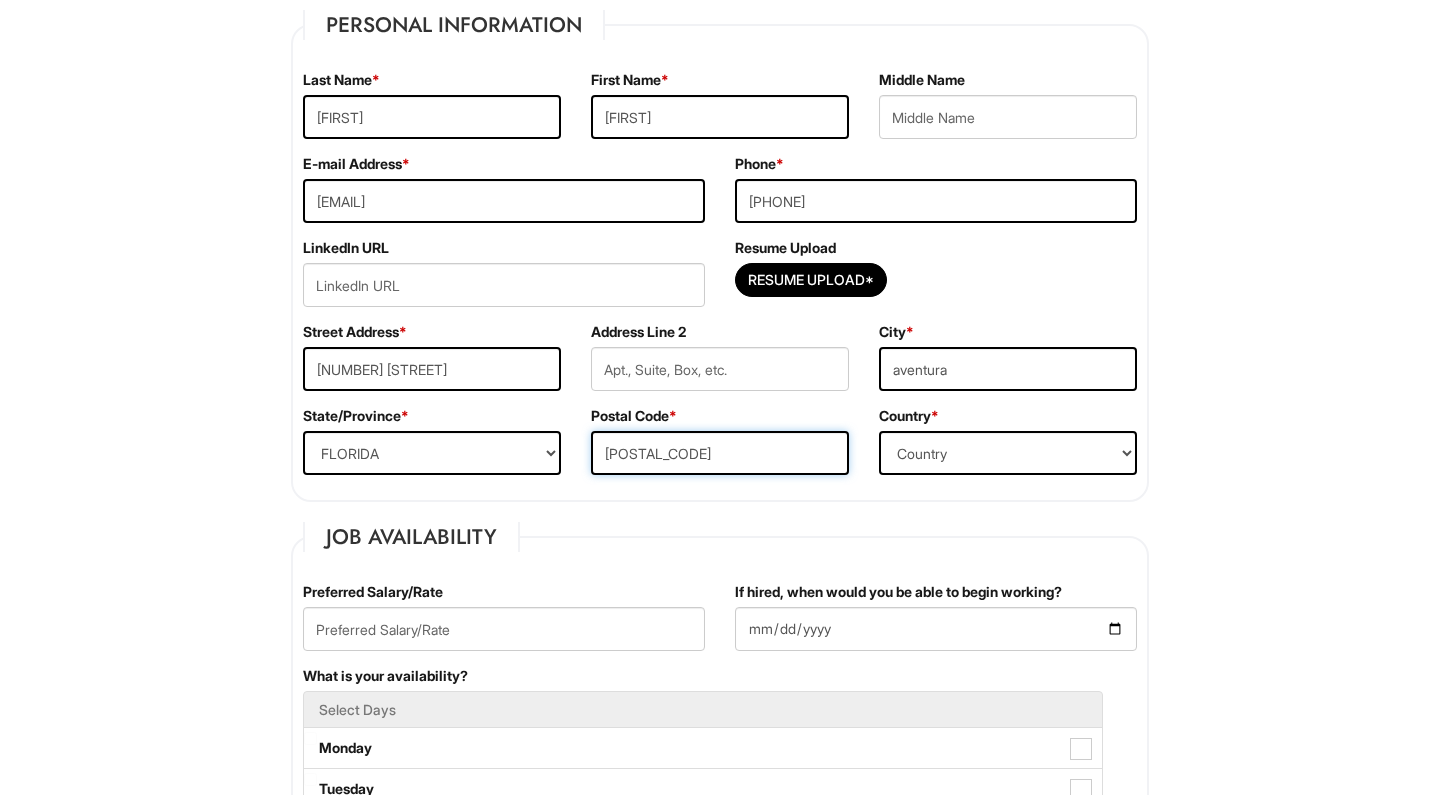 type on "[POSTAL_CODE]" 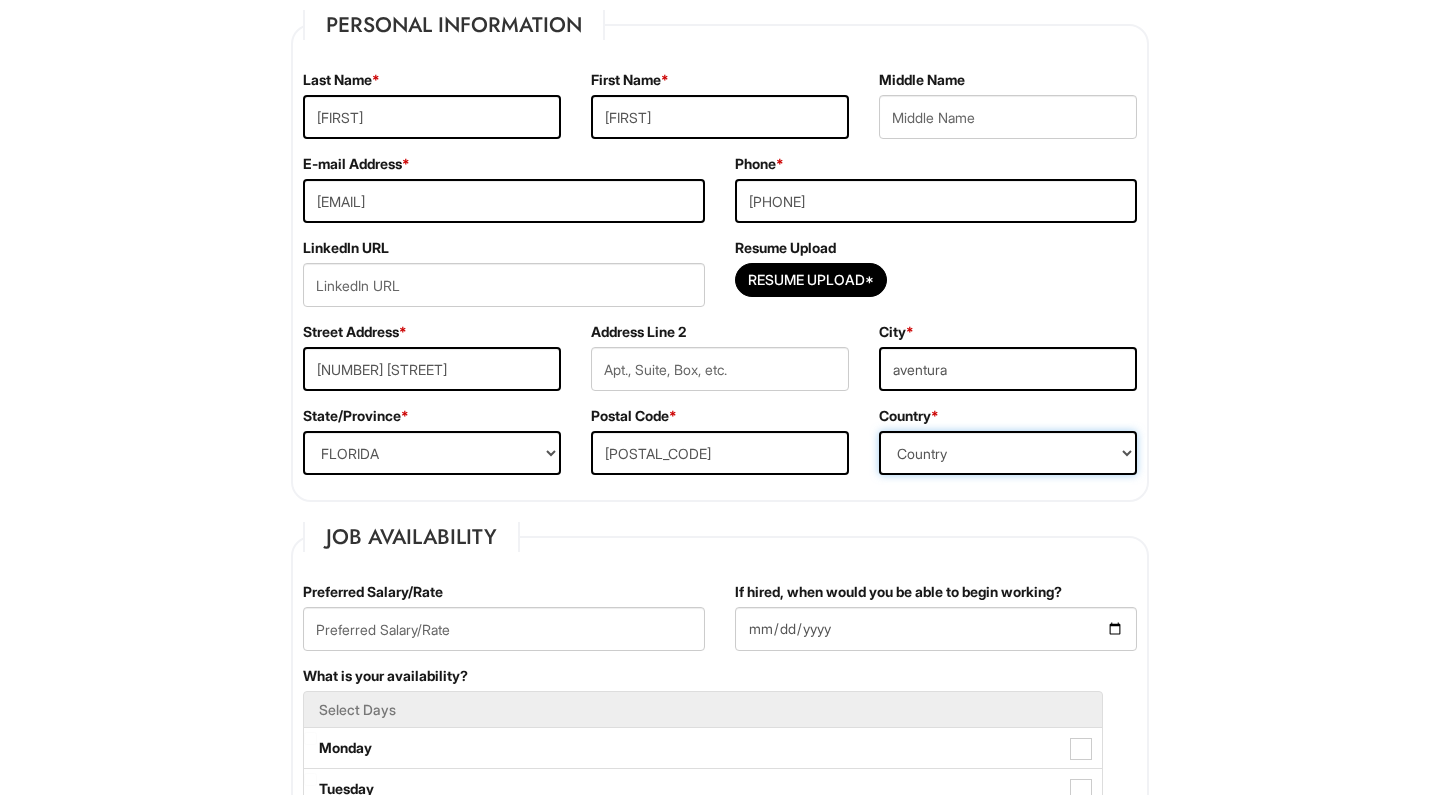 select on "United States of America" 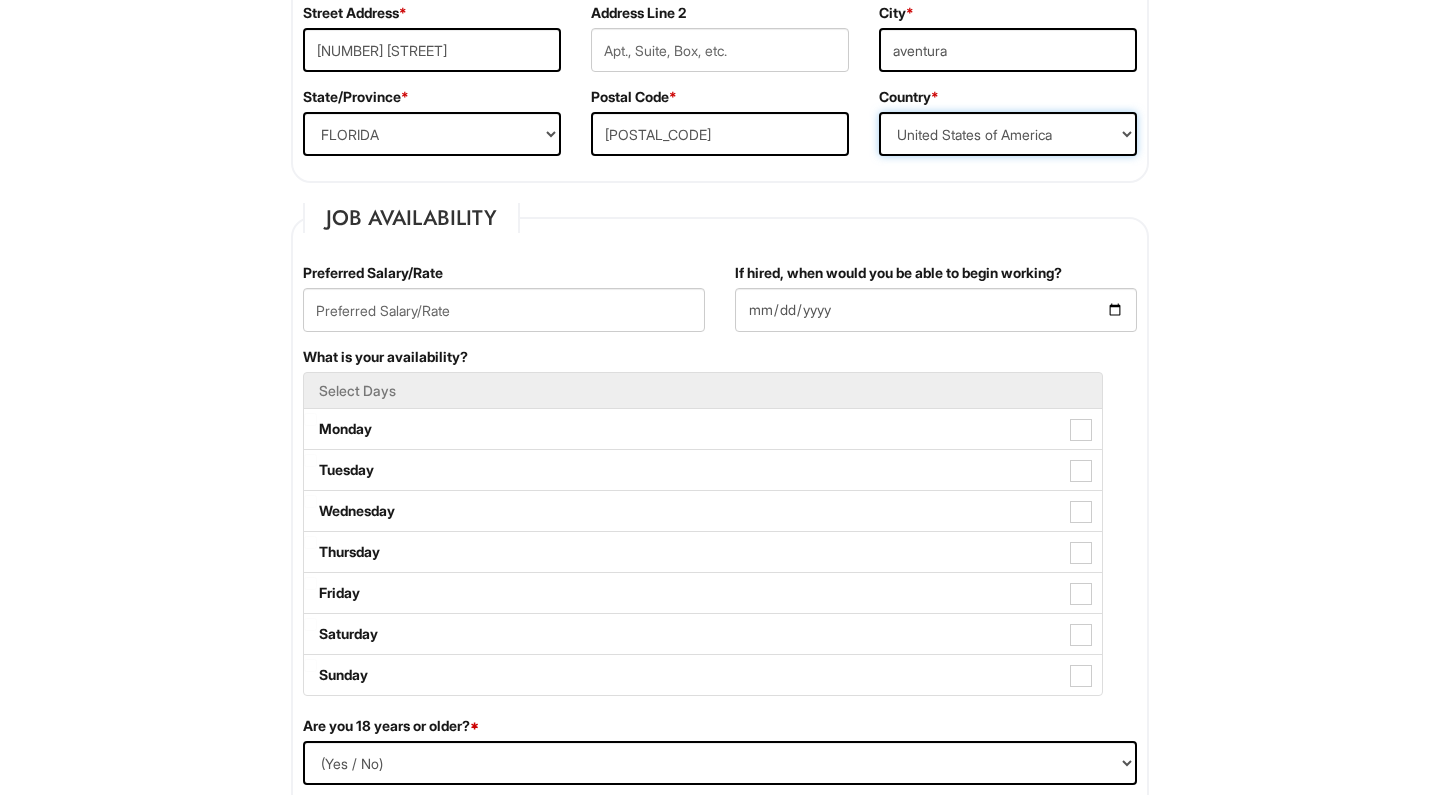 scroll, scrollTop: 806, scrollLeft: 0, axis: vertical 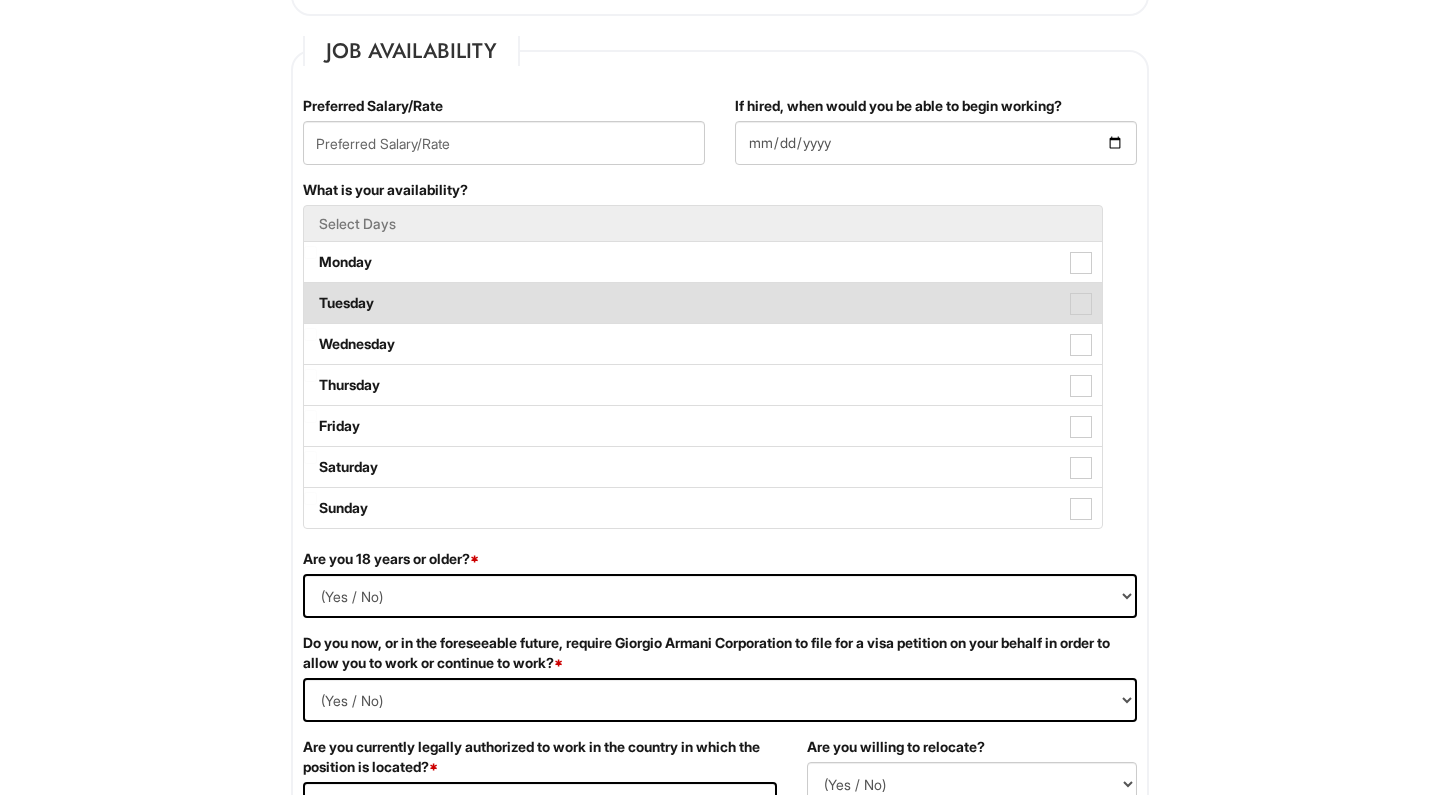 click on "Tuesday" at bounding box center (703, 303) 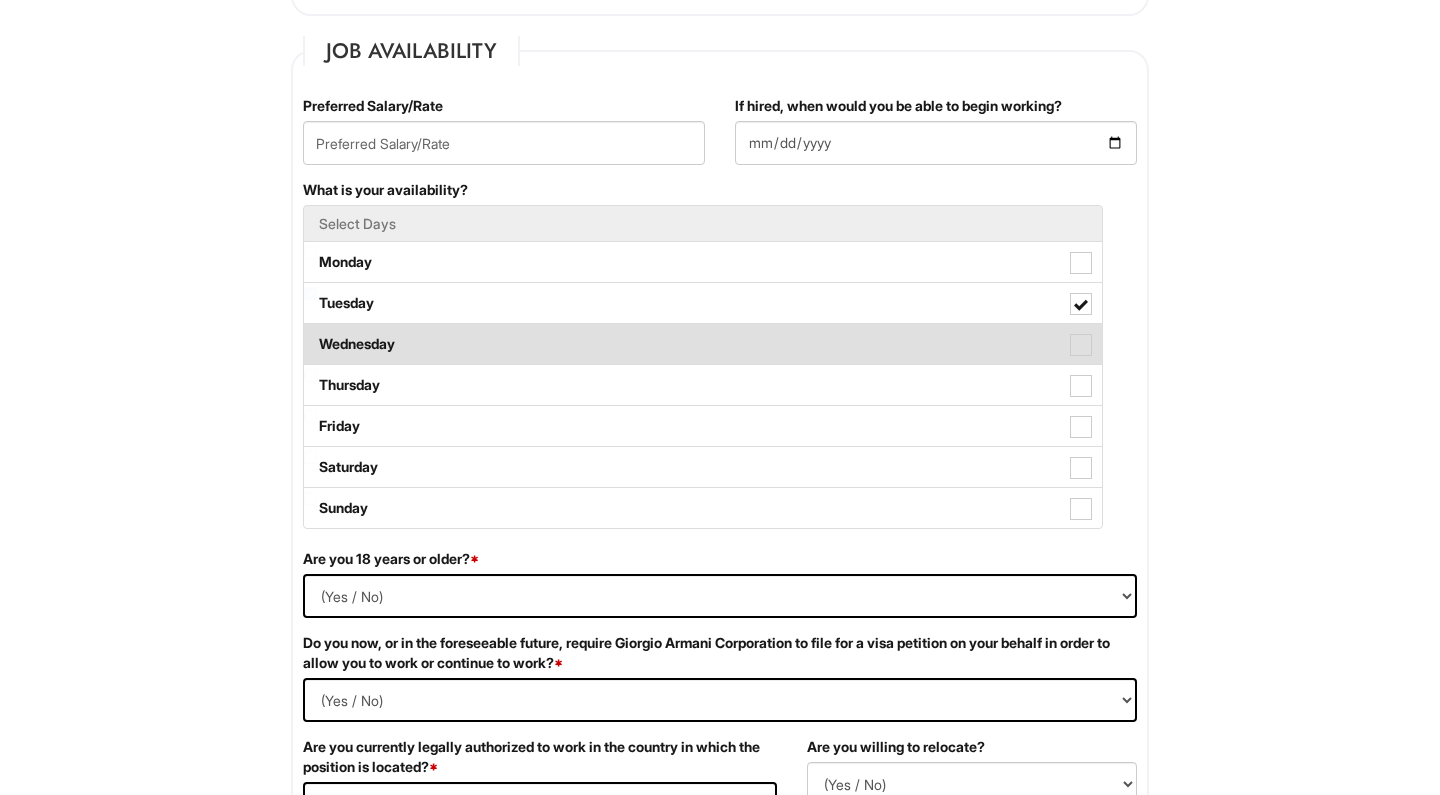 click at bounding box center [1081, 345] 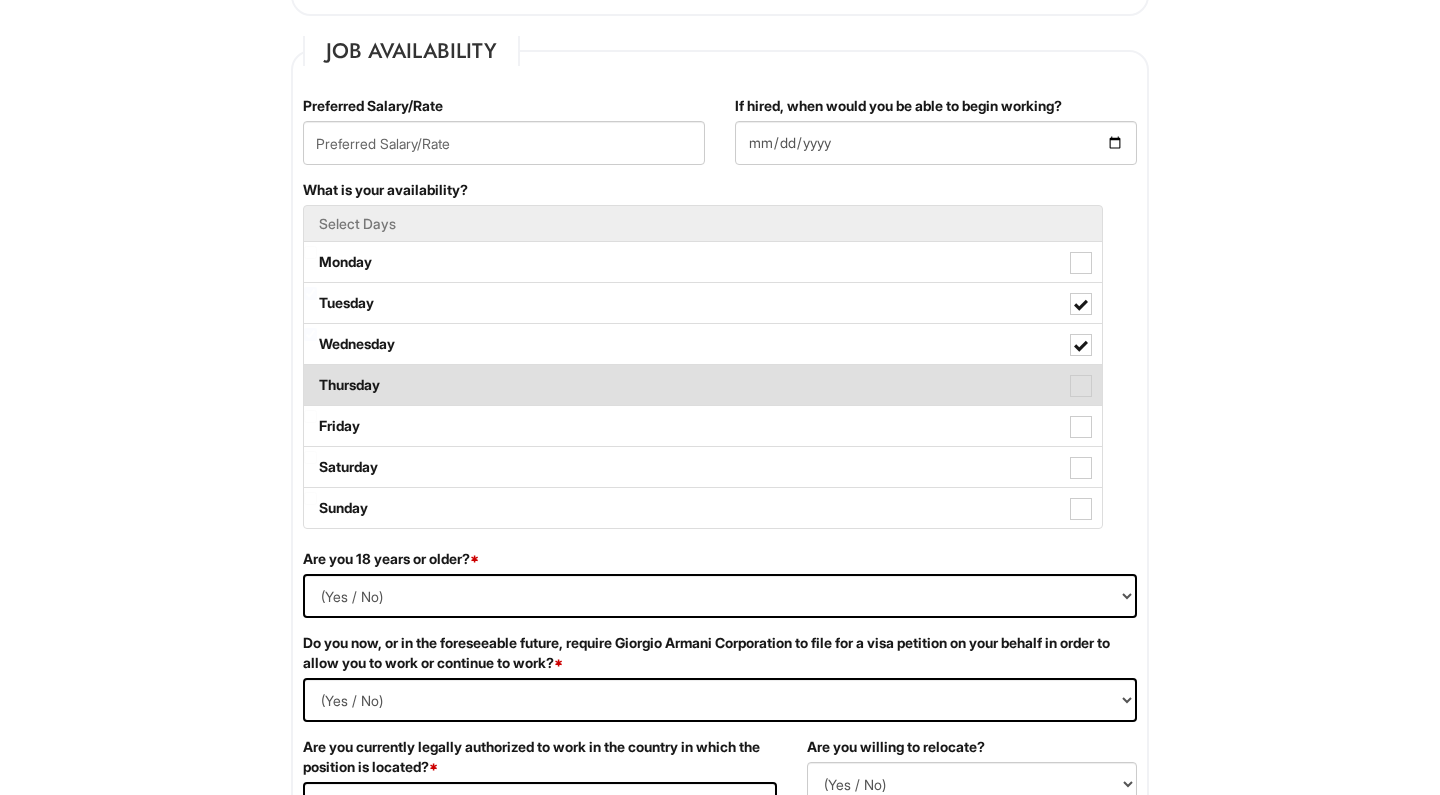 click at bounding box center (1081, 386) 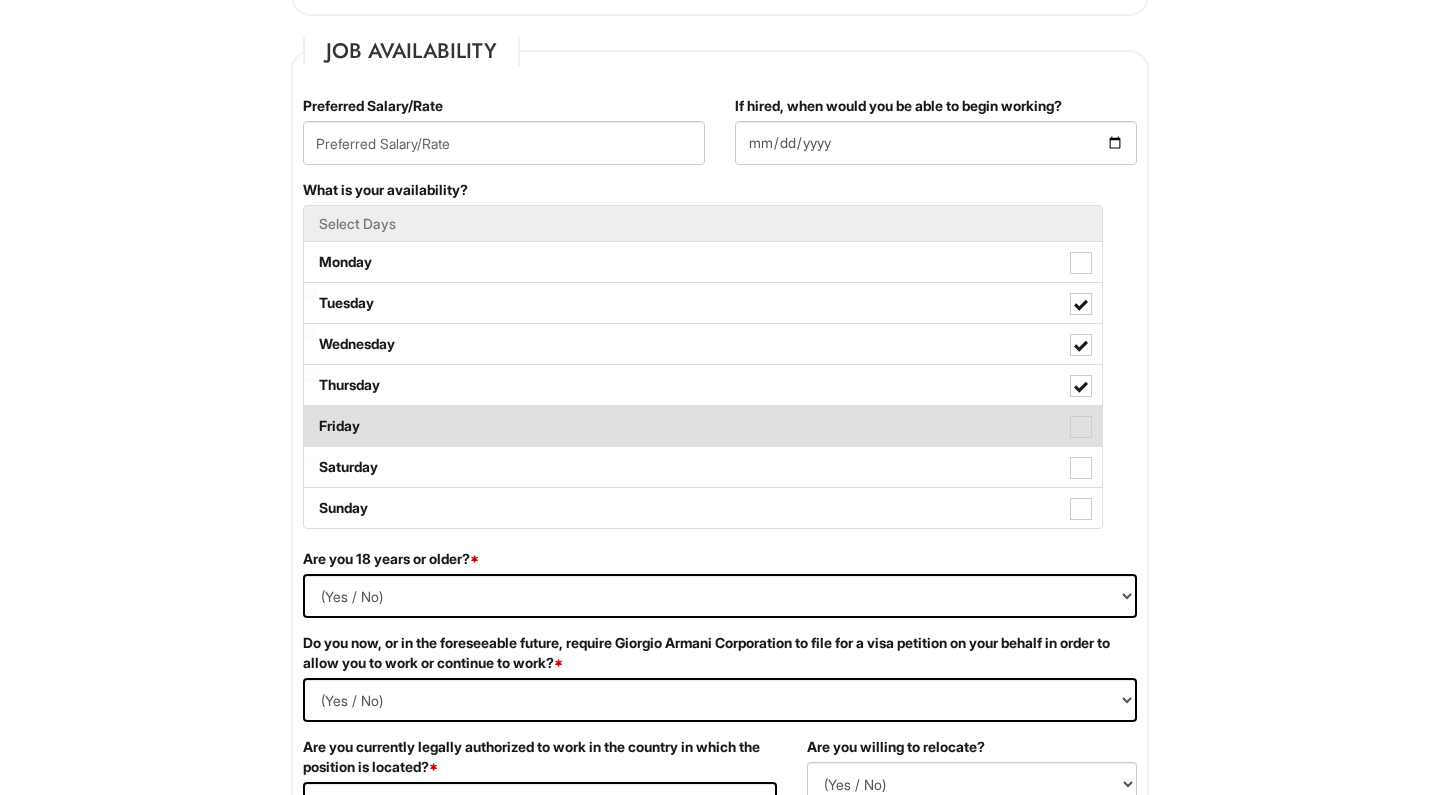 click on "Friday" at bounding box center (703, 426) 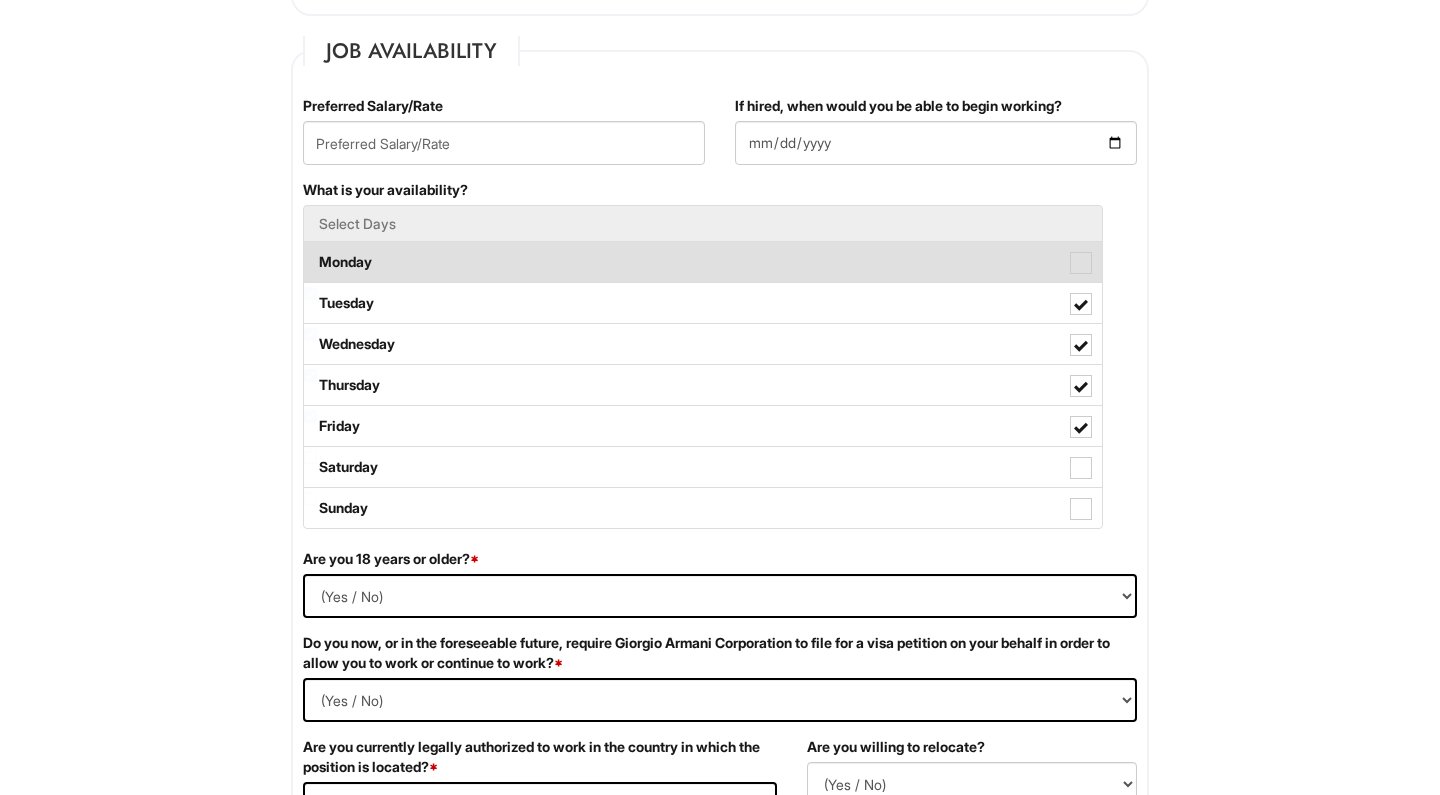 click at bounding box center (1081, 263) 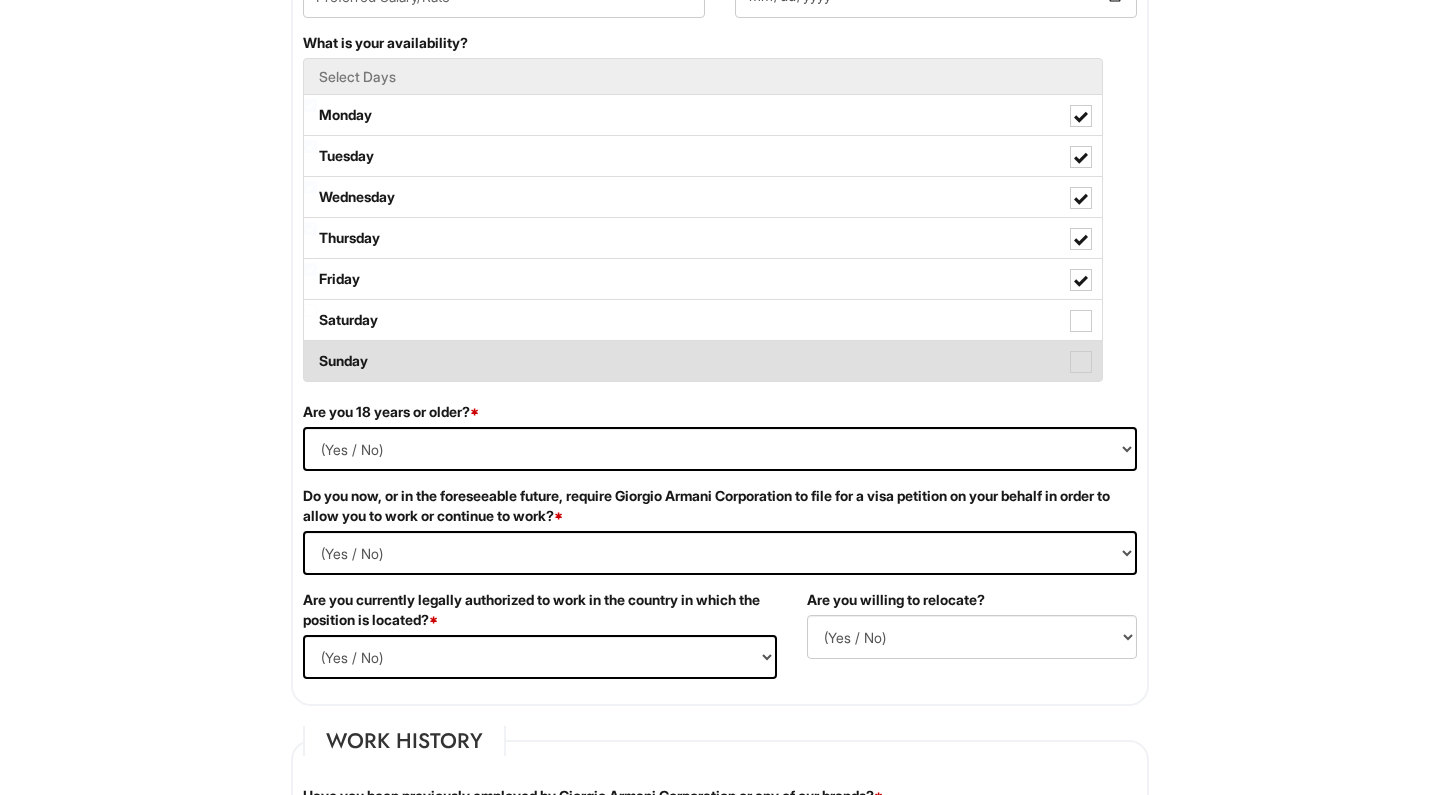 scroll, scrollTop: 1110, scrollLeft: 0, axis: vertical 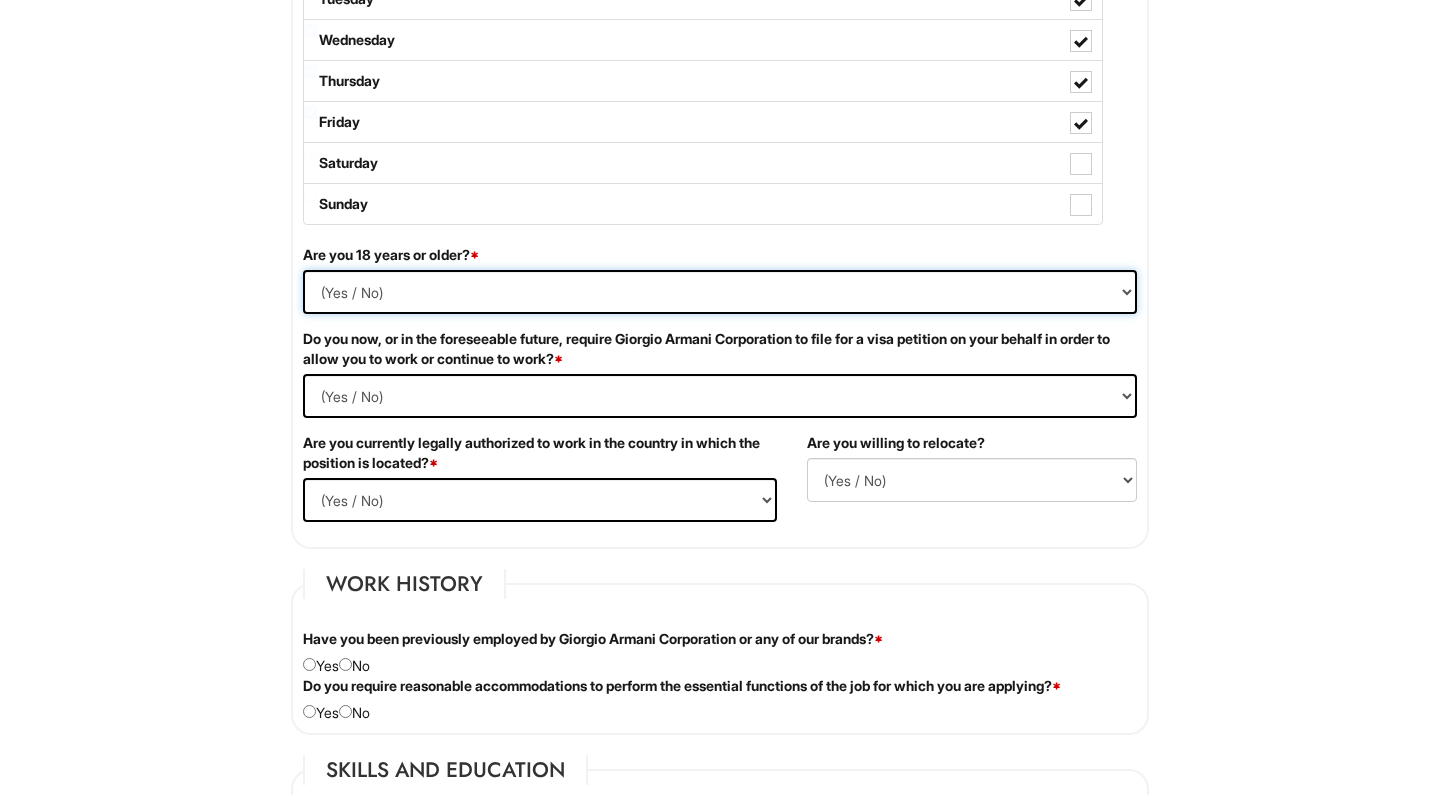 select on "Yes" 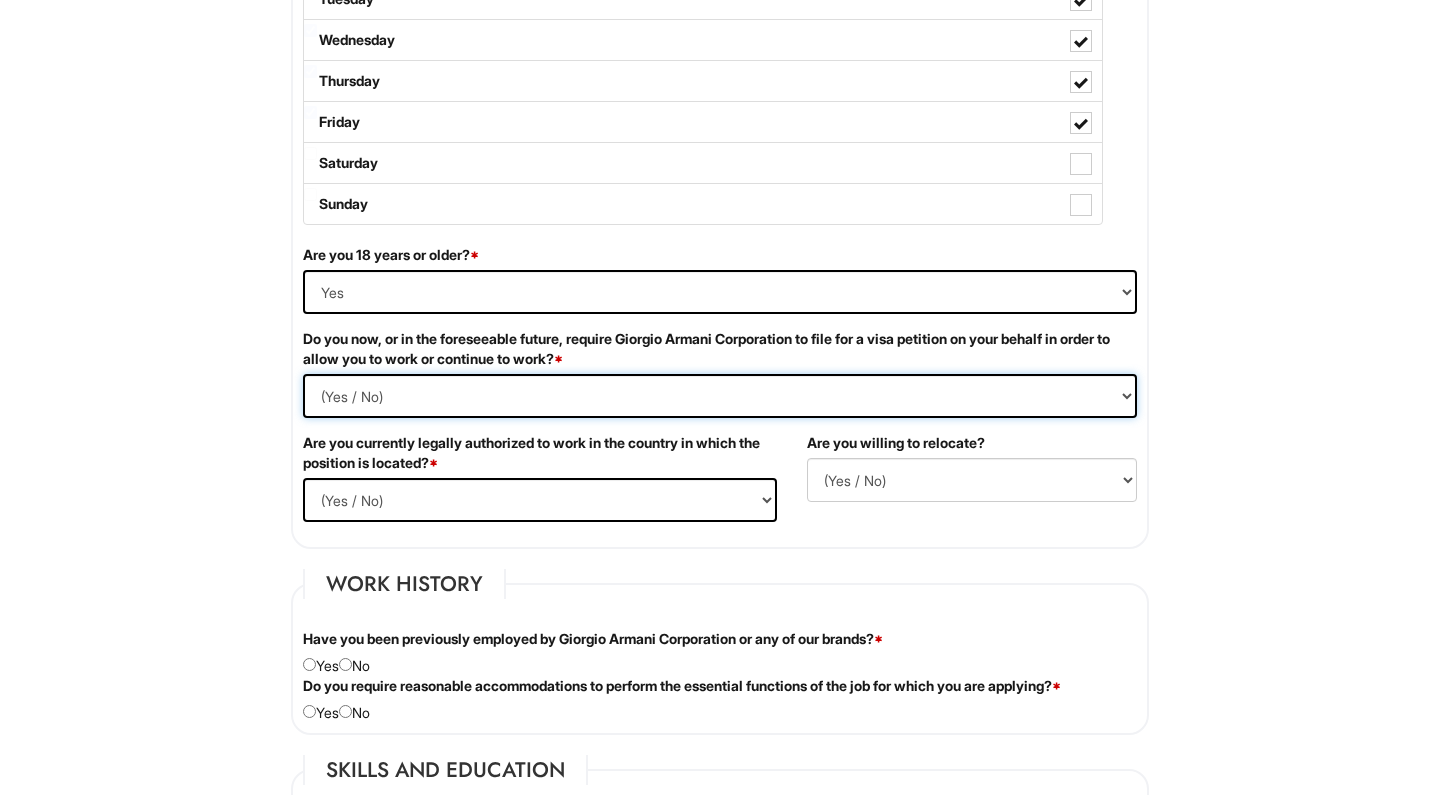 click on "(Yes / No) Yes No" at bounding box center [720, 396] 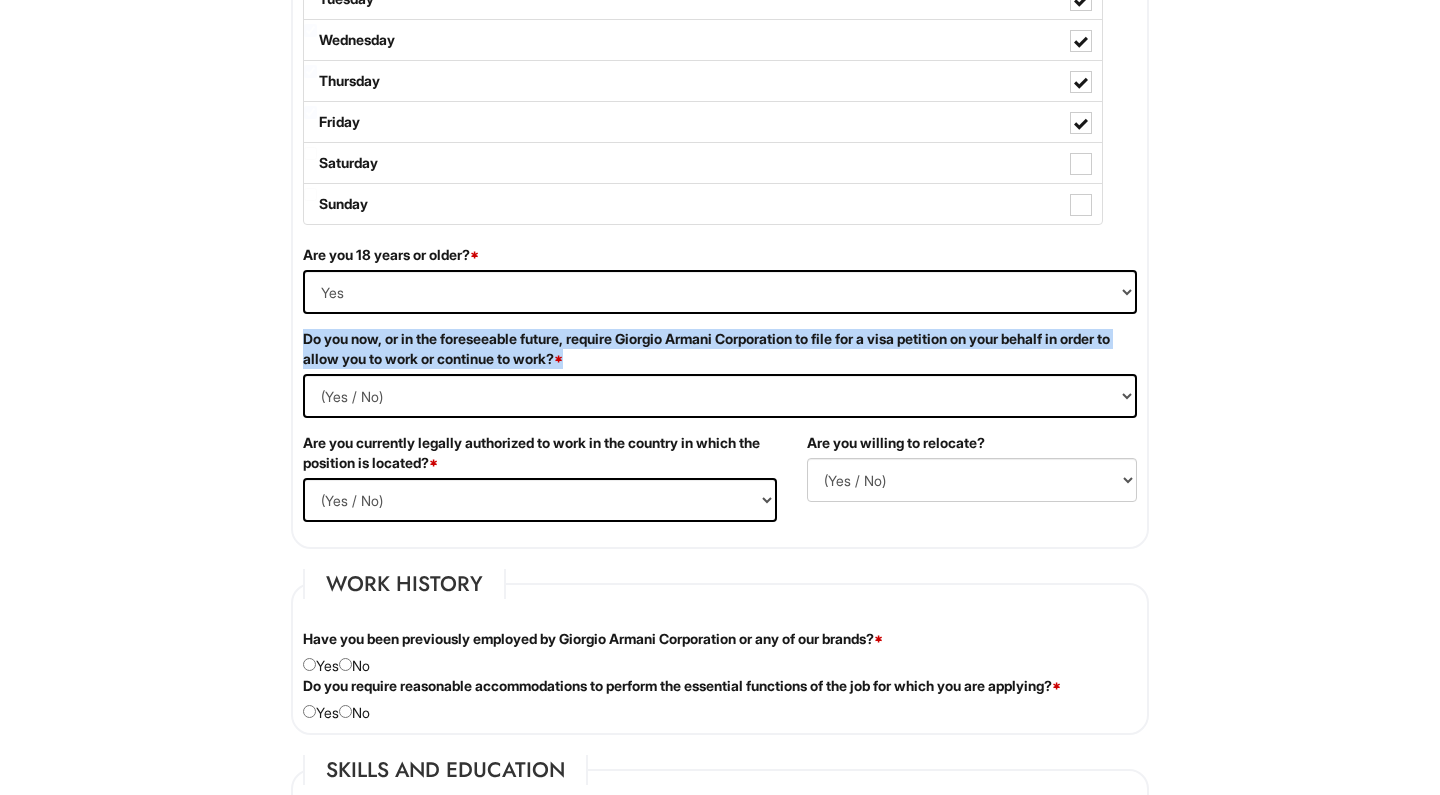 drag, startPoint x: 301, startPoint y: 335, endPoint x: 650, endPoint y: 358, distance: 349.75705 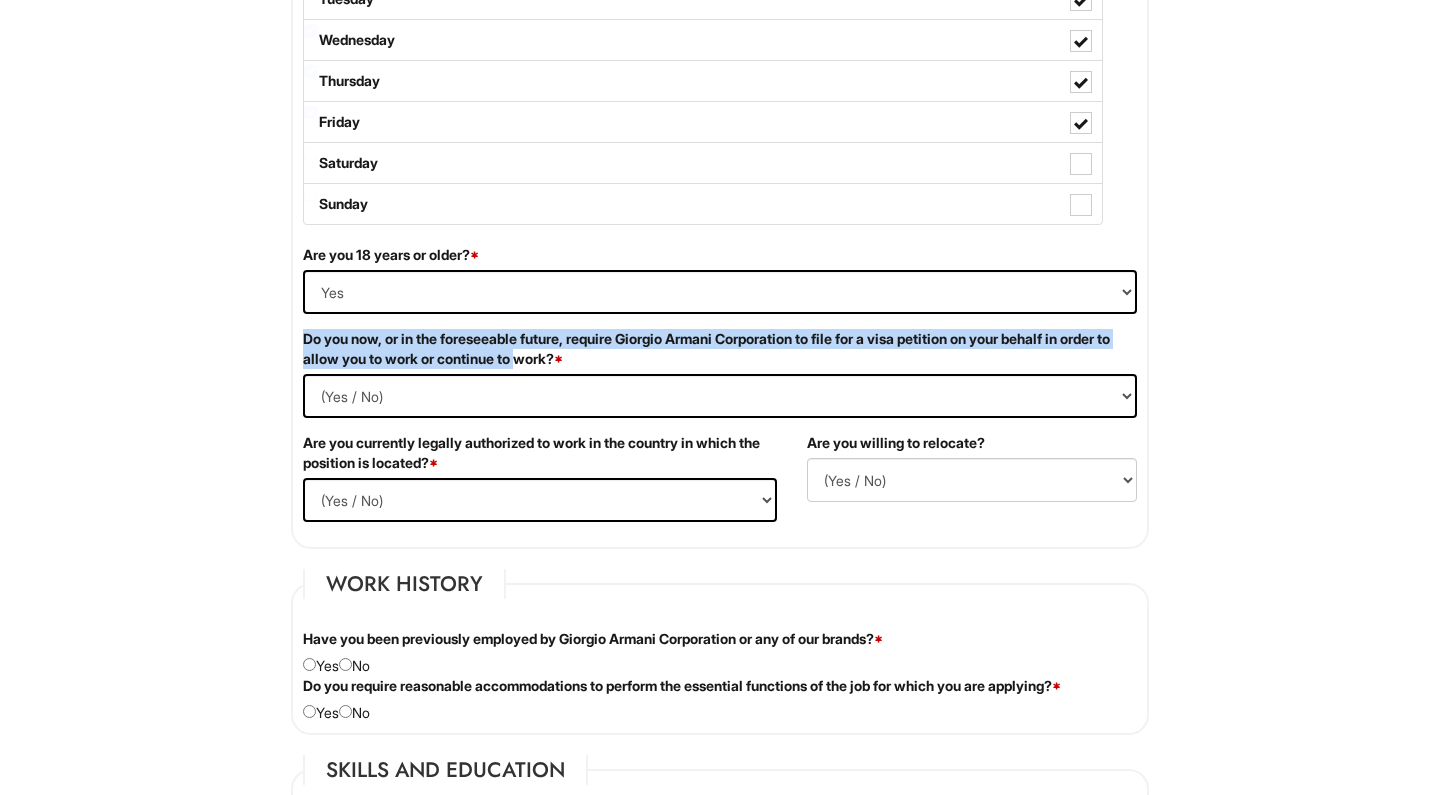 click on "Do you now, or in the foreseeable future, require Giorgio Armani Corporation to file for a visa petition on your behalf in order to allow you to work or continue to work? *" at bounding box center (720, 349) 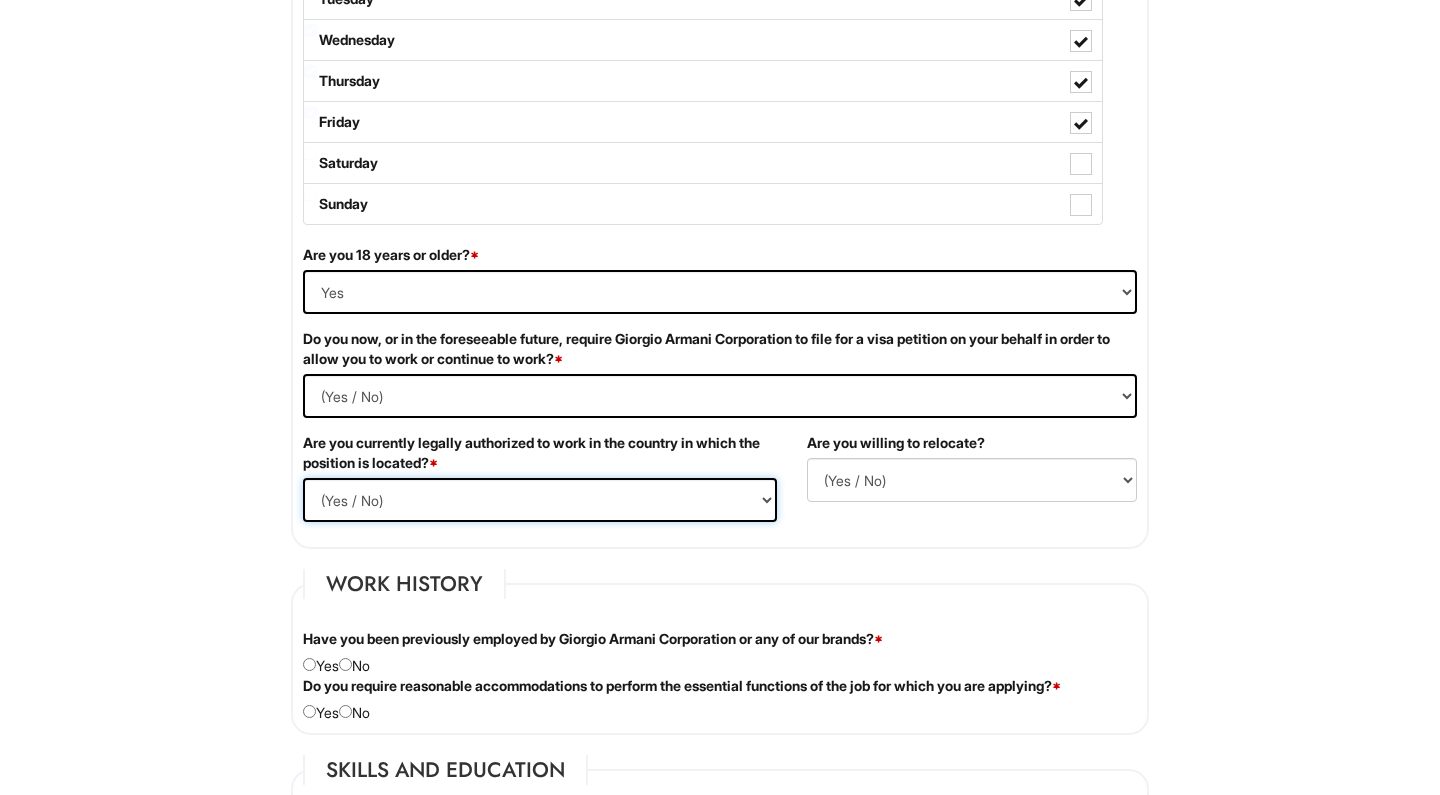 select on "Yes" 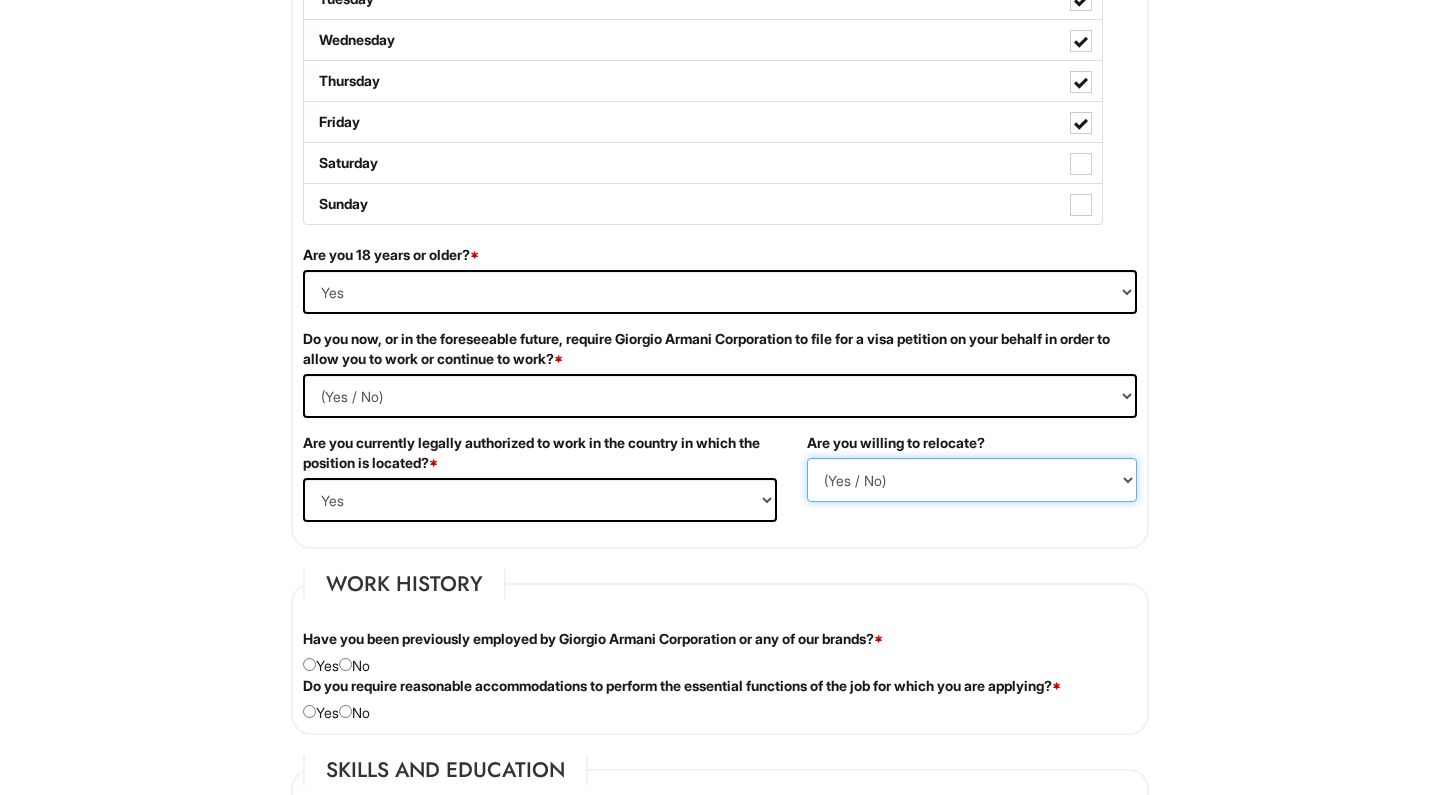 select on "N" 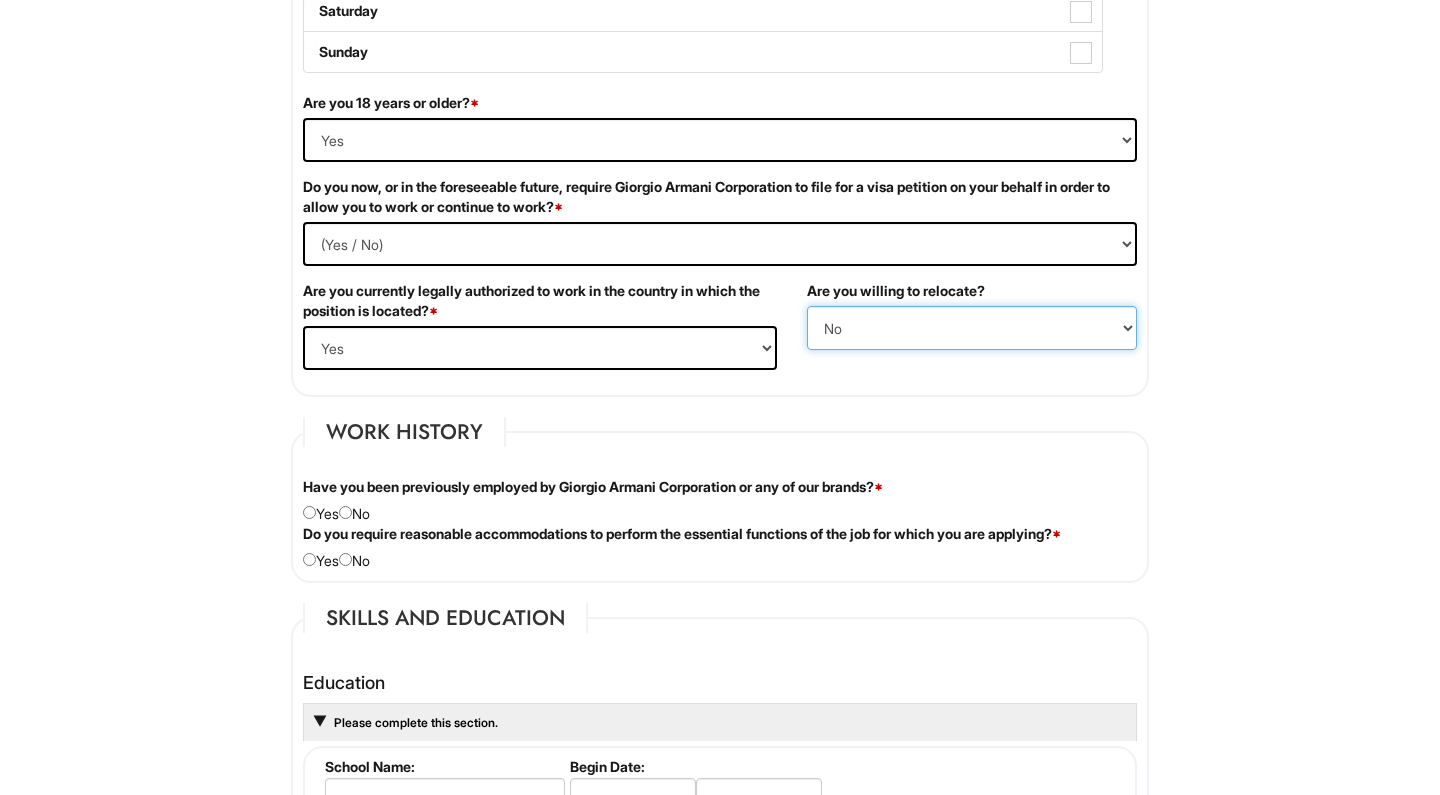 scroll, scrollTop: 1264, scrollLeft: 0, axis: vertical 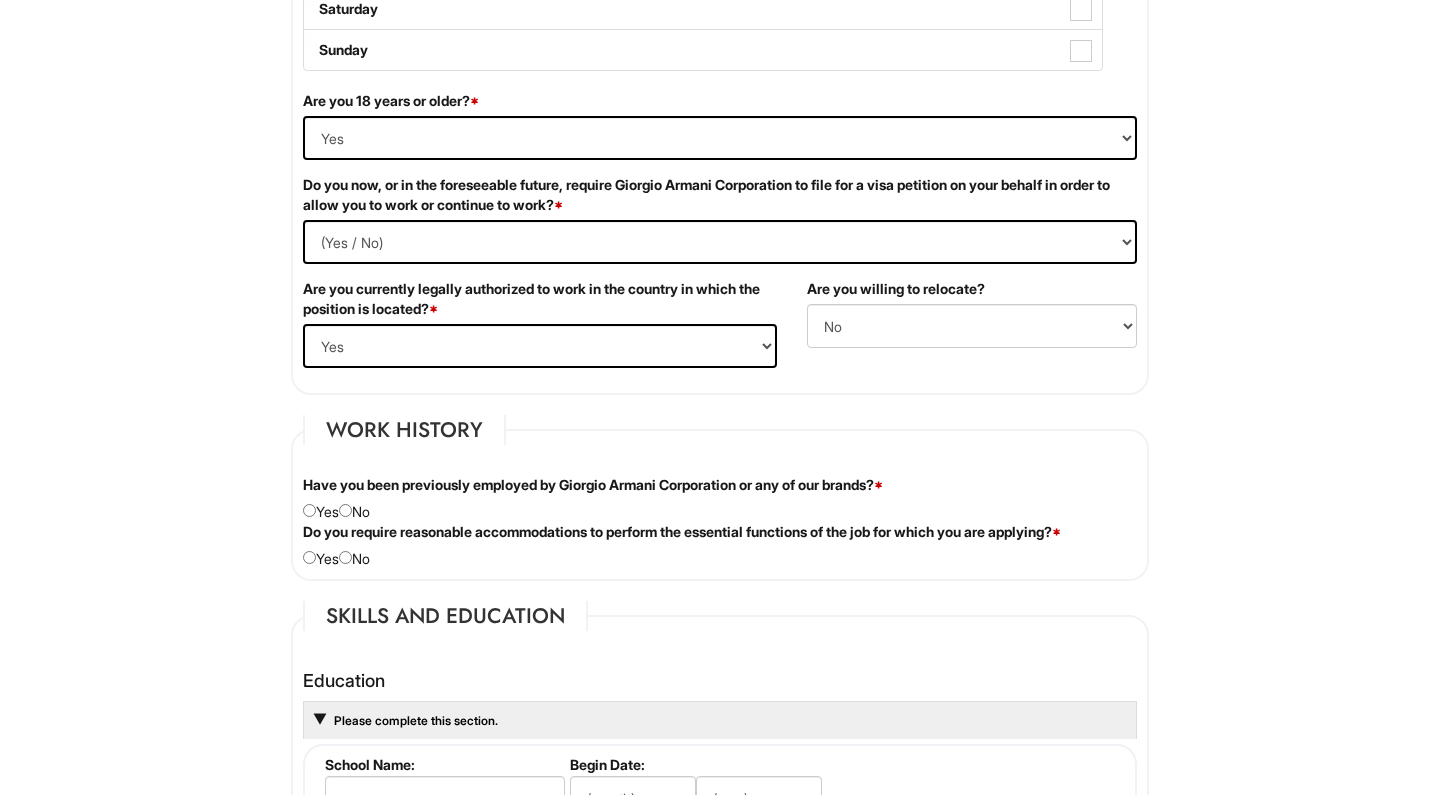 click at bounding box center [345, 510] 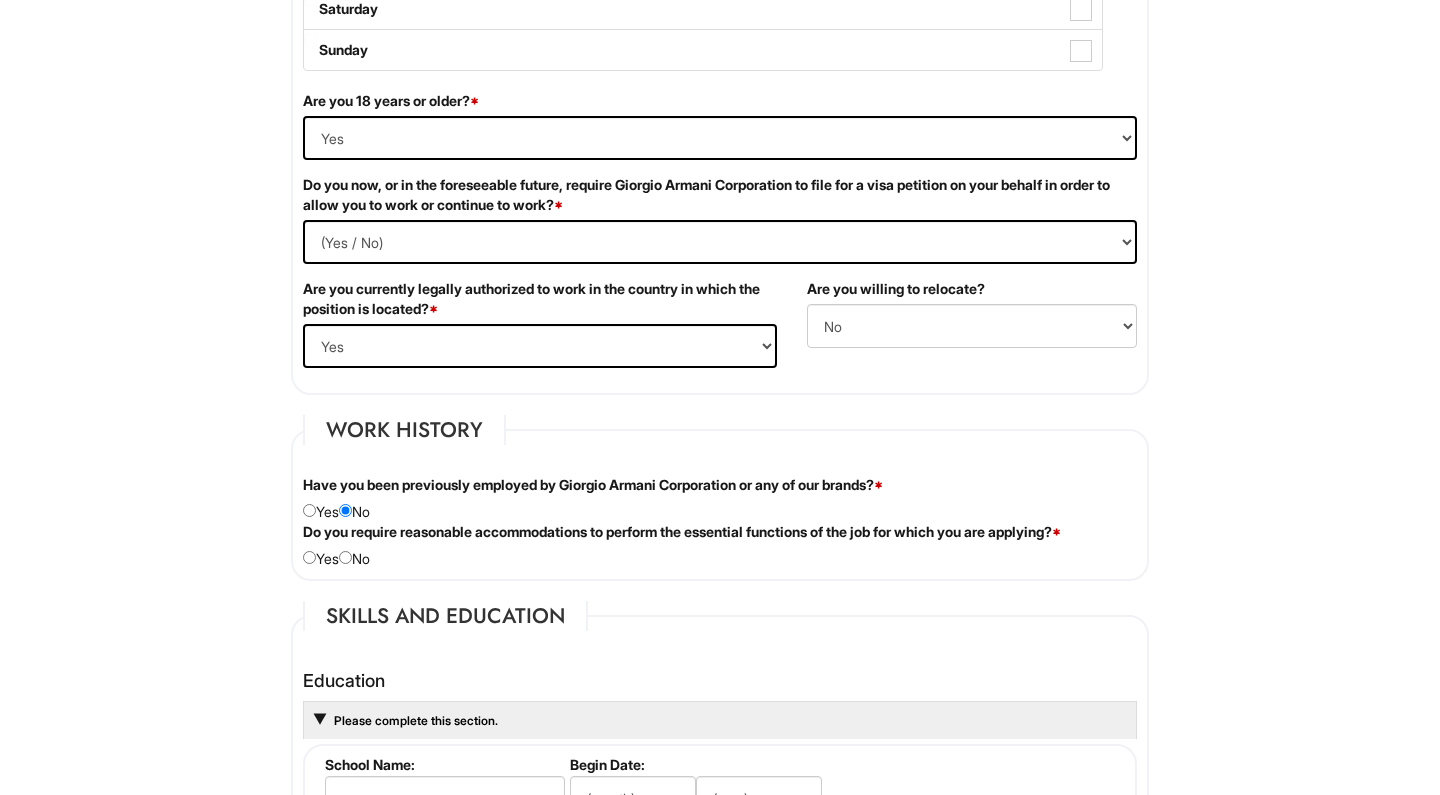 click at bounding box center [309, 557] 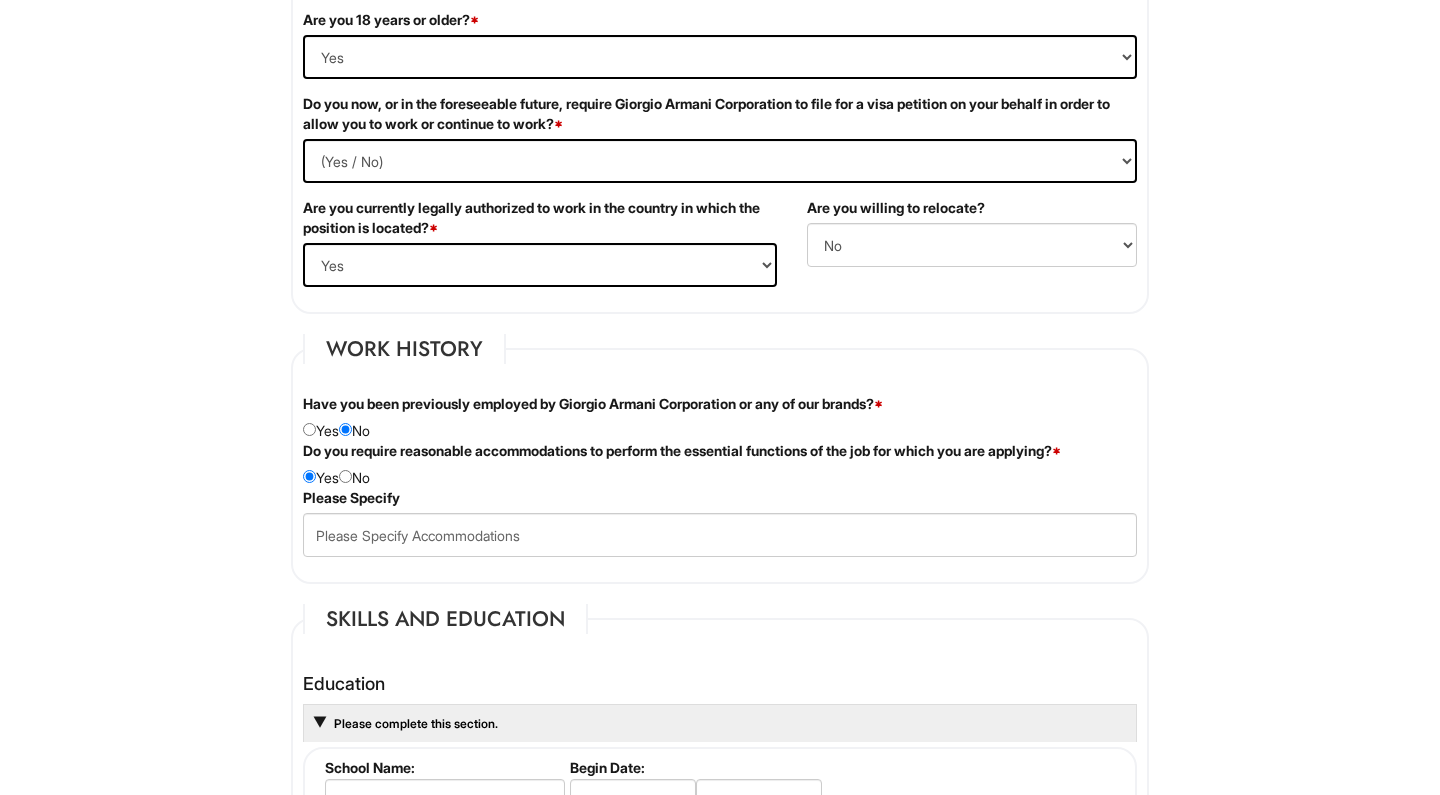 scroll, scrollTop: 1358, scrollLeft: 0, axis: vertical 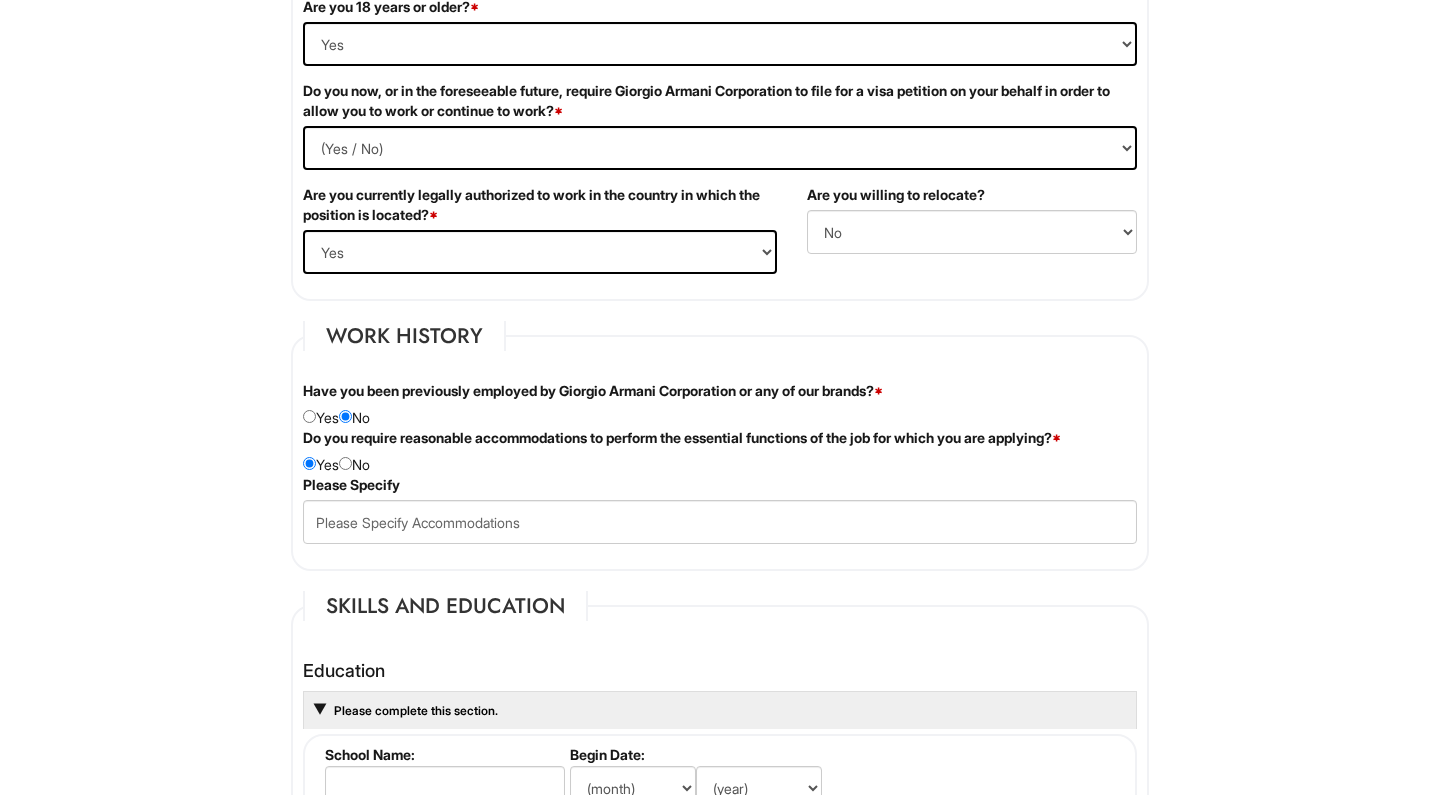 click at bounding box center [345, 463] 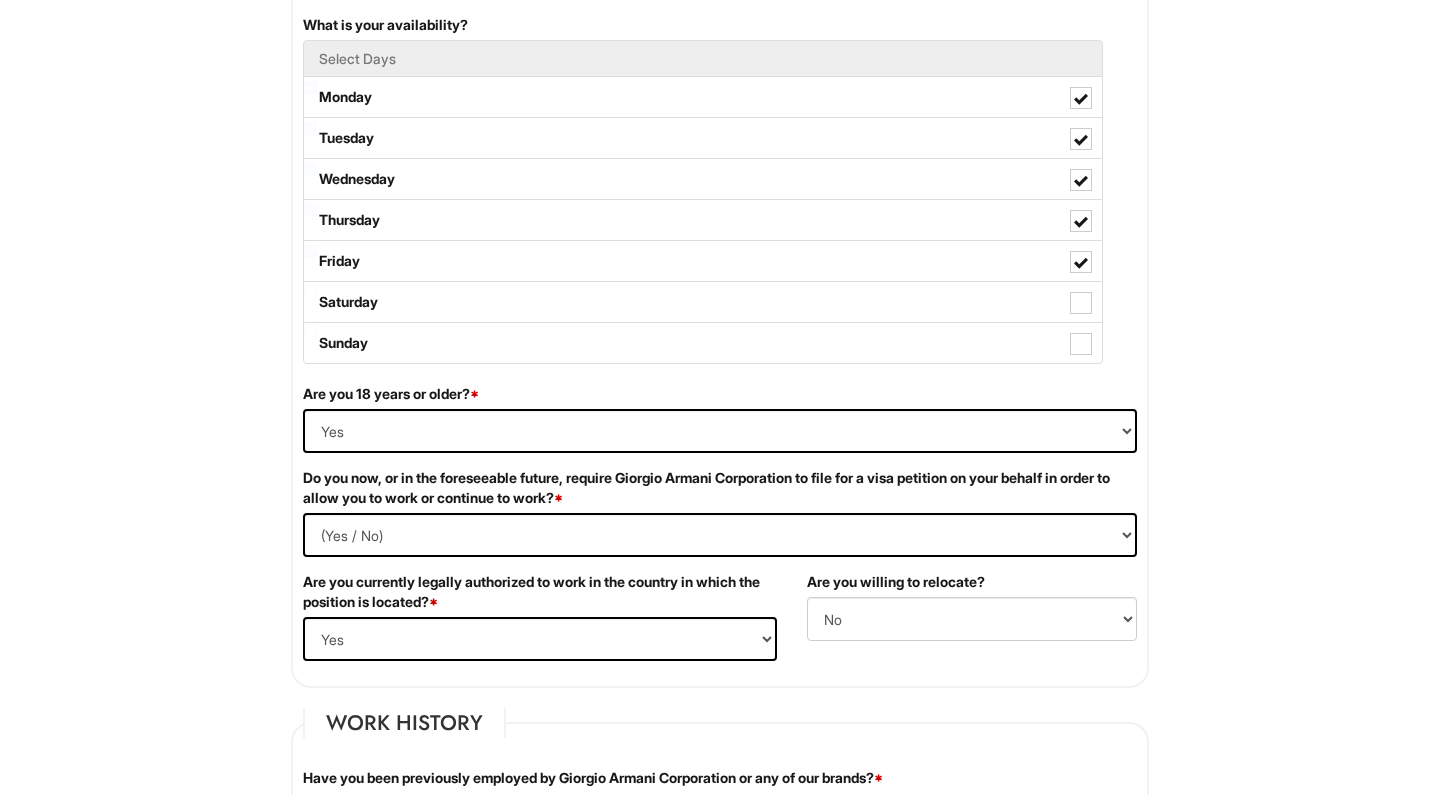 scroll, scrollTop: 973, scrollLeft: 0, axis: vertical 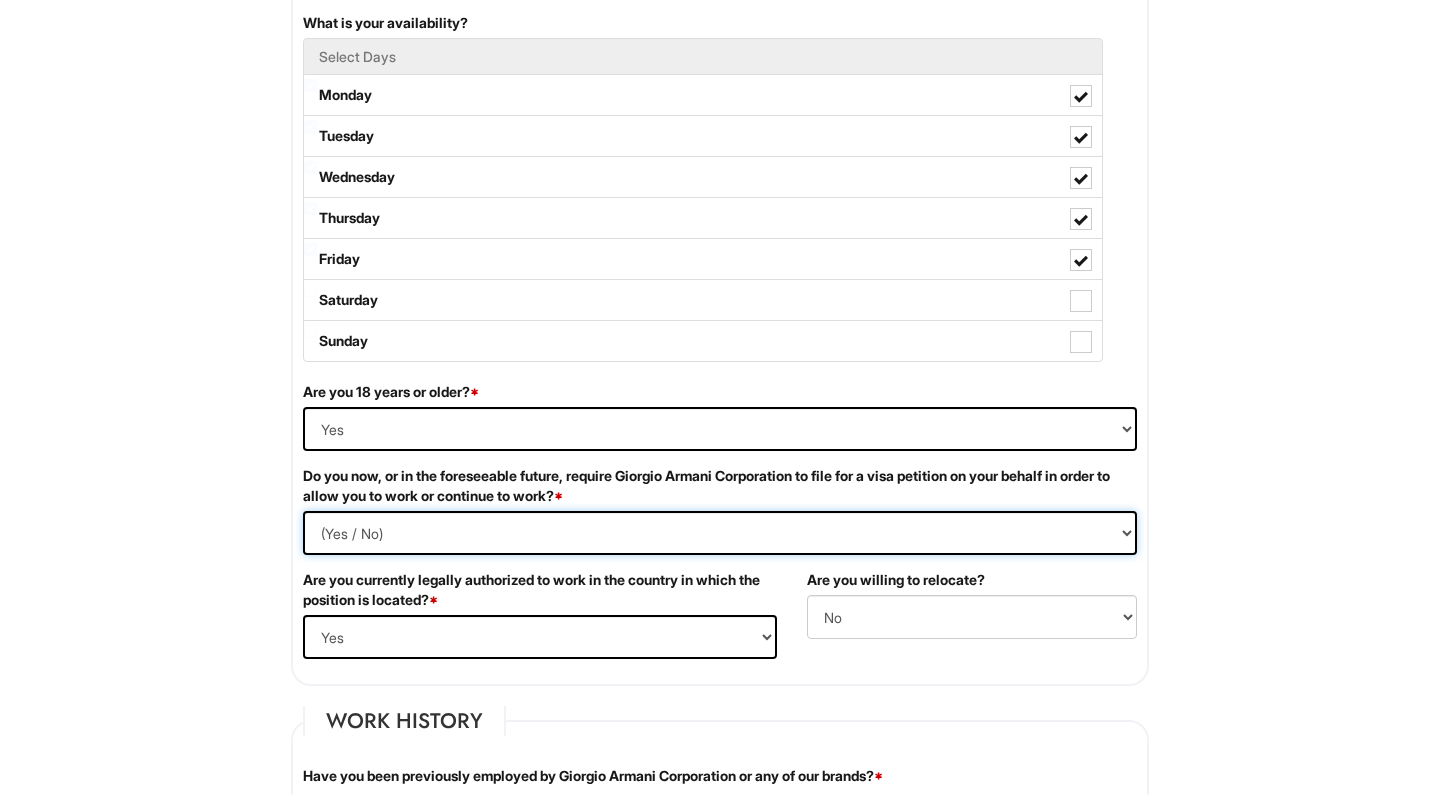 select on "No" 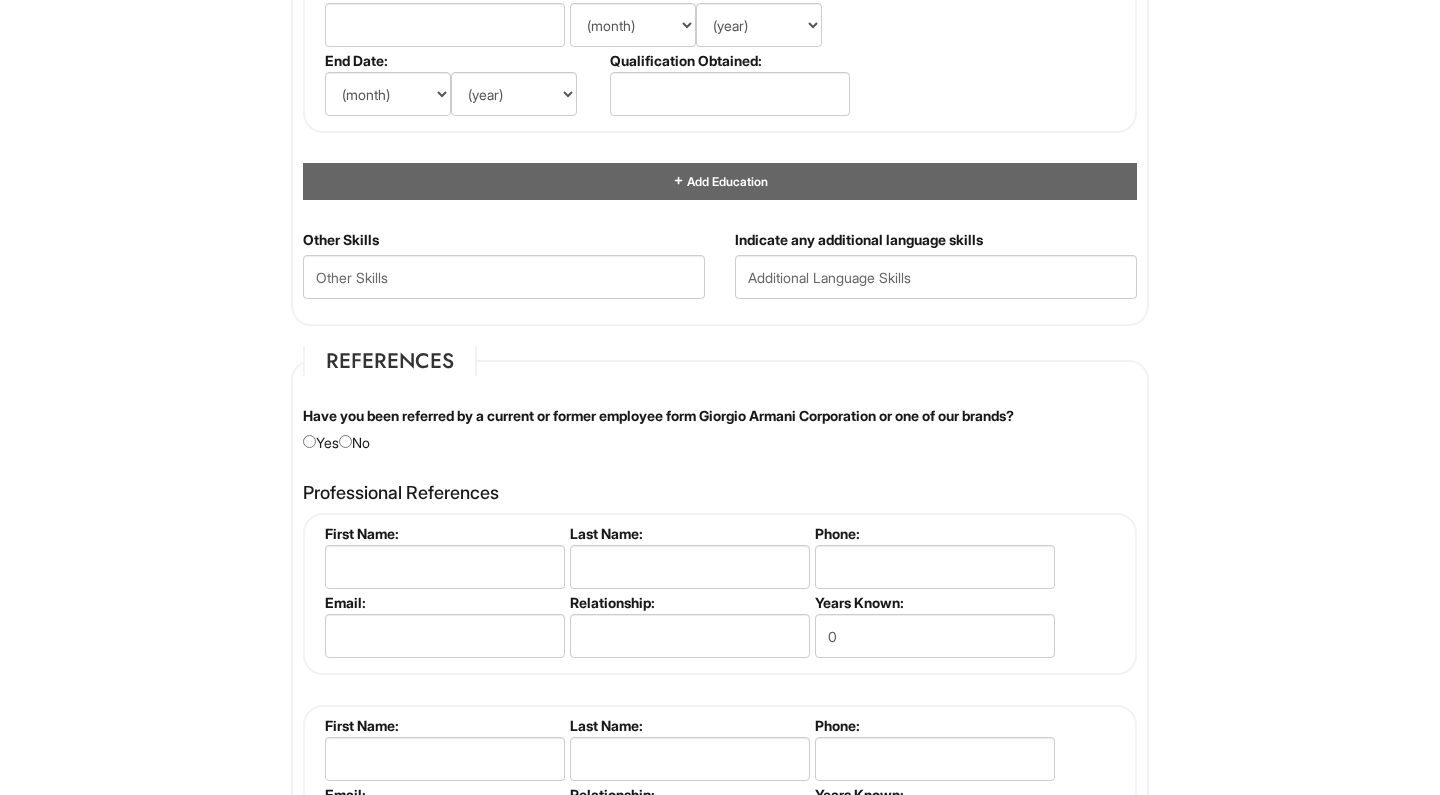 scroll, scrollTop: 2051, scrollLeft: 0, axis: vertical 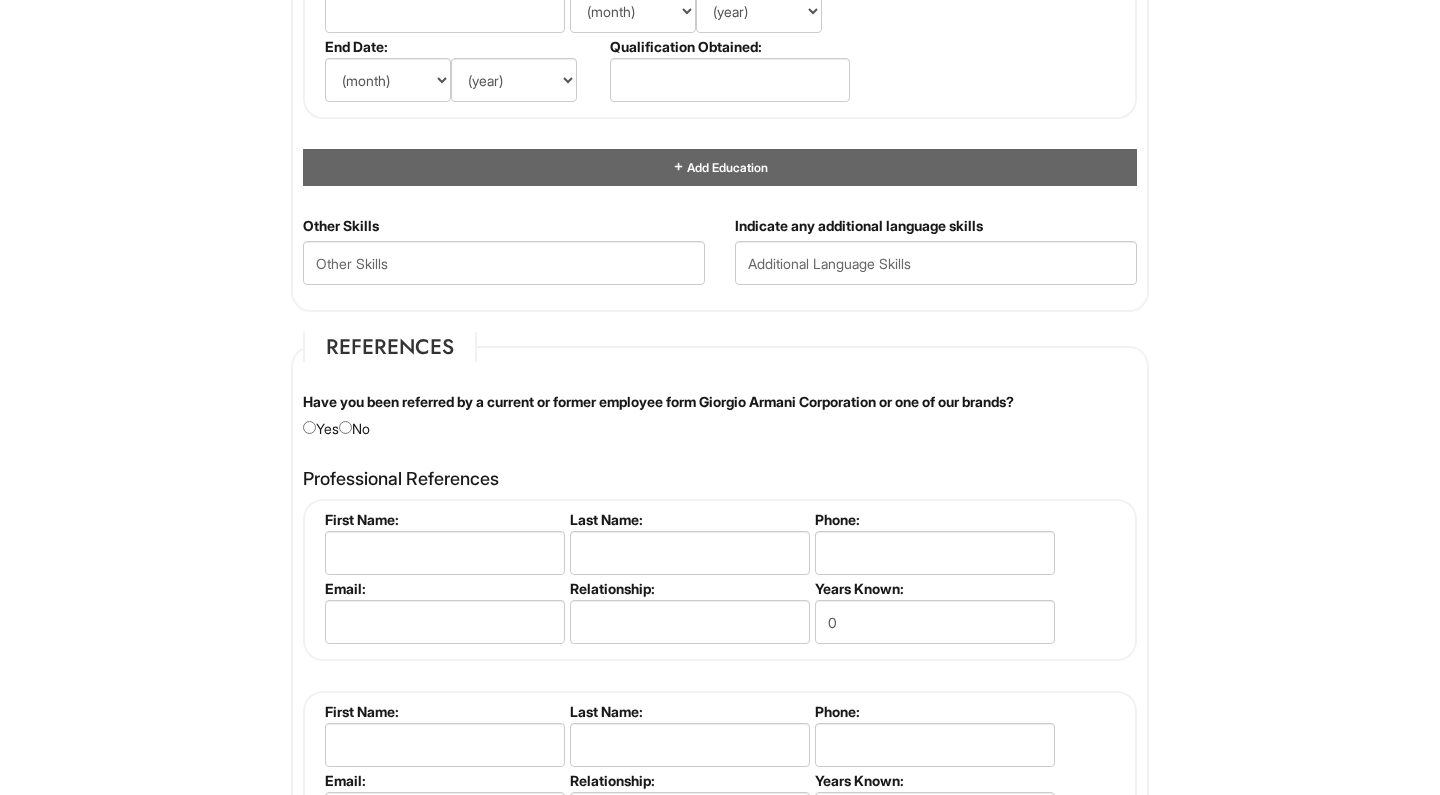 click on "Have you been referred by a current or former employee form Giorgio Armani Corporation or one of our brands?    Yes   No" at bounding box center (720, 415) 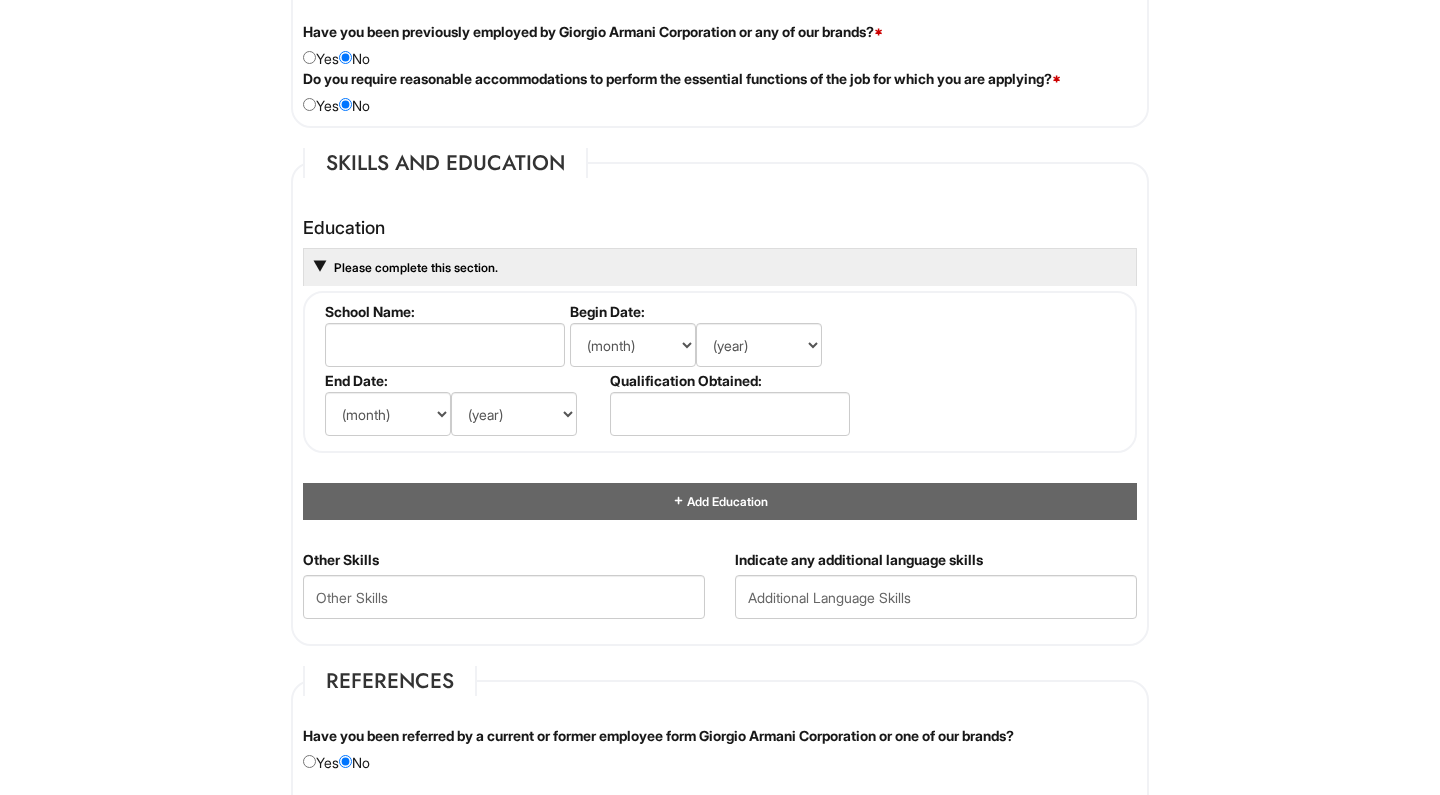 scroll, scrollTop: 1713, scrollLeft: 0, axis: vertical 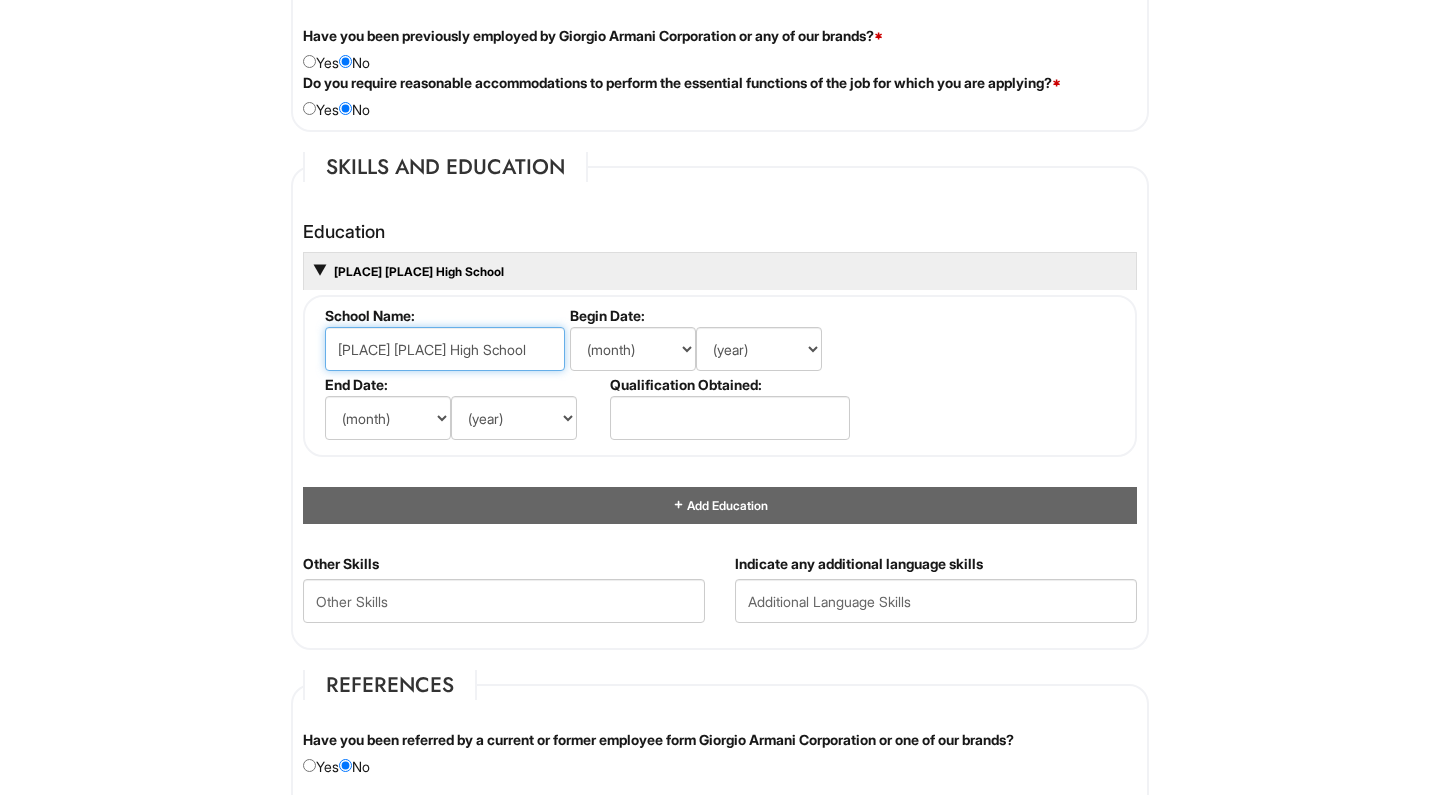 type on "[PLACE] [PLACE] High School" 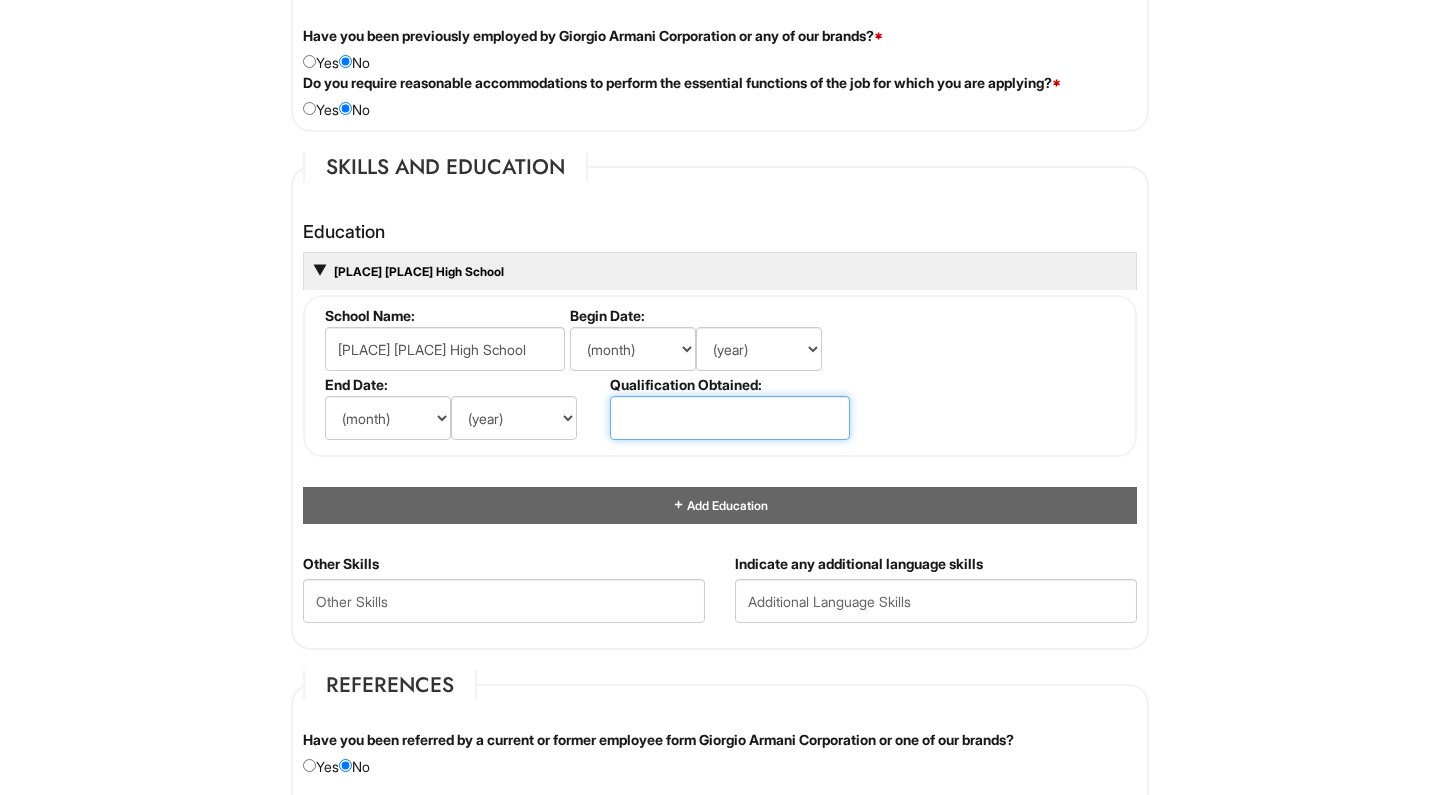 click at bounding box center (730, 418) 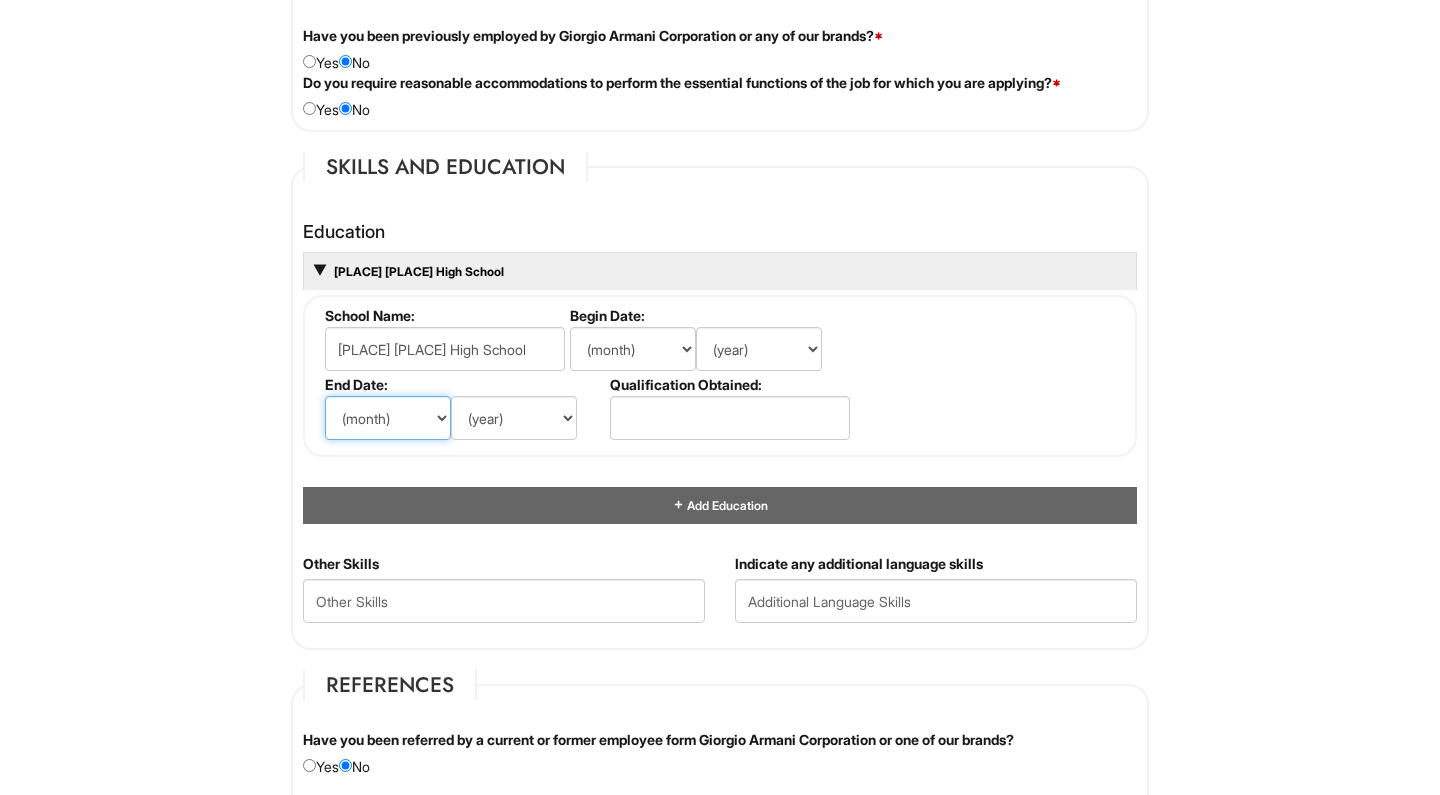 select on "12" 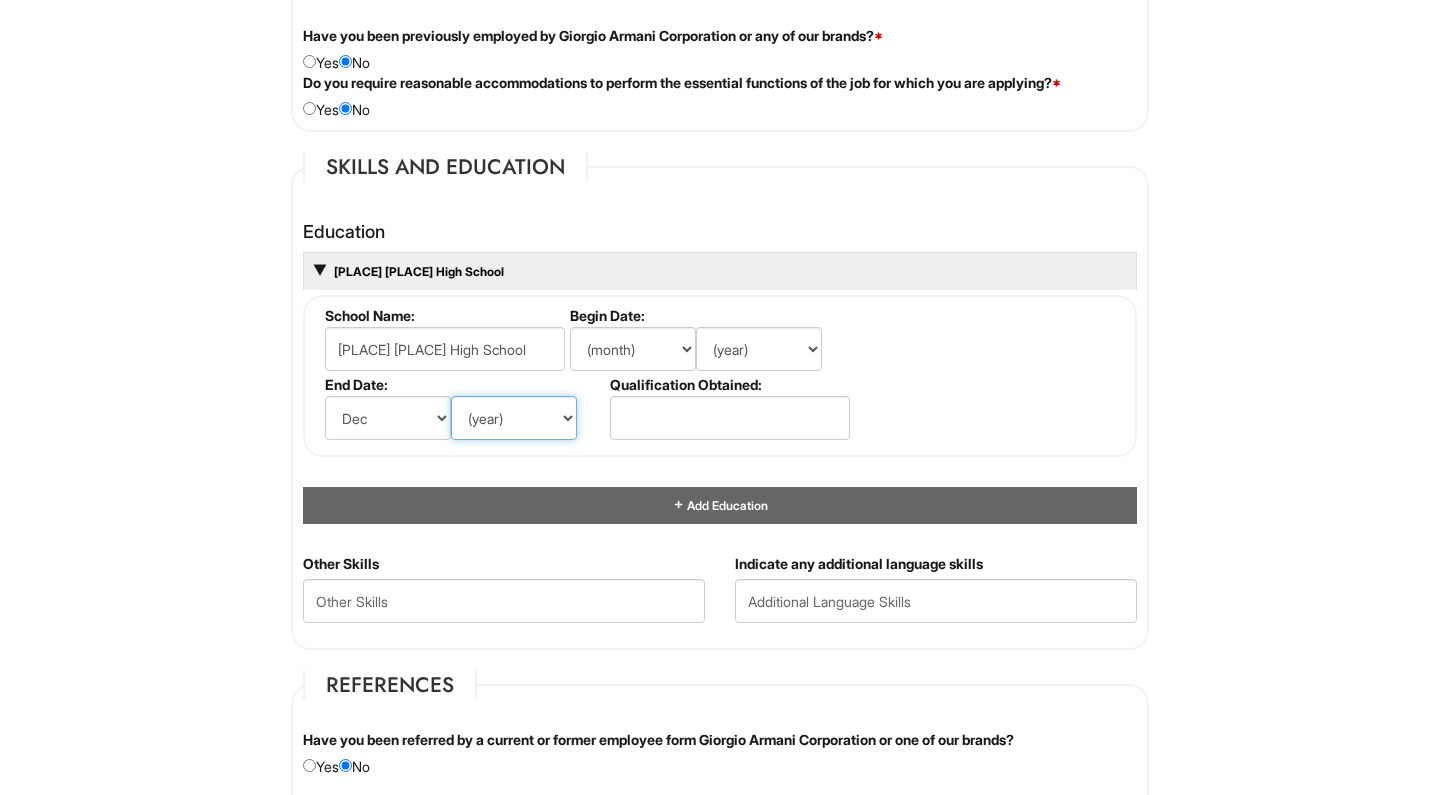 select on "1999" 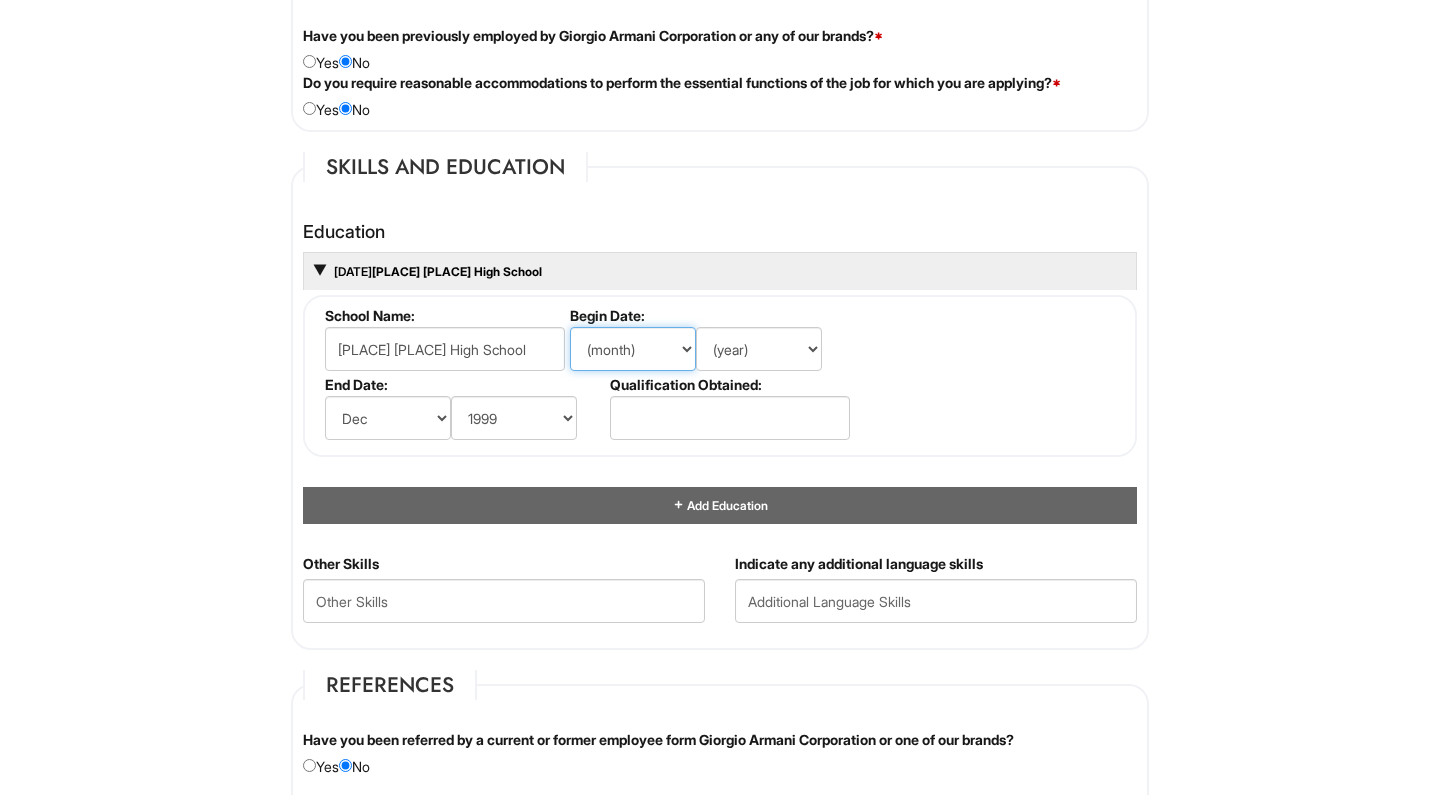 click on "(month) Jan Feb Mar Apr May Jun Jul Aug Sep Oct Nov Dec" at bounding box center [633, 349] 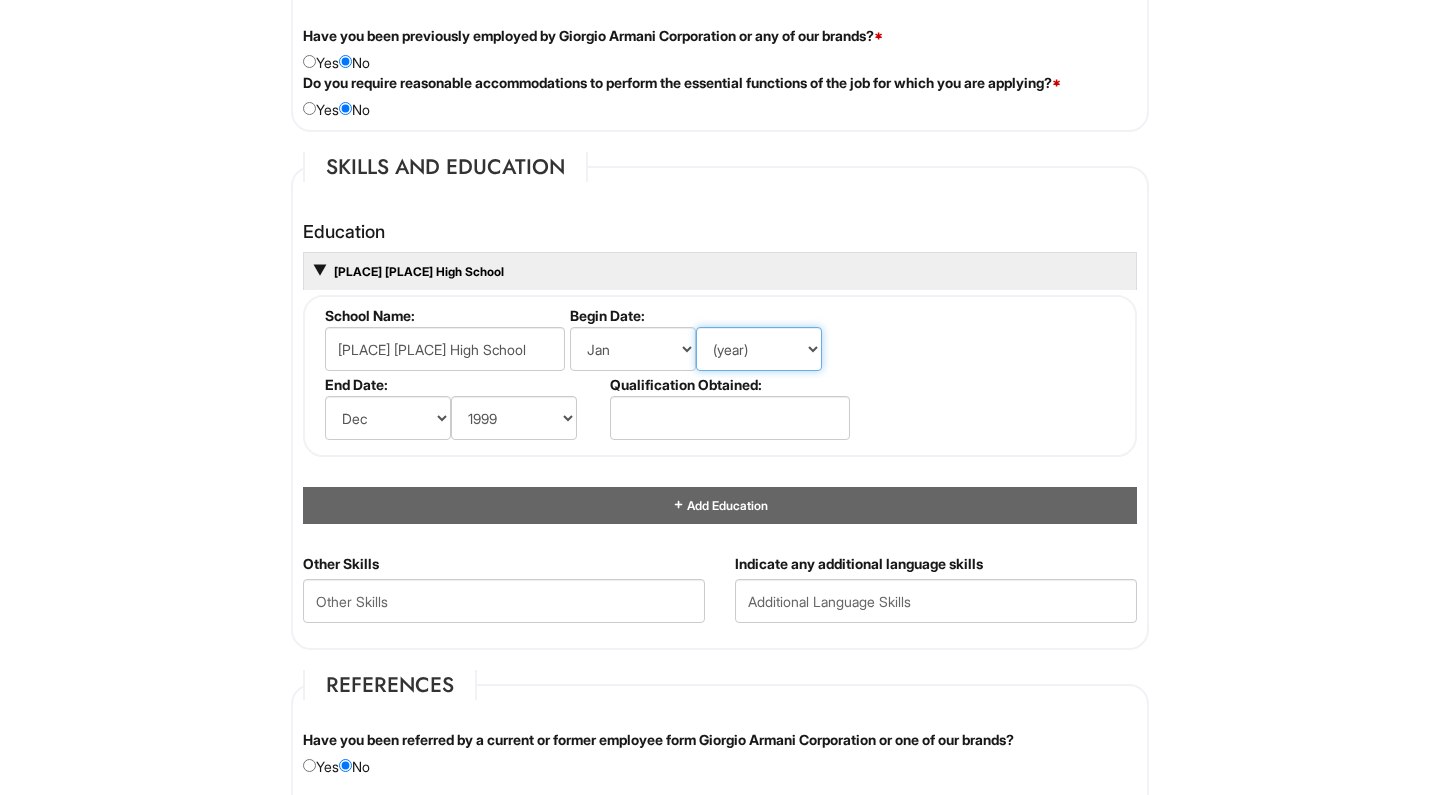 select on "1986" 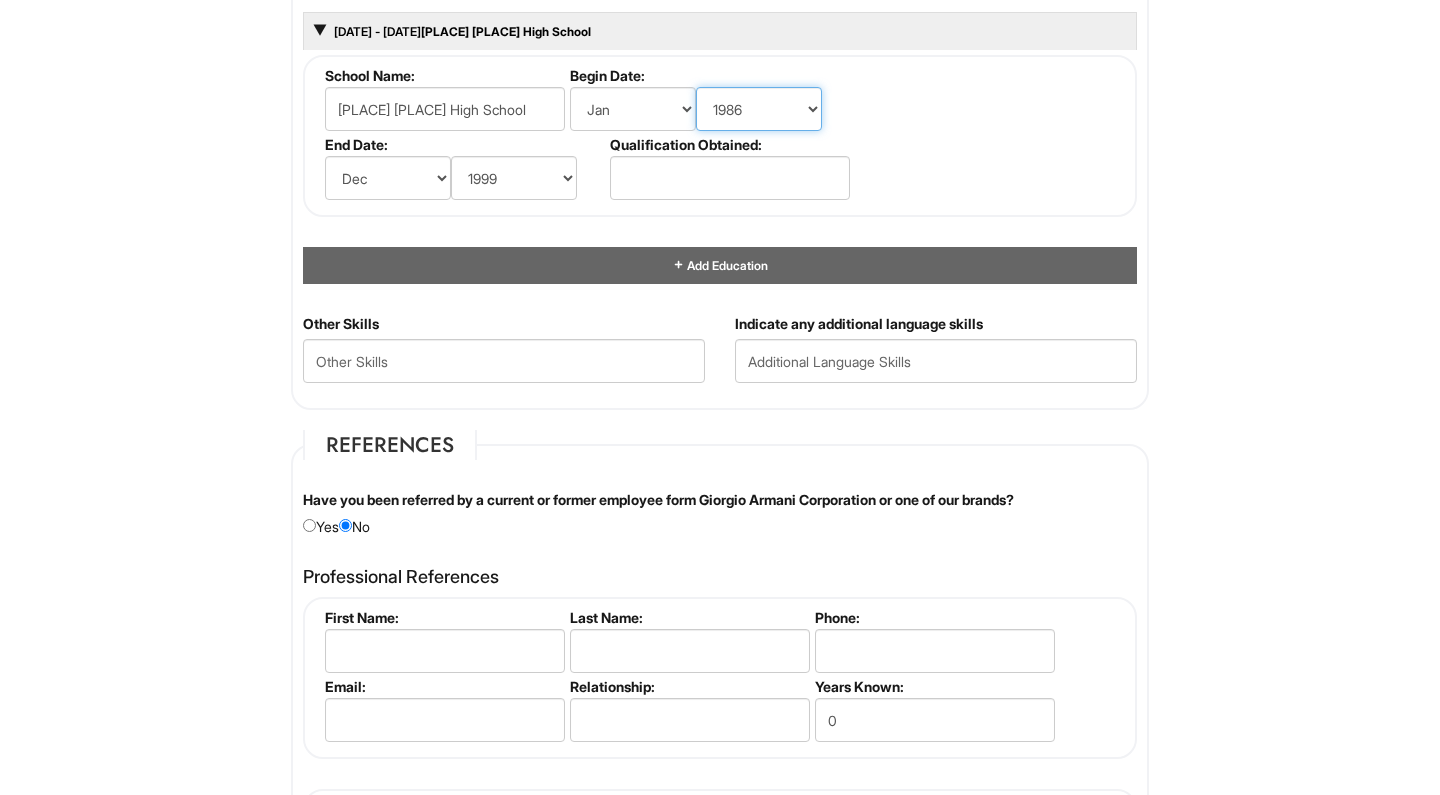 scroll, scrollTop: 1970, scrollLeft: 0, axis: vertical 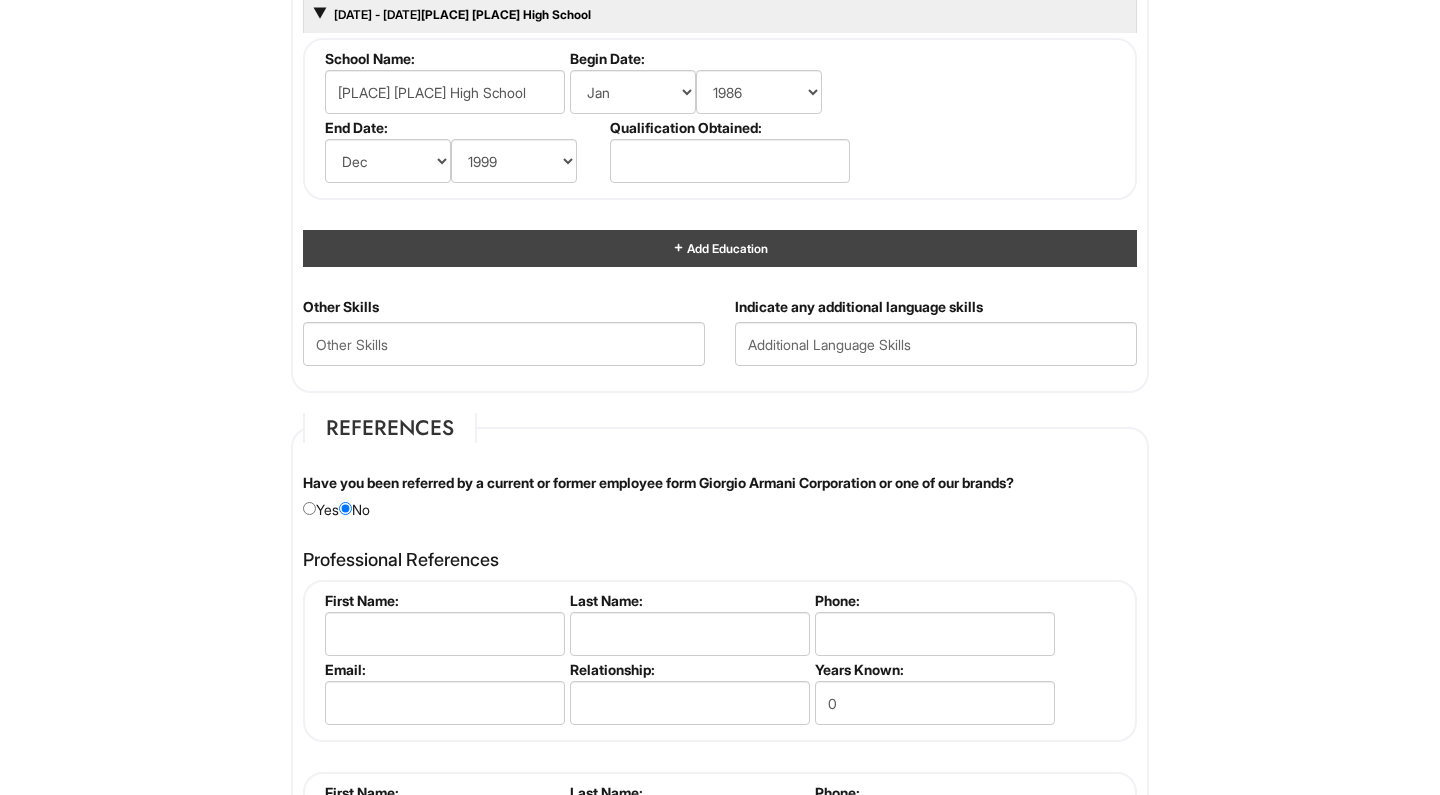 click on "Add Education" at bounding box center [720, 248] 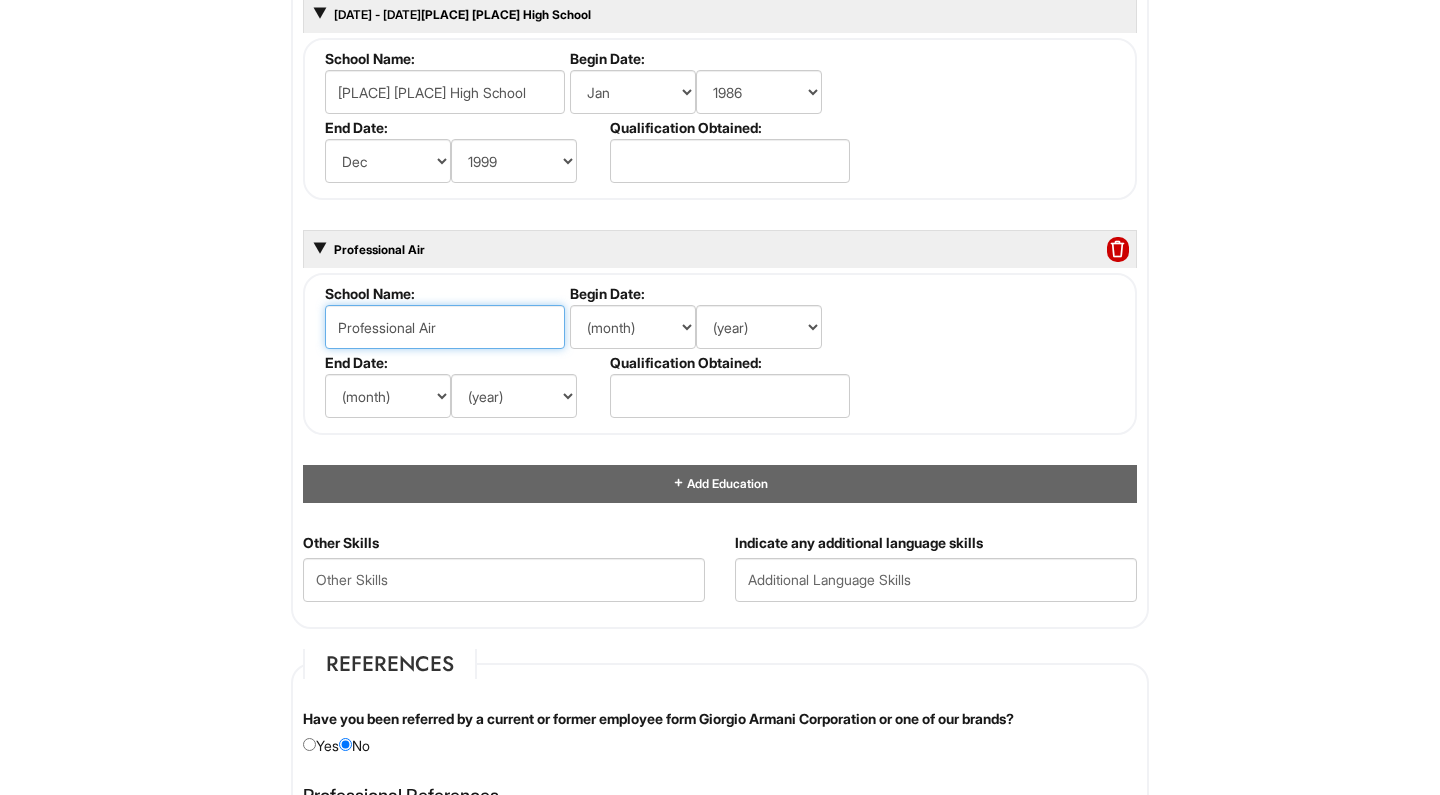 type on "Professional Air" 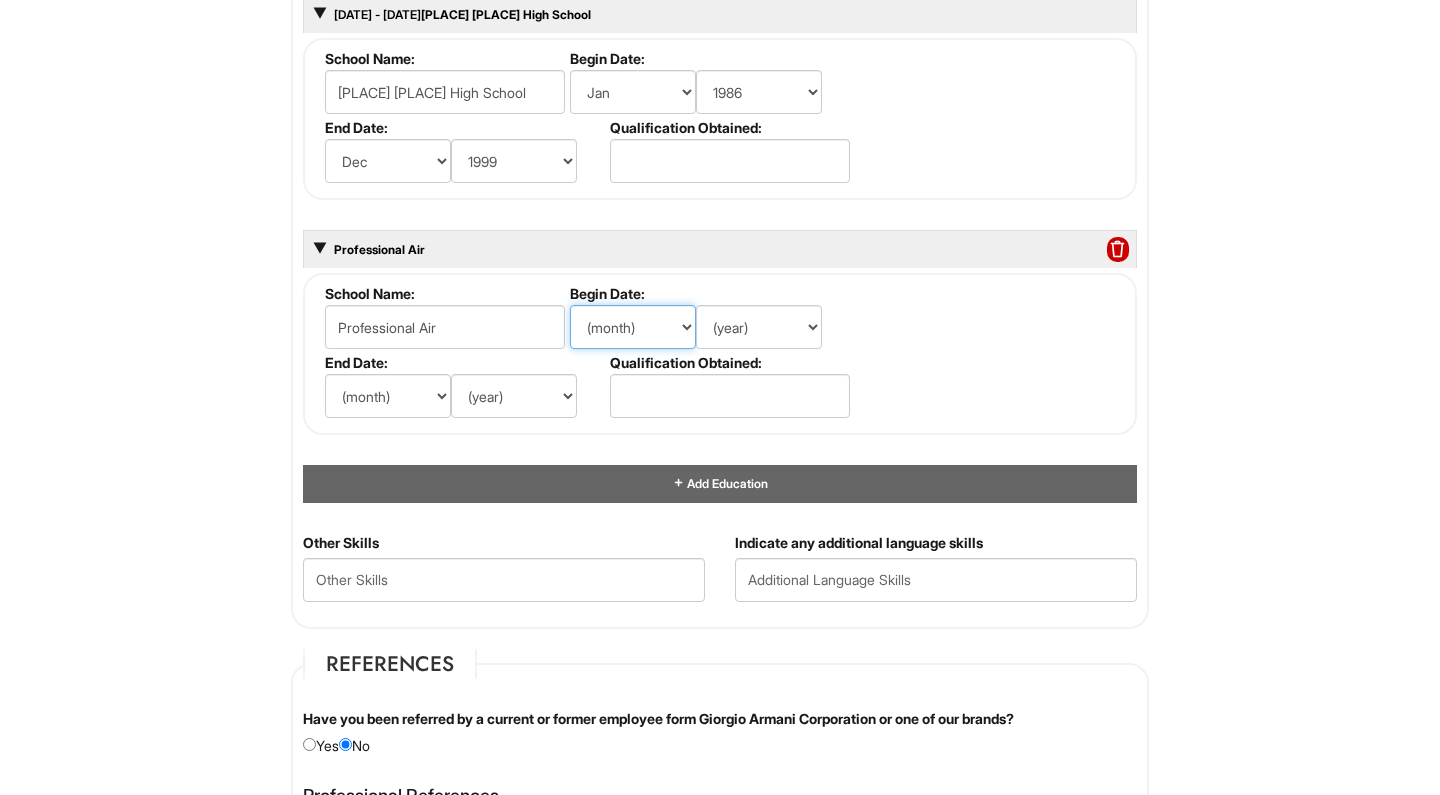 select on "1" 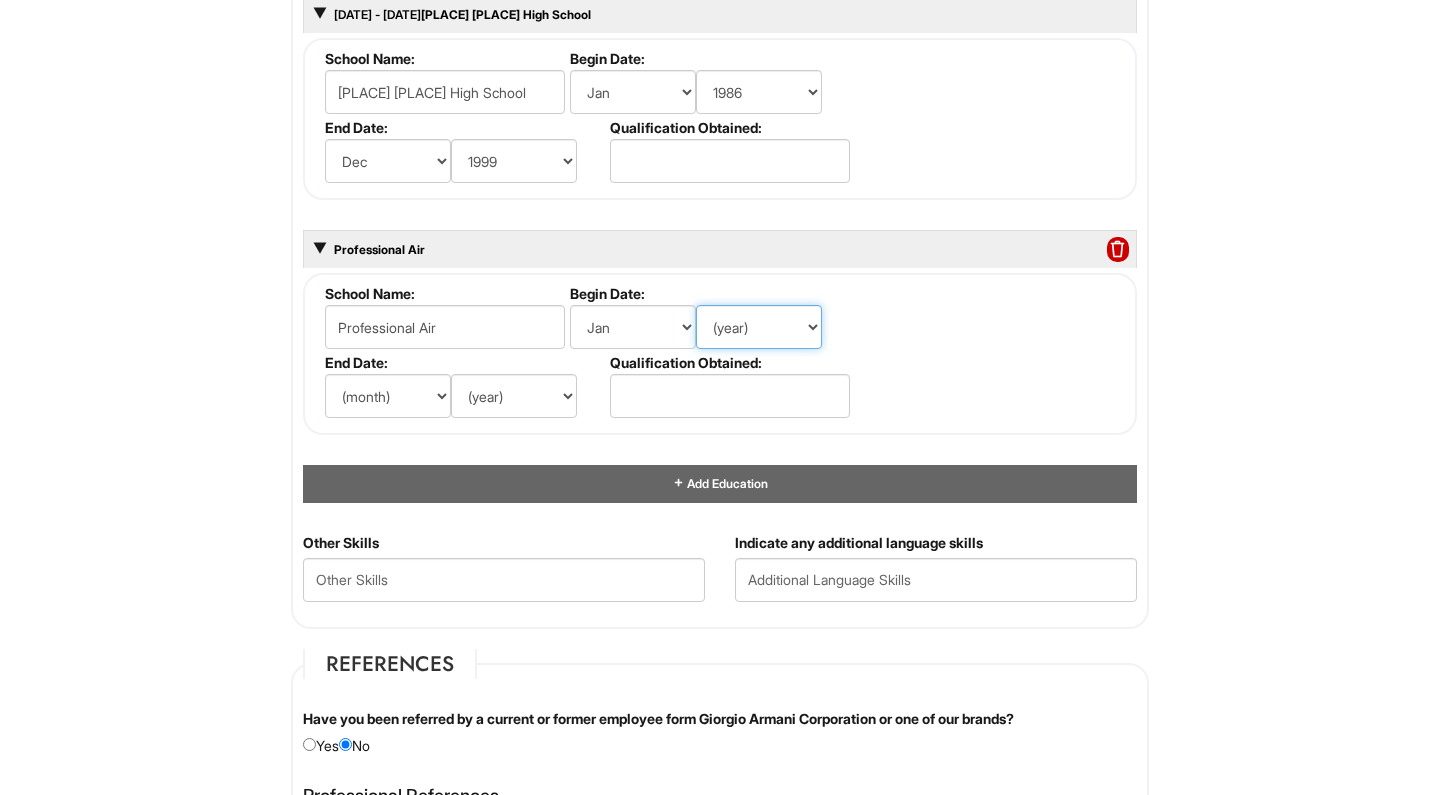 click on "(year) 2029 2028 2027 2026 2025 2024 2023 2022 2021 2020 2019 2018 2017 2016 2015 2014 2013 2012 2011 2010 2009 2008 2007 2006 2005 2004 2003 2002 2001 2000 1999 1998 1997 1996 1995 1994 1993 1992 1991 1990 1989 1988 1987 1986 1985 1984 1983 1982 1981 1980 1979 1978 1977 1976 1975 1974 1973 1972 1971 1970 1969 1968 1967 1966 1965 1964 1963 1962 1961 1960 1959 1958 1957 1956 1955 1954 1953 1952 1951 1950 1949 1948 1947 1946  --  2030 2031 2032 2033 2034 2035 2036 2037 2038 2039 2040 2041 2042 2043 2044 2045 2046 2047 2048 2049 2050 2051 2052 2053 2054 2055 2056 2057 2058 2059 2060 2061 2062 2063 2064" at bounding box center (759, 327) 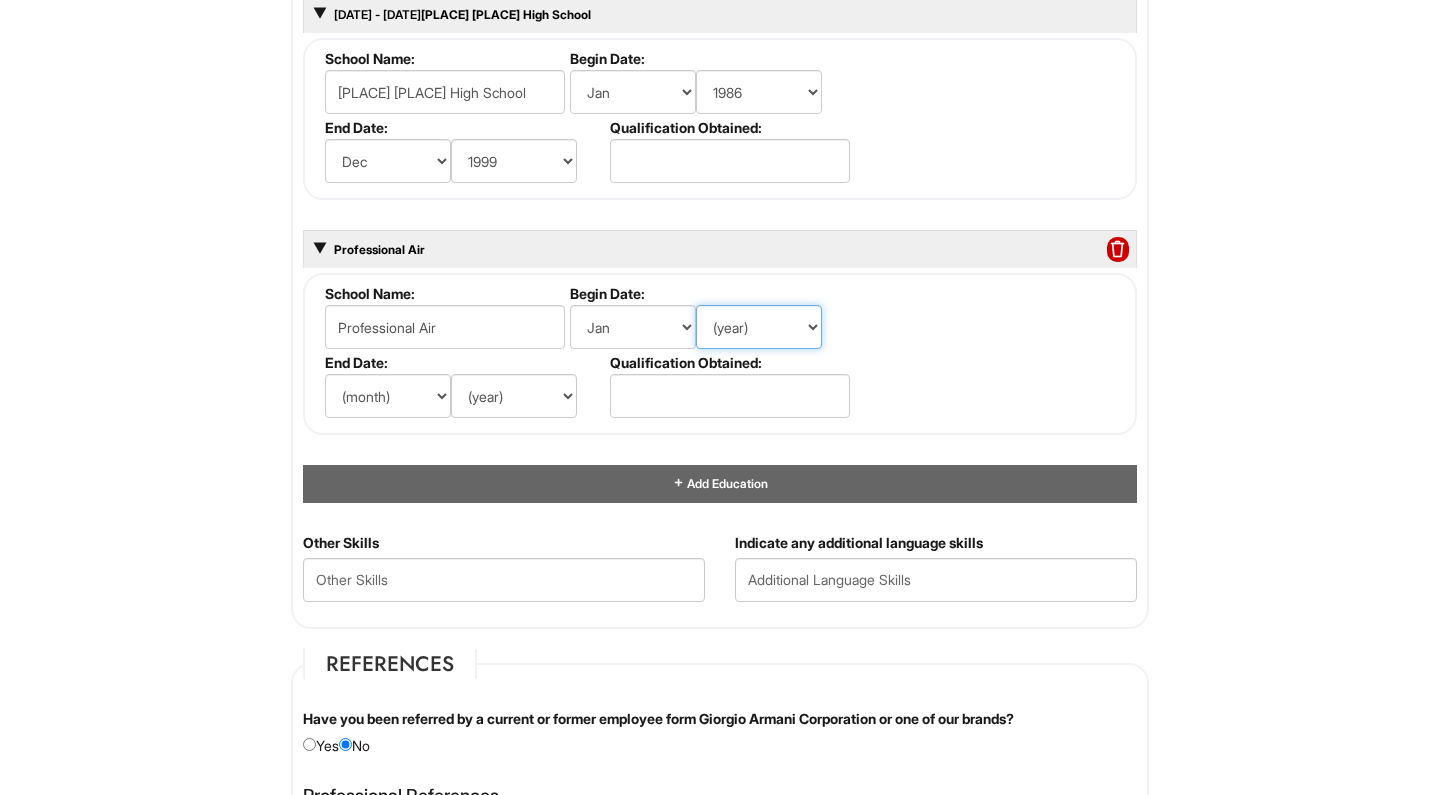 select on "2002" 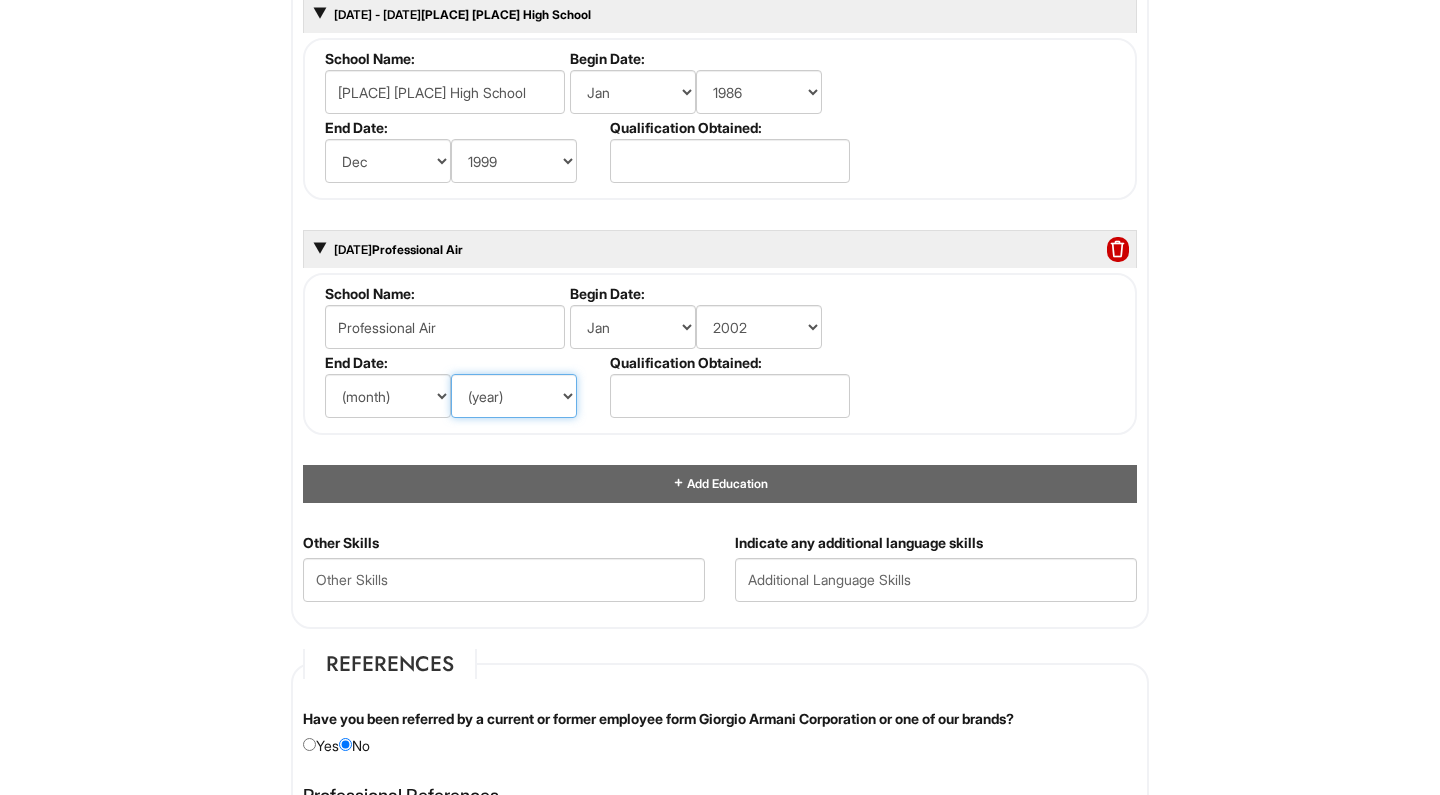 select on "2003" 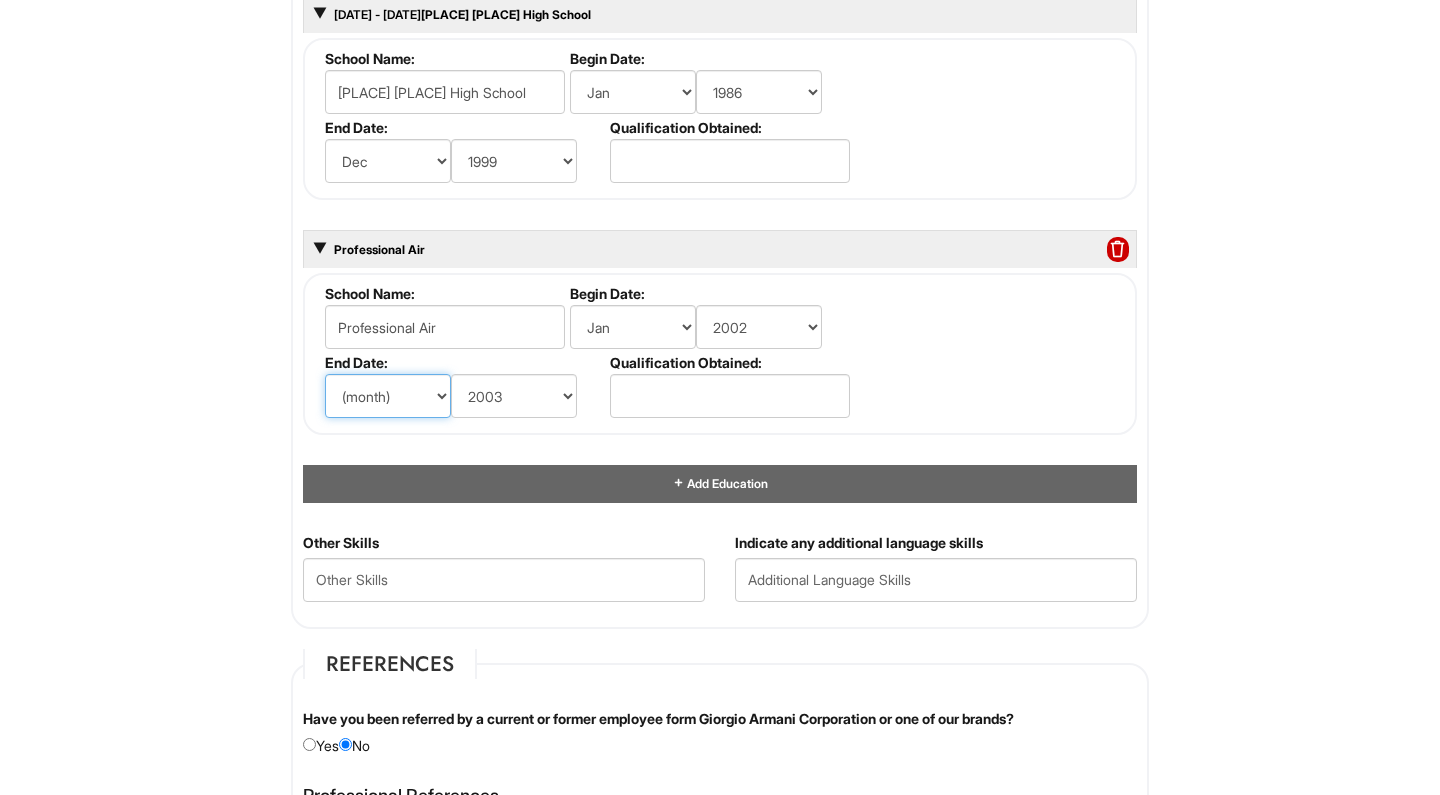 select on "12" 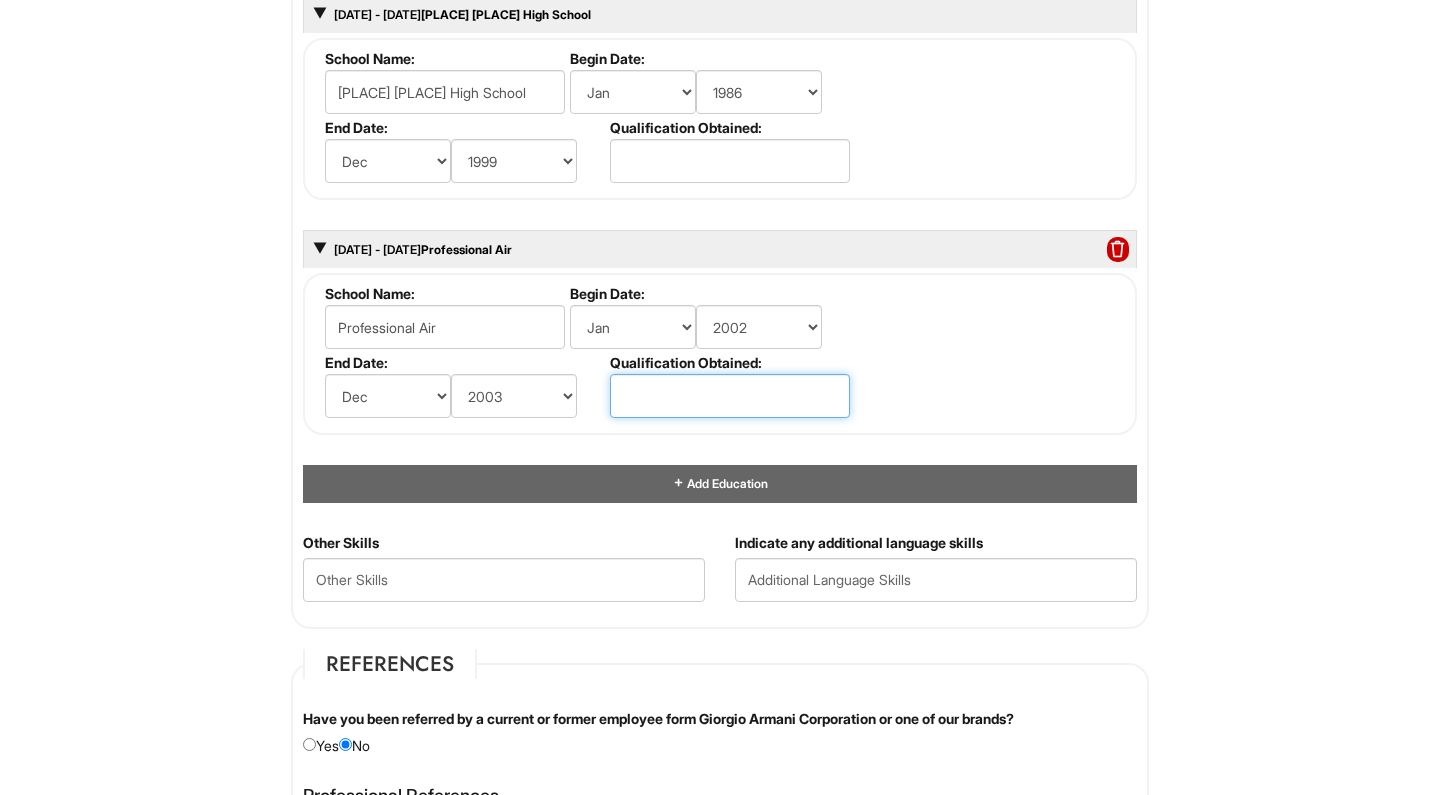 click at bounding box center [730, 396] 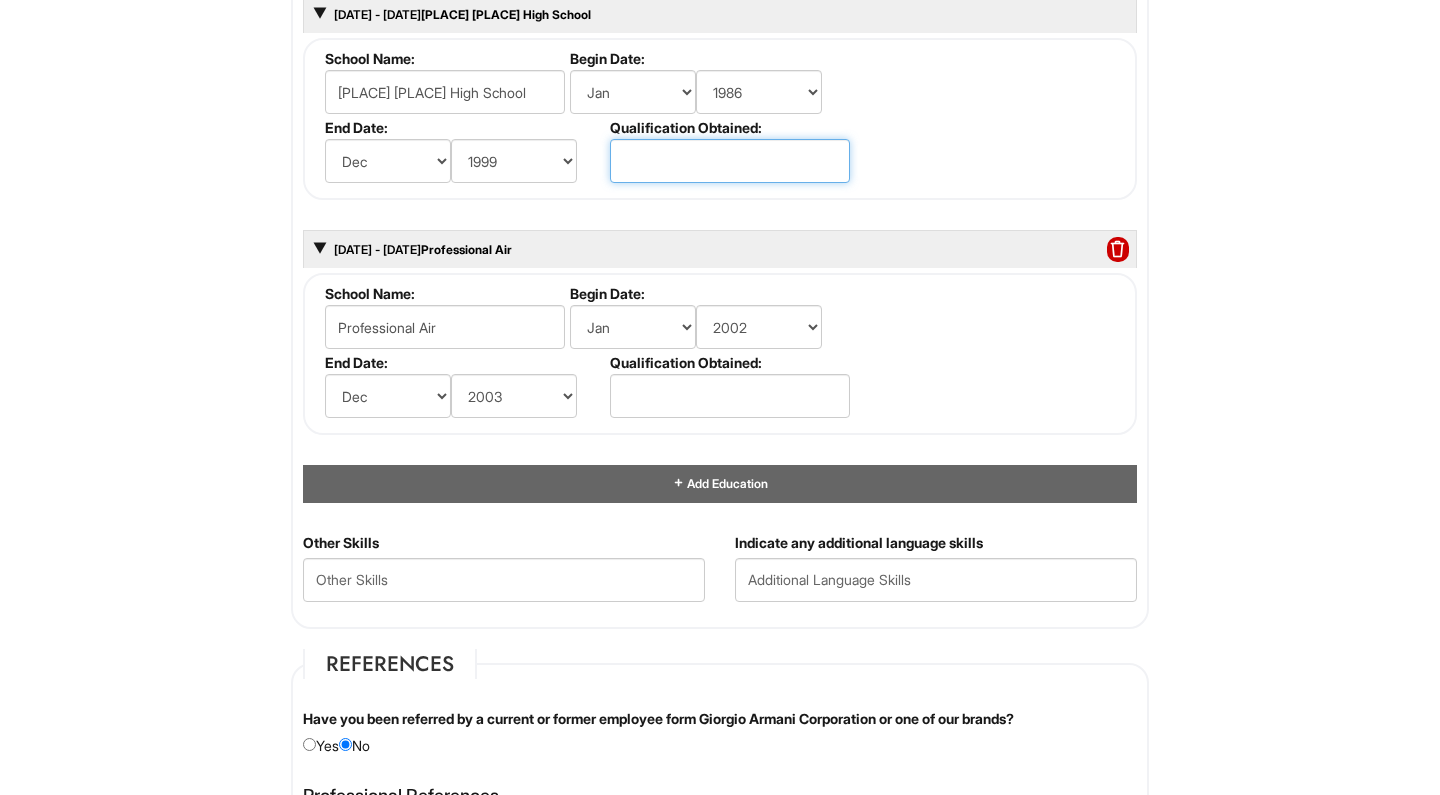 click at bounding box center [730, 161] 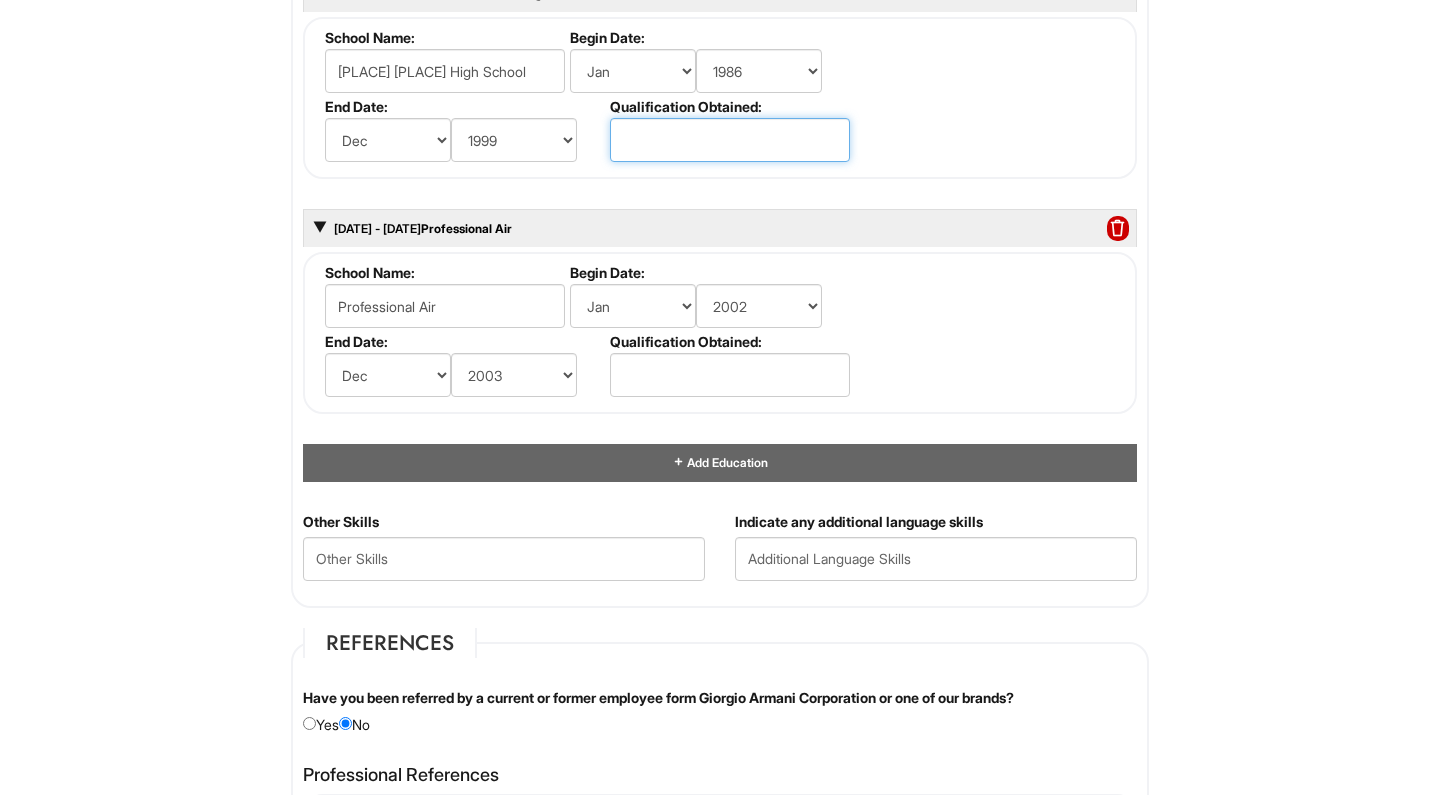 scroll, scrollTop: 1991, scrollLeft: 0, axis: vertical 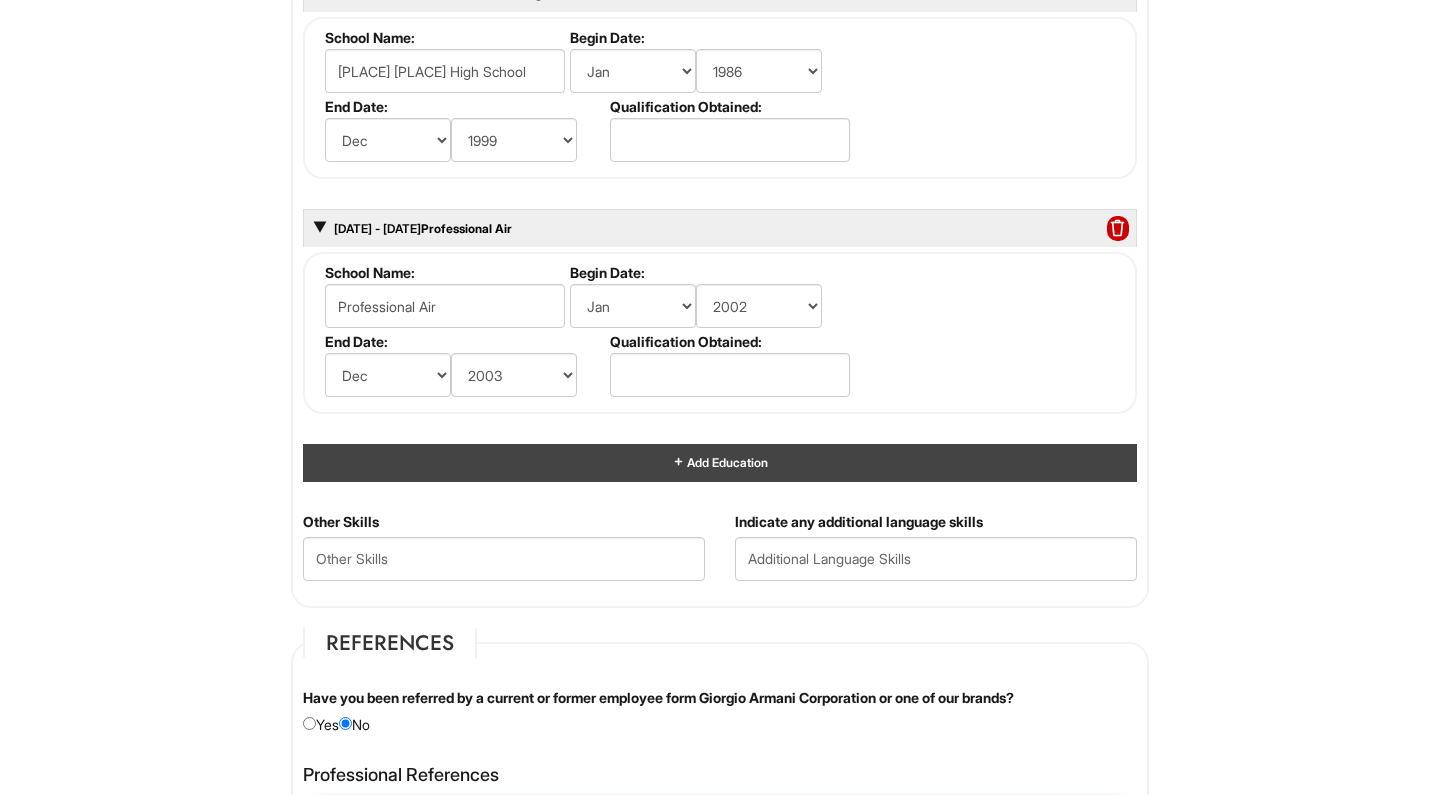 click on "Add Education" at bounding box center [726, 462] 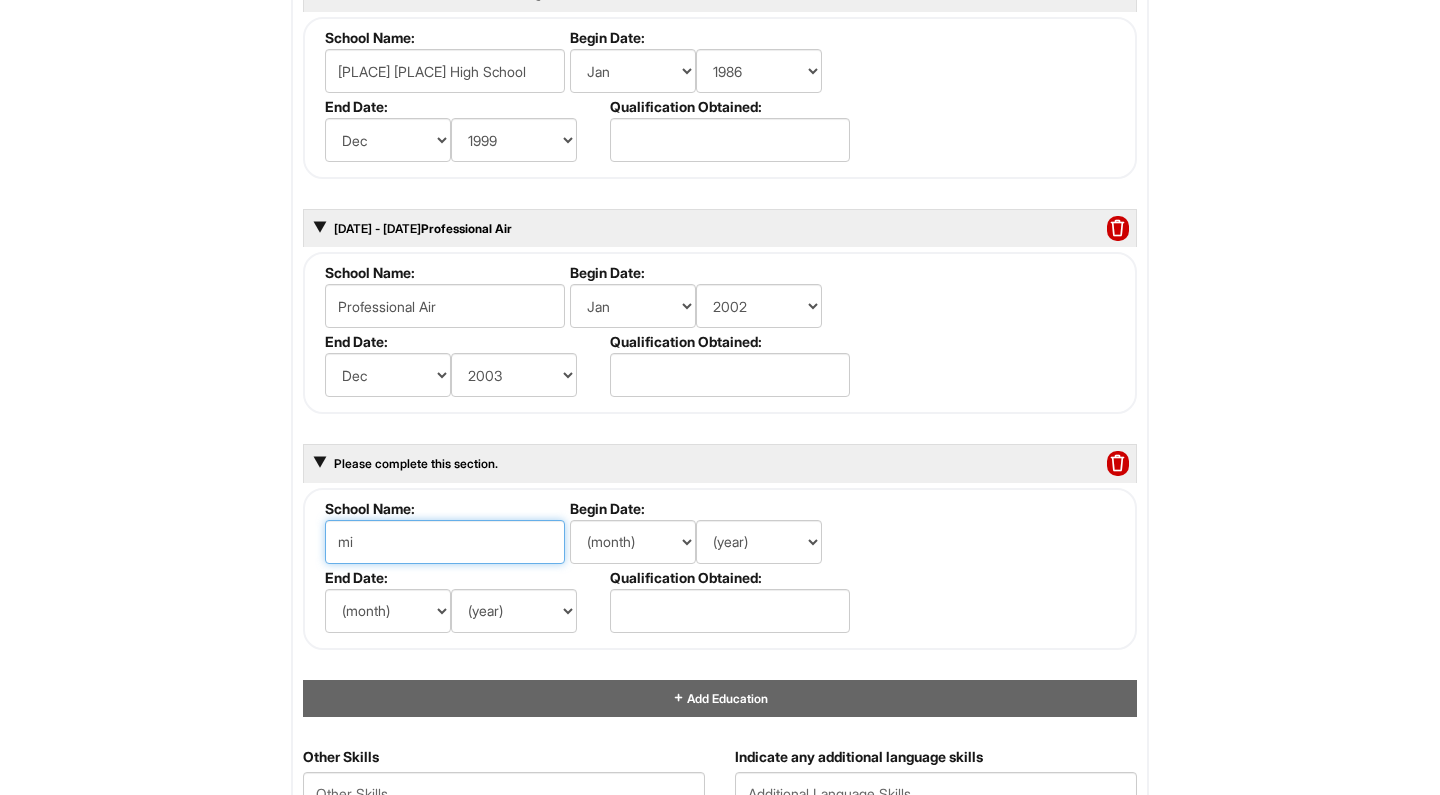 type on "m" 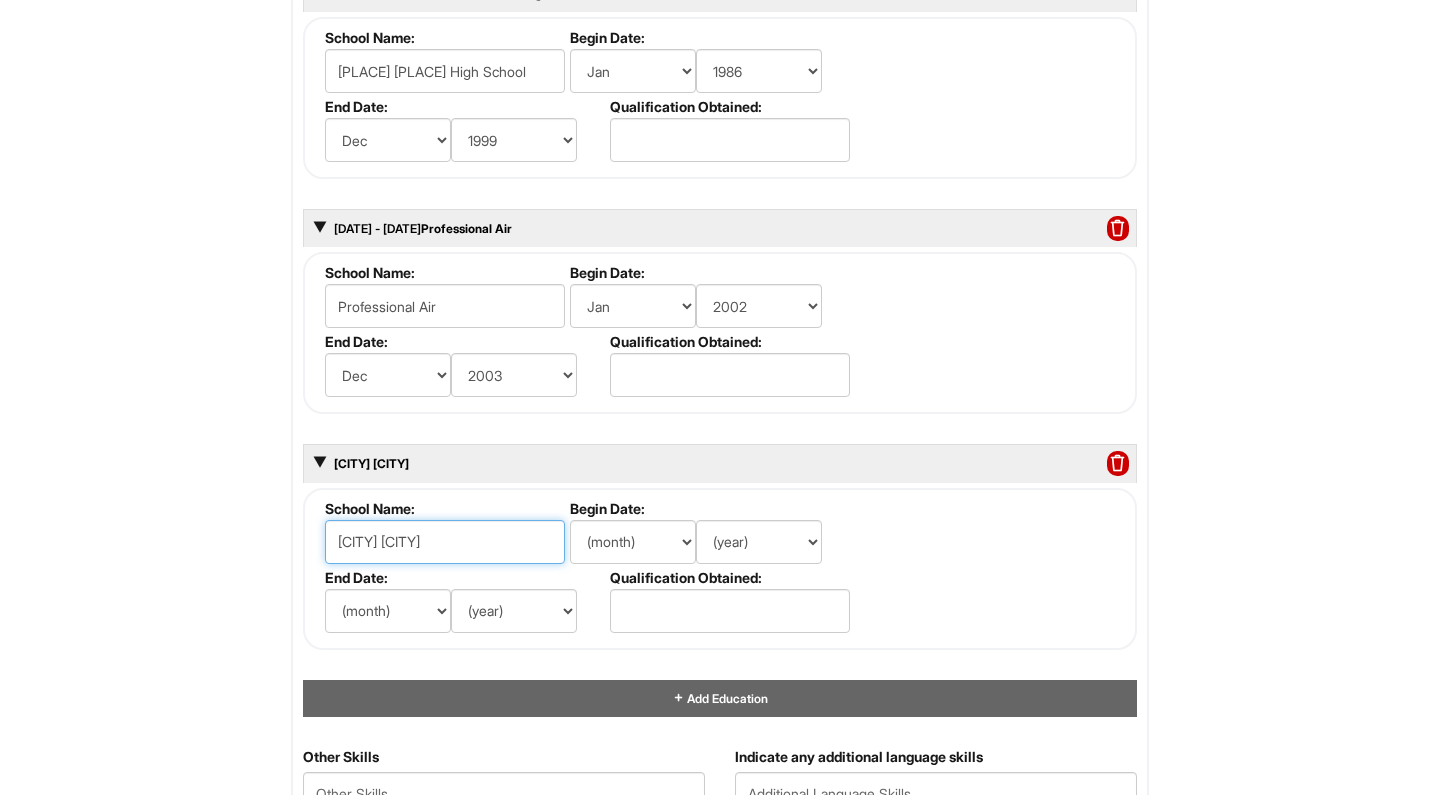 type on "[CITY] [CITY]" 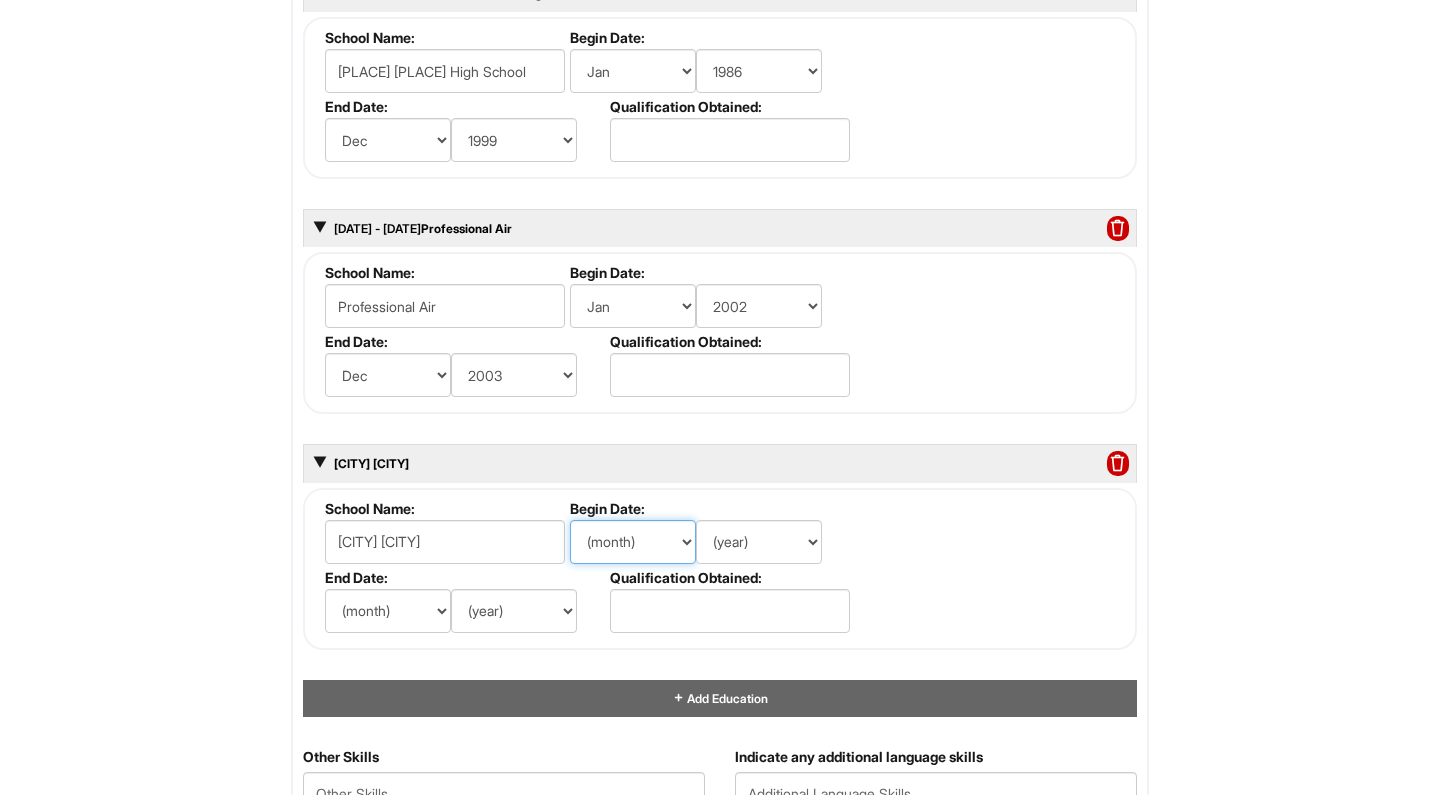 select on "1" 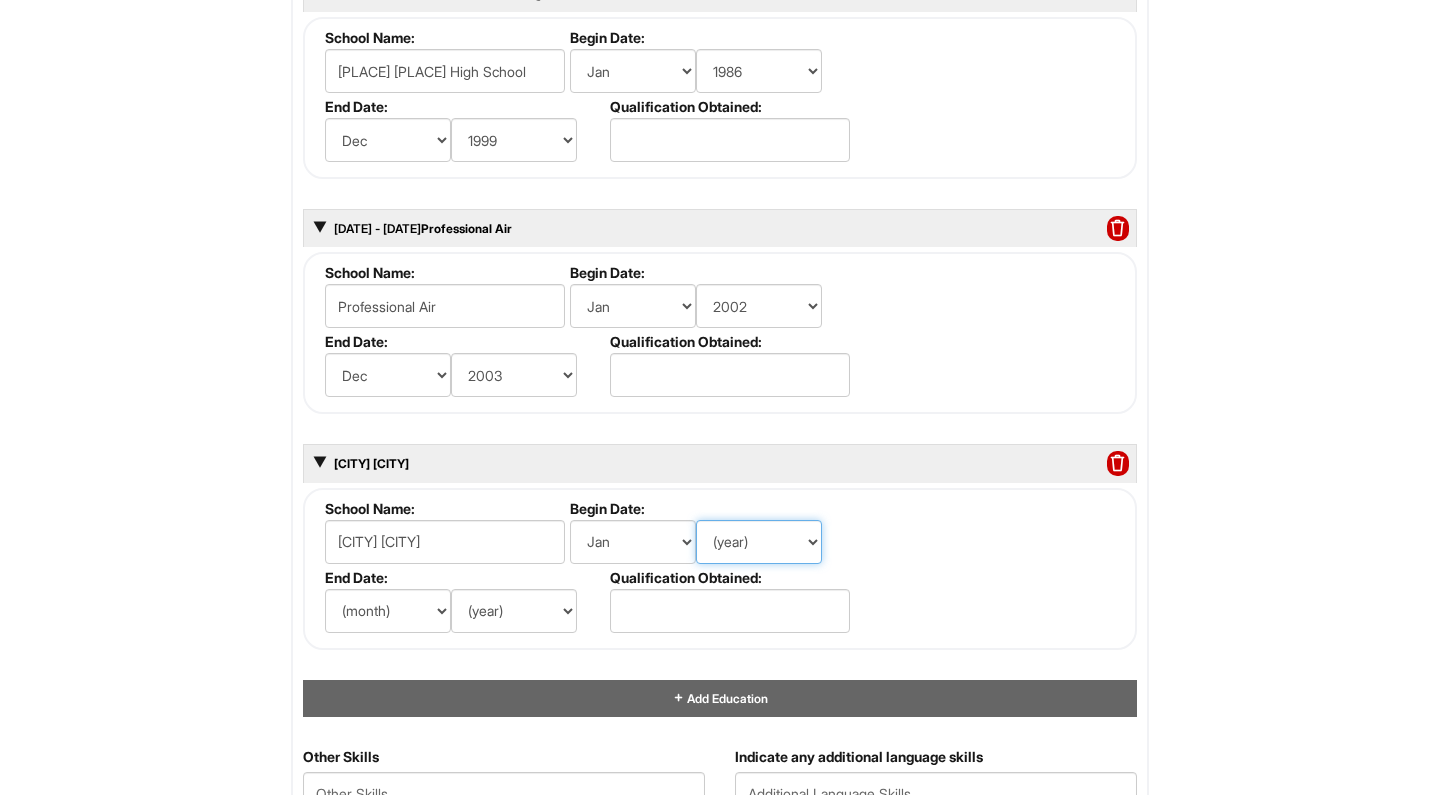 select on "2017" 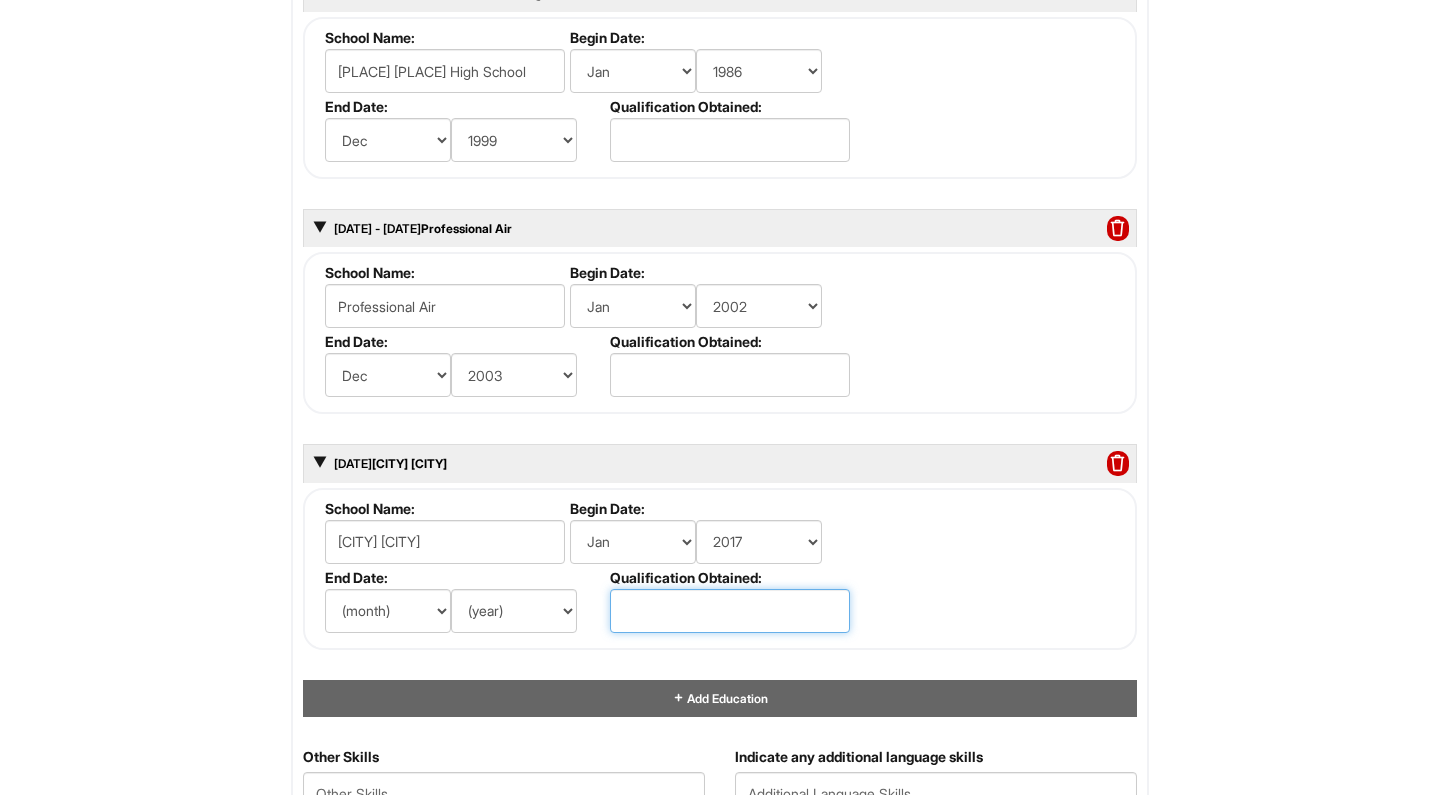 click at bounding box center (730, 611) 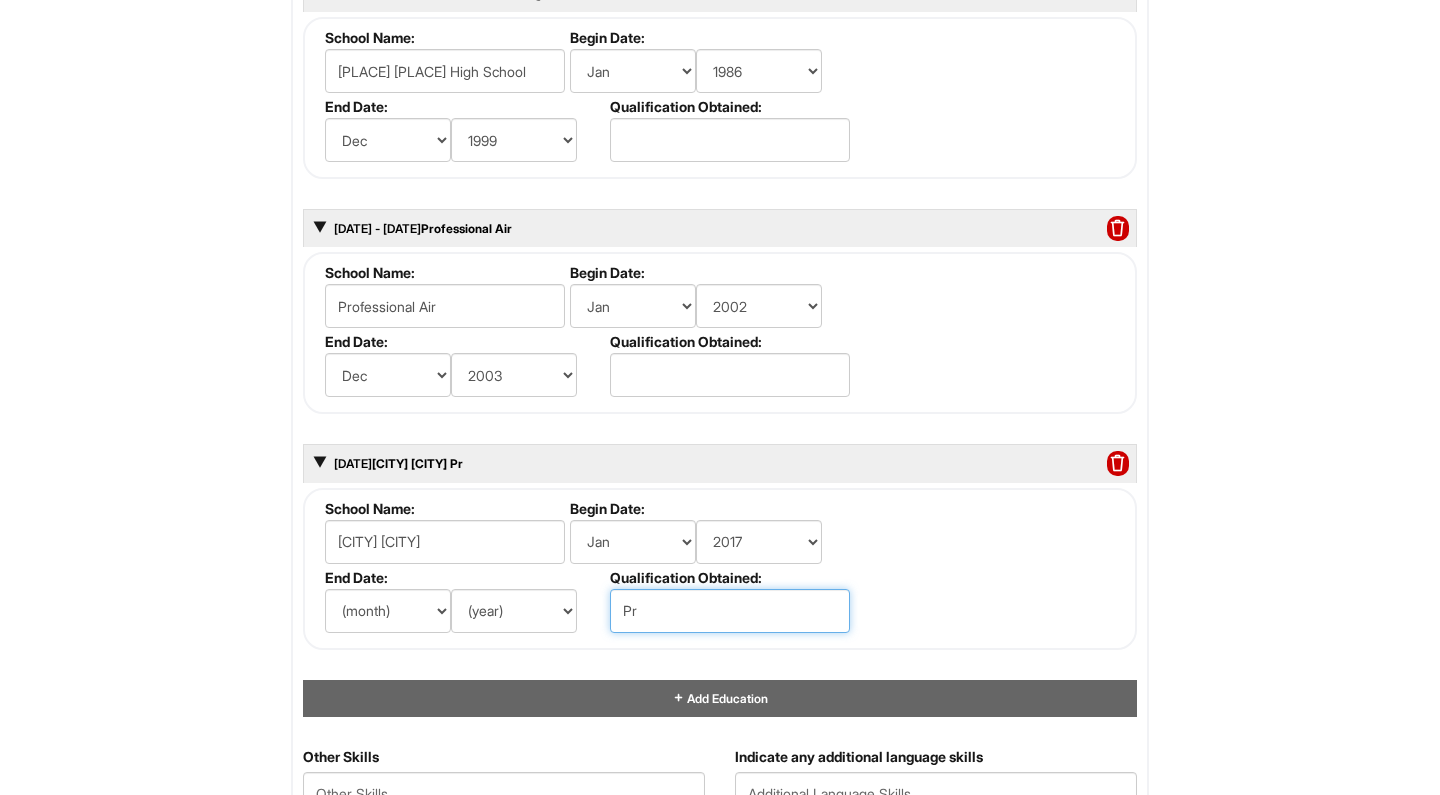 type on "P" 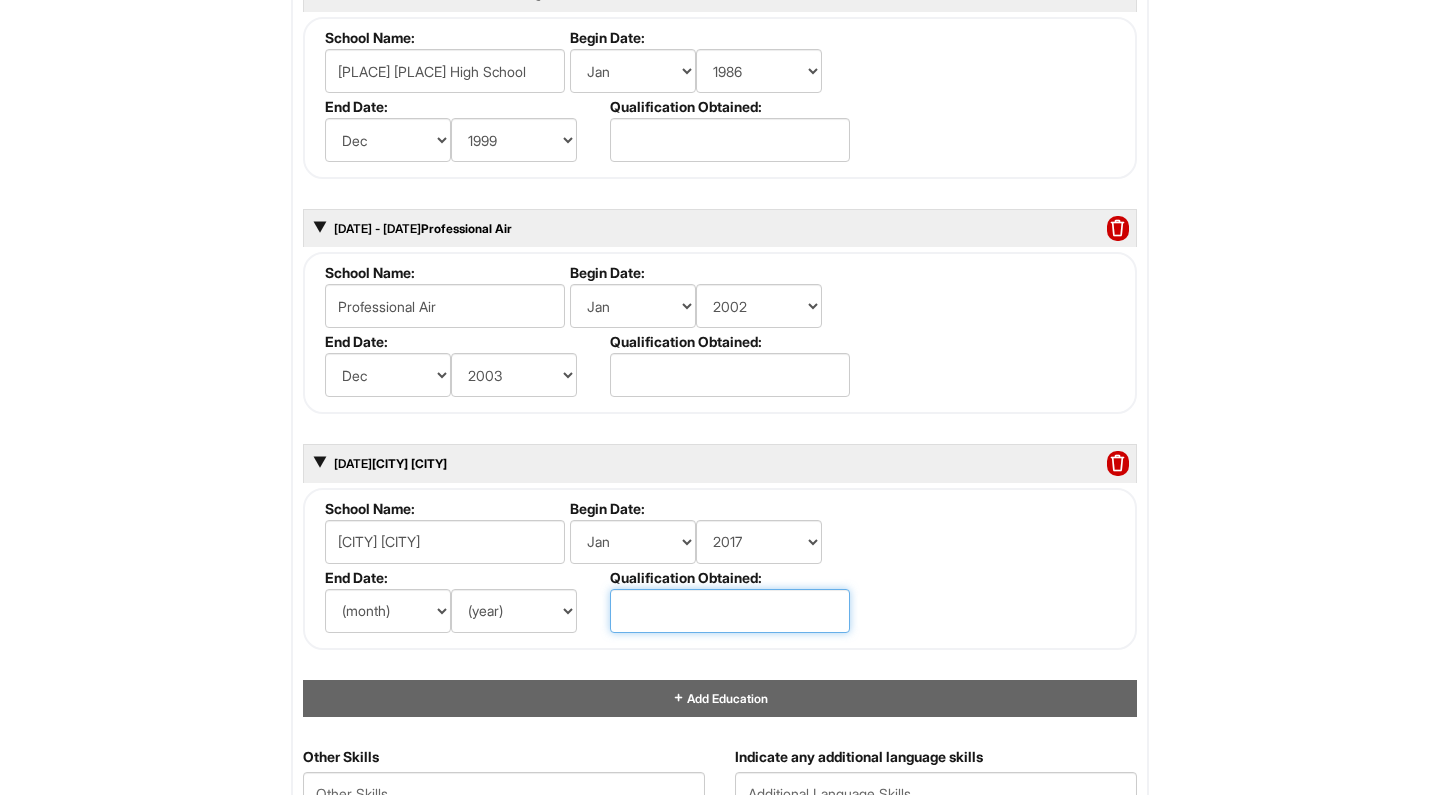 type on "p" 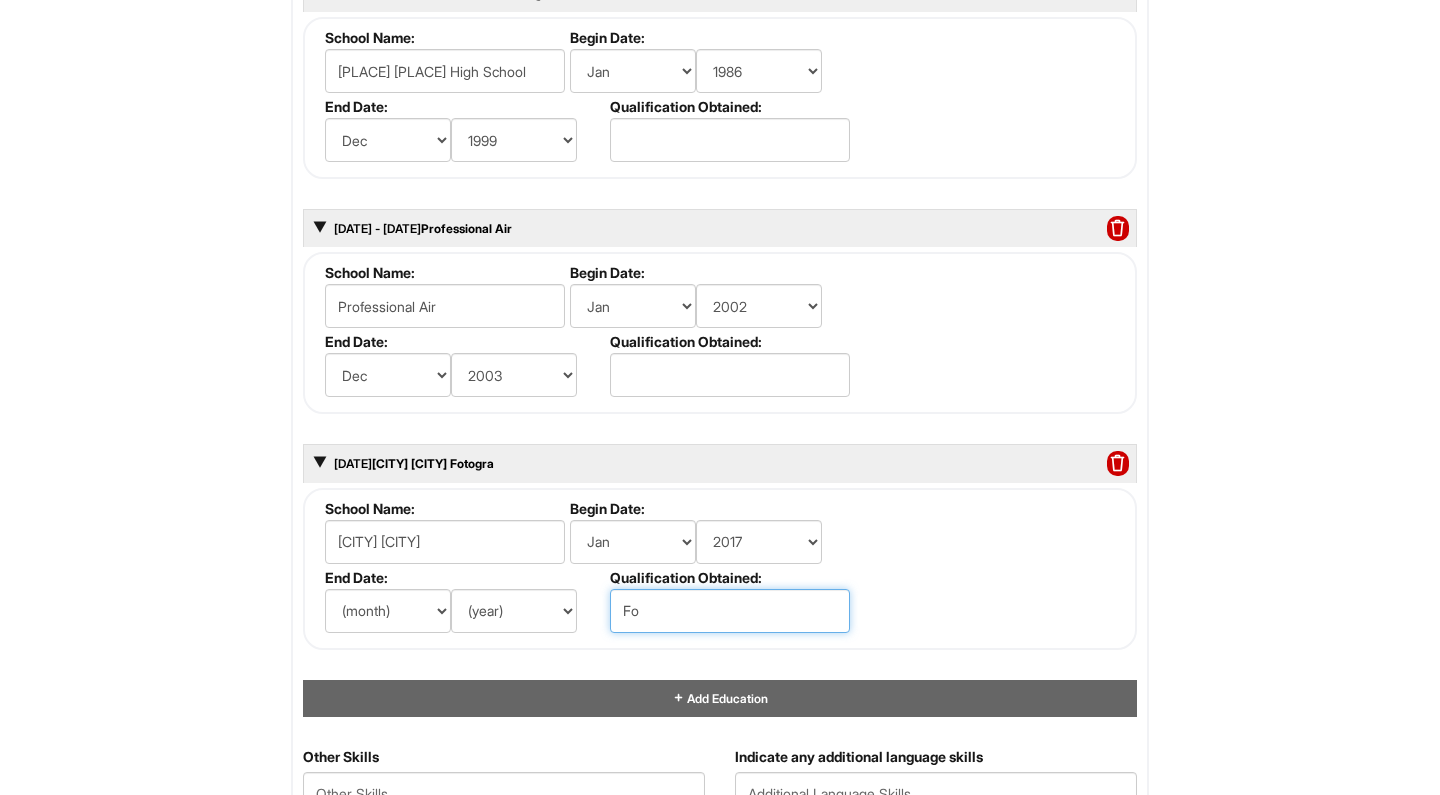 type on "F" 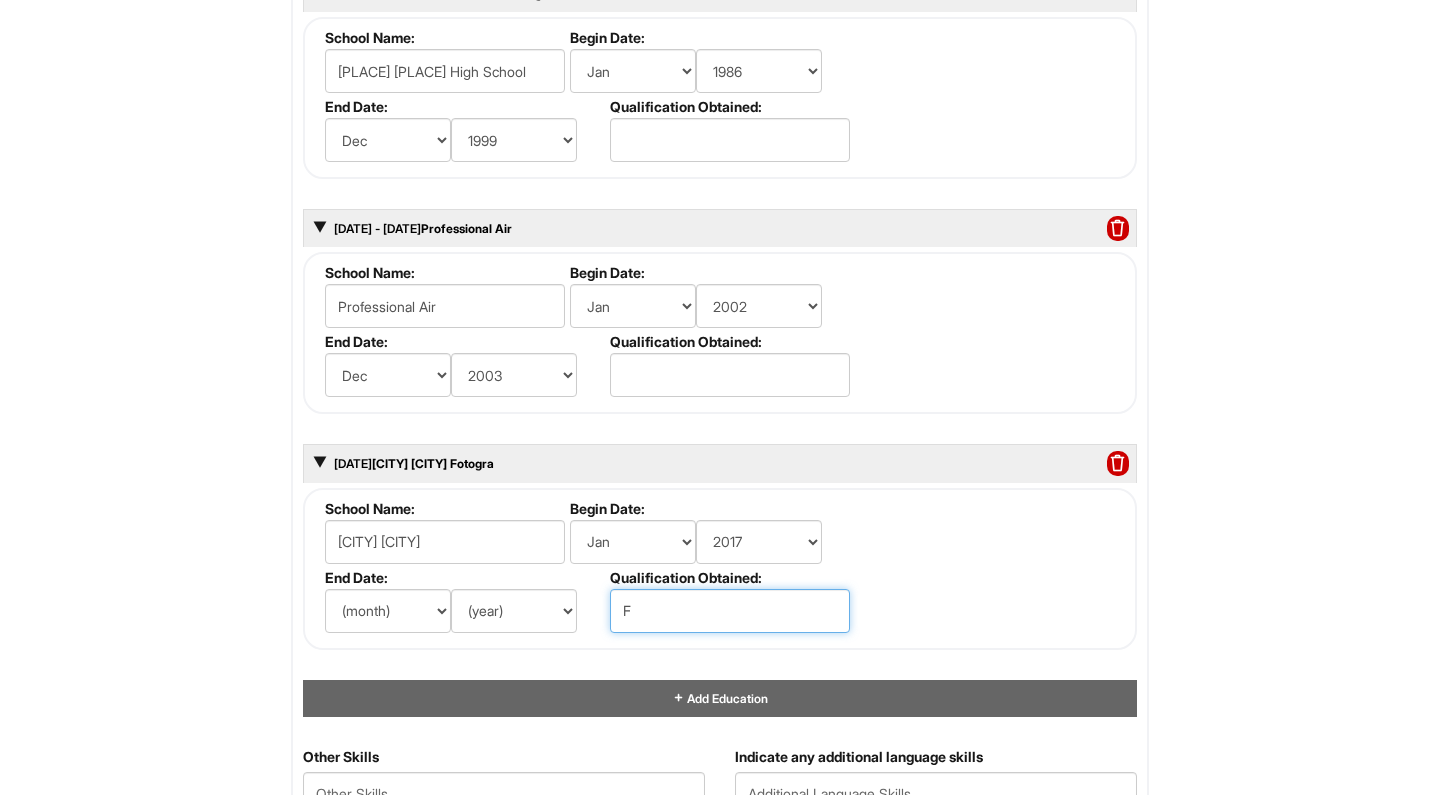 type 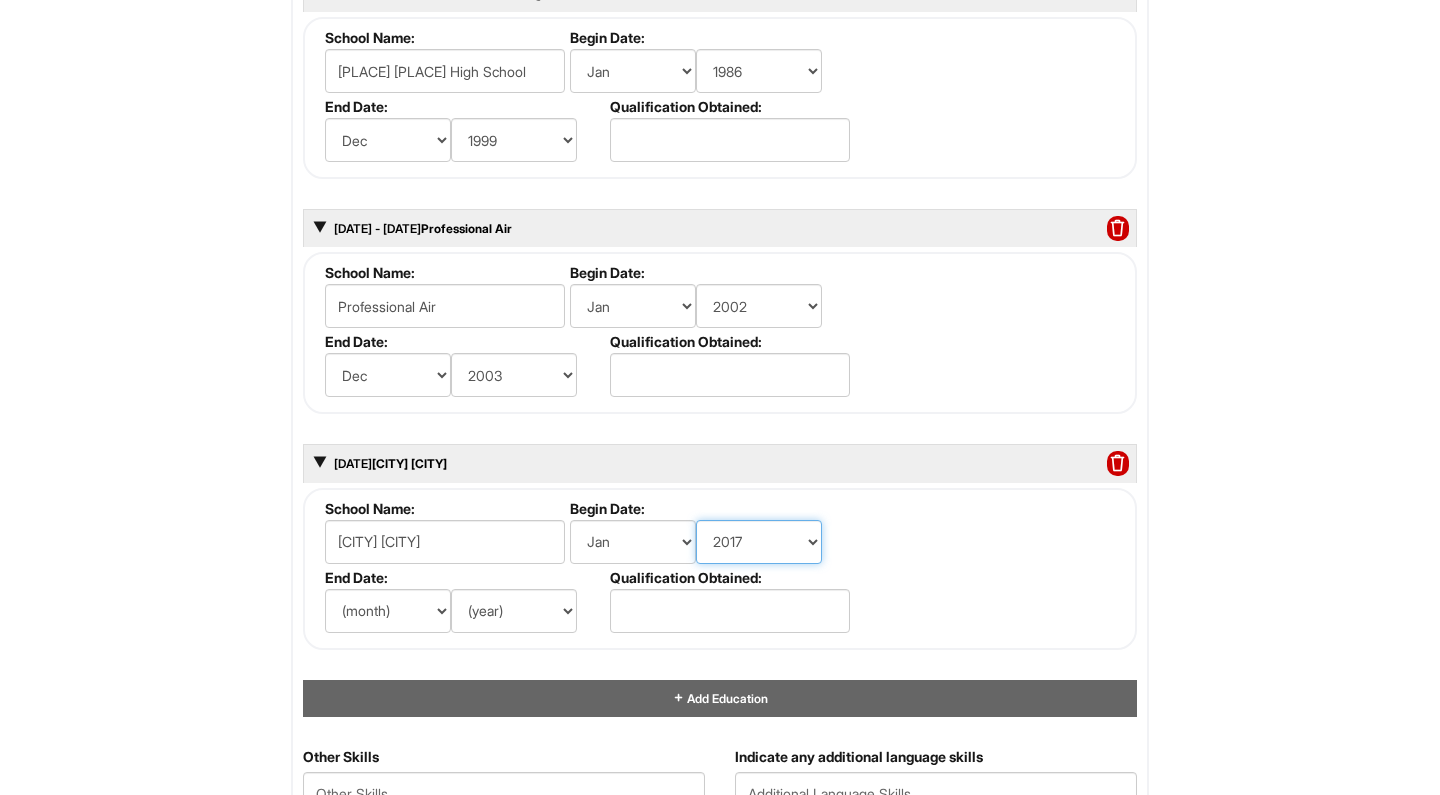 select on "2008" 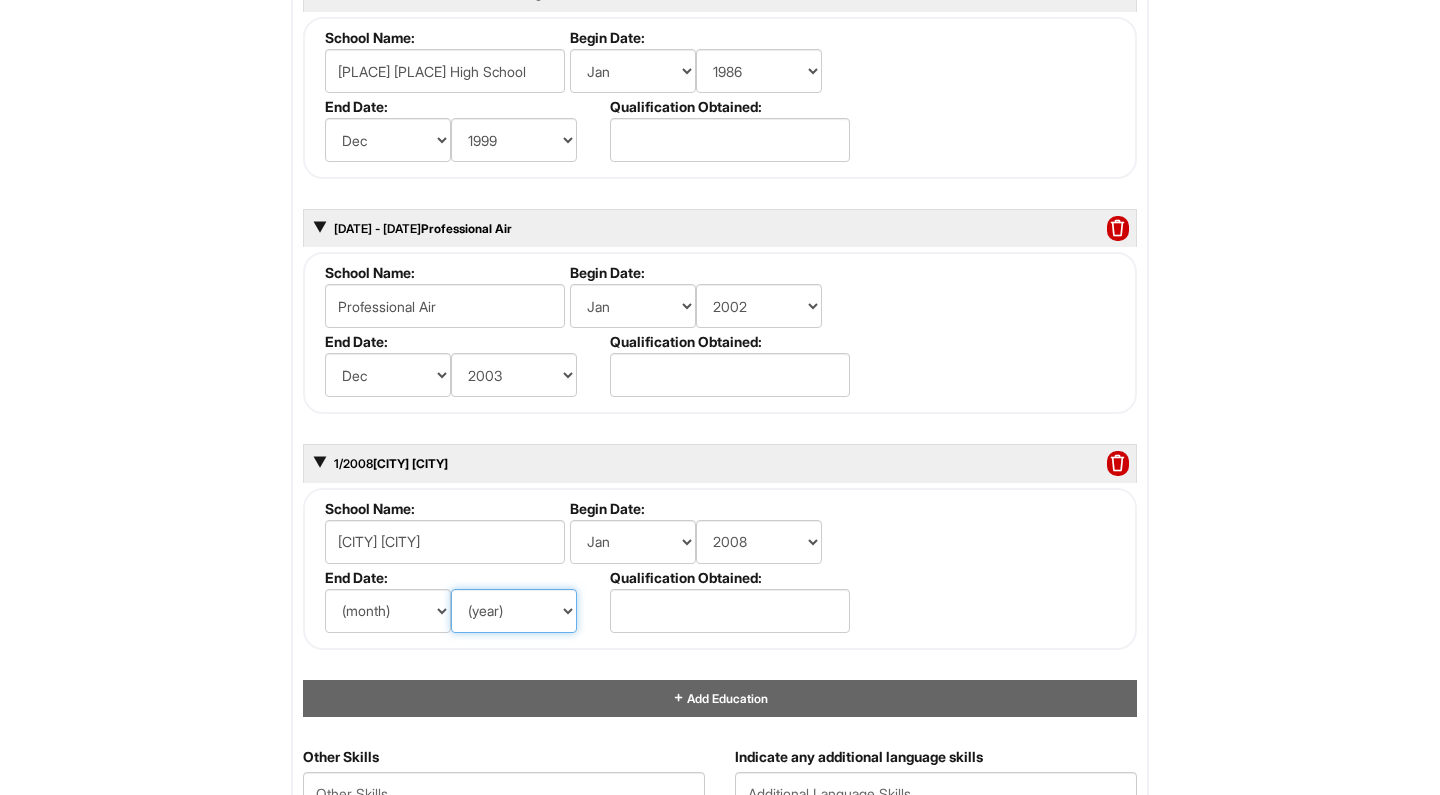 select on "2013" 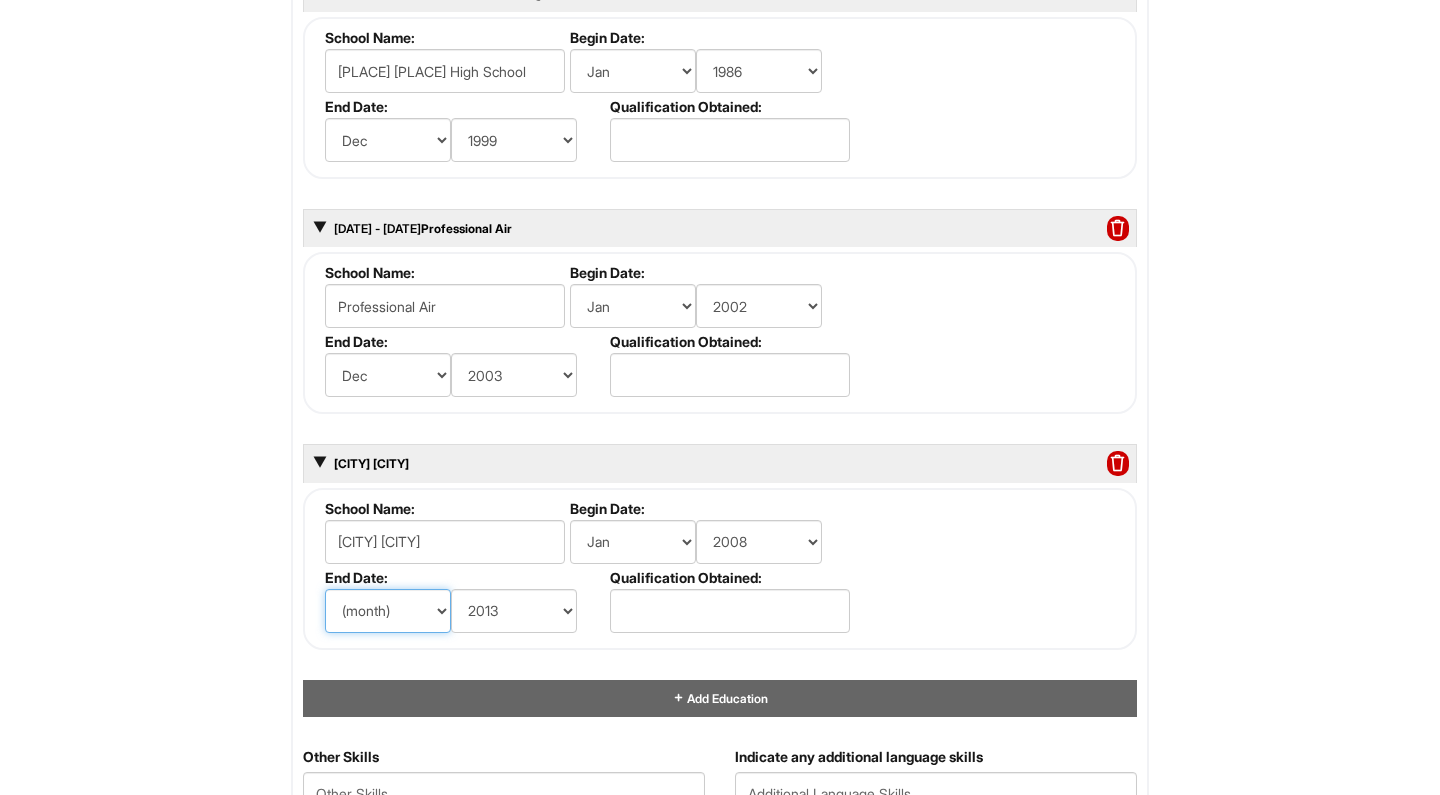 select on "12" 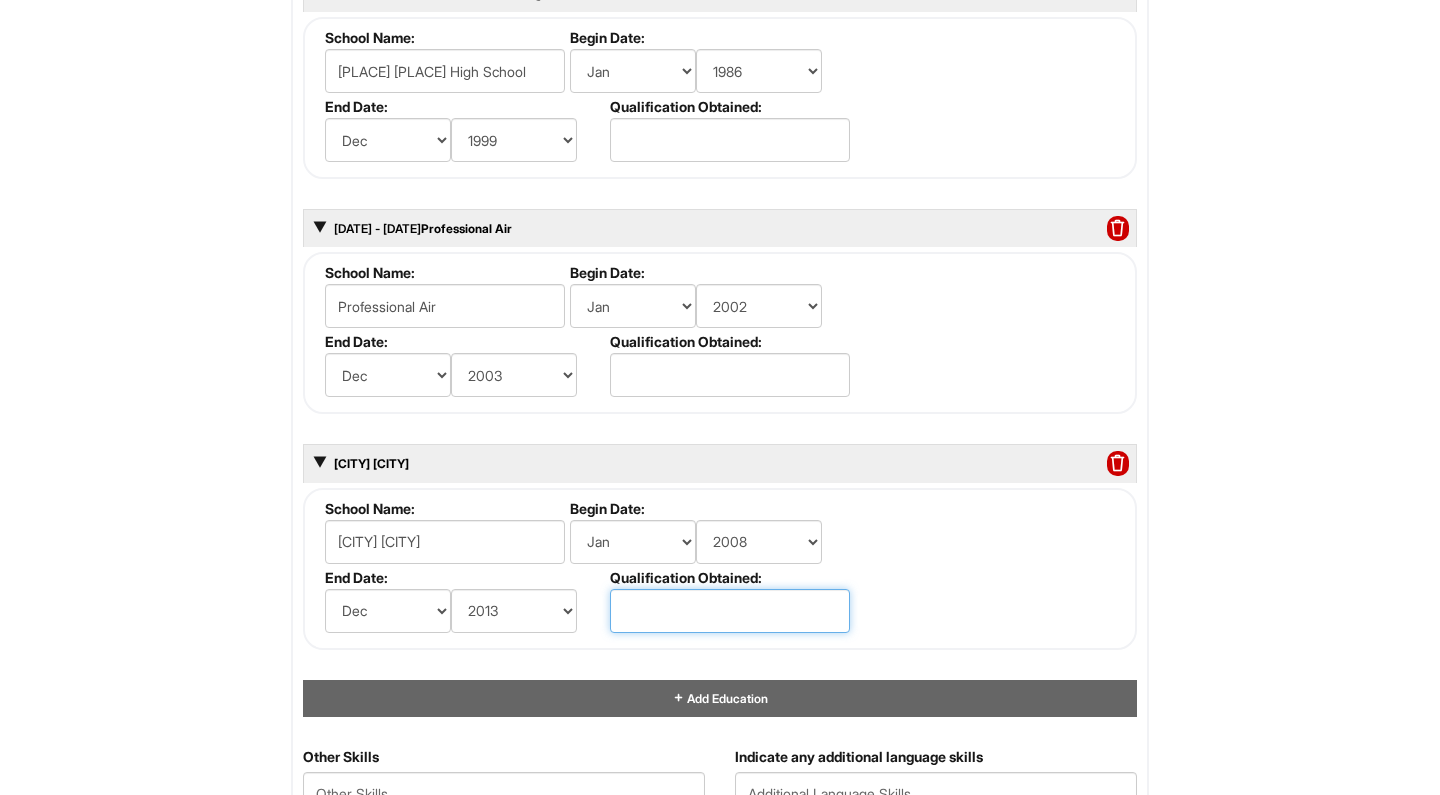 click at bounding box center [730, 611] 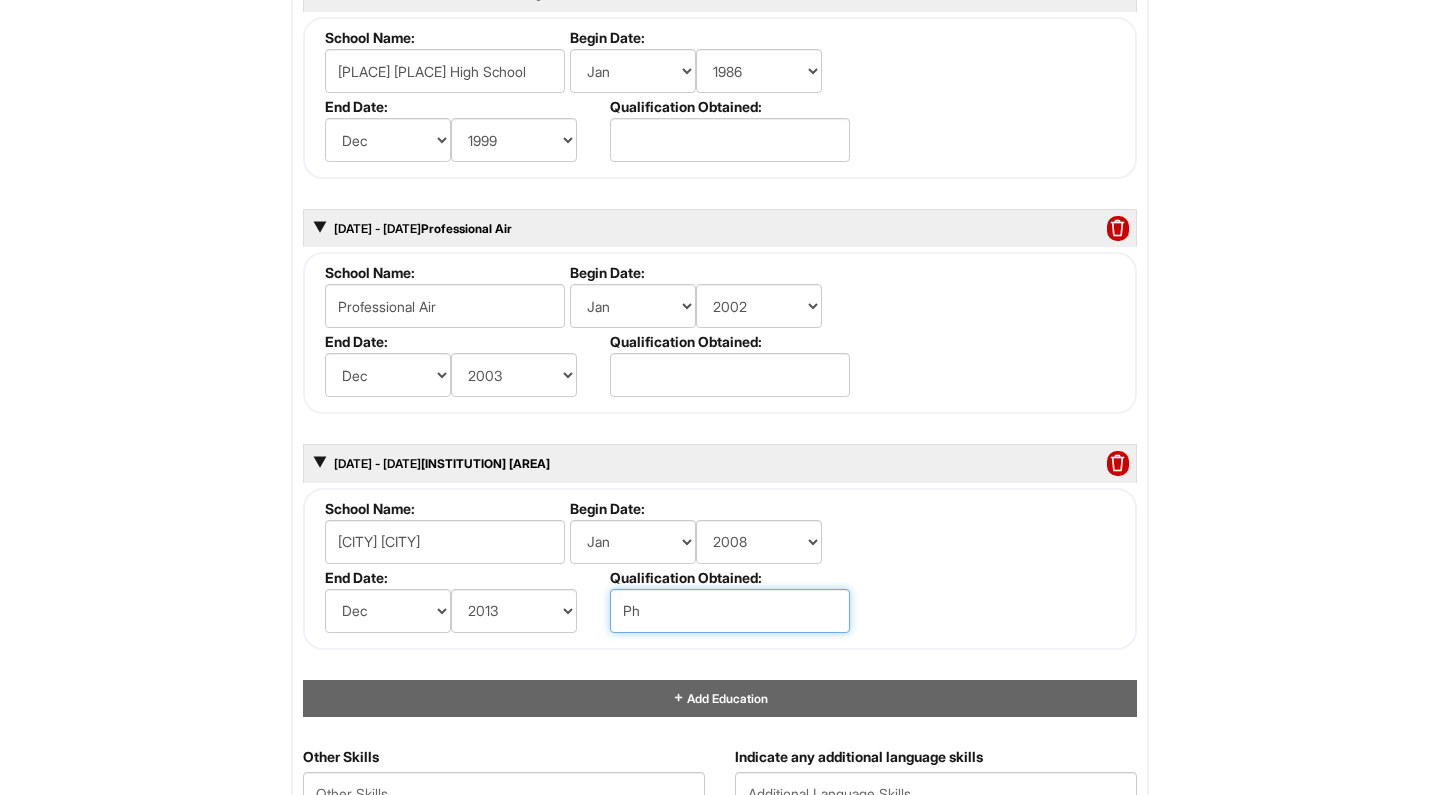type on "P" 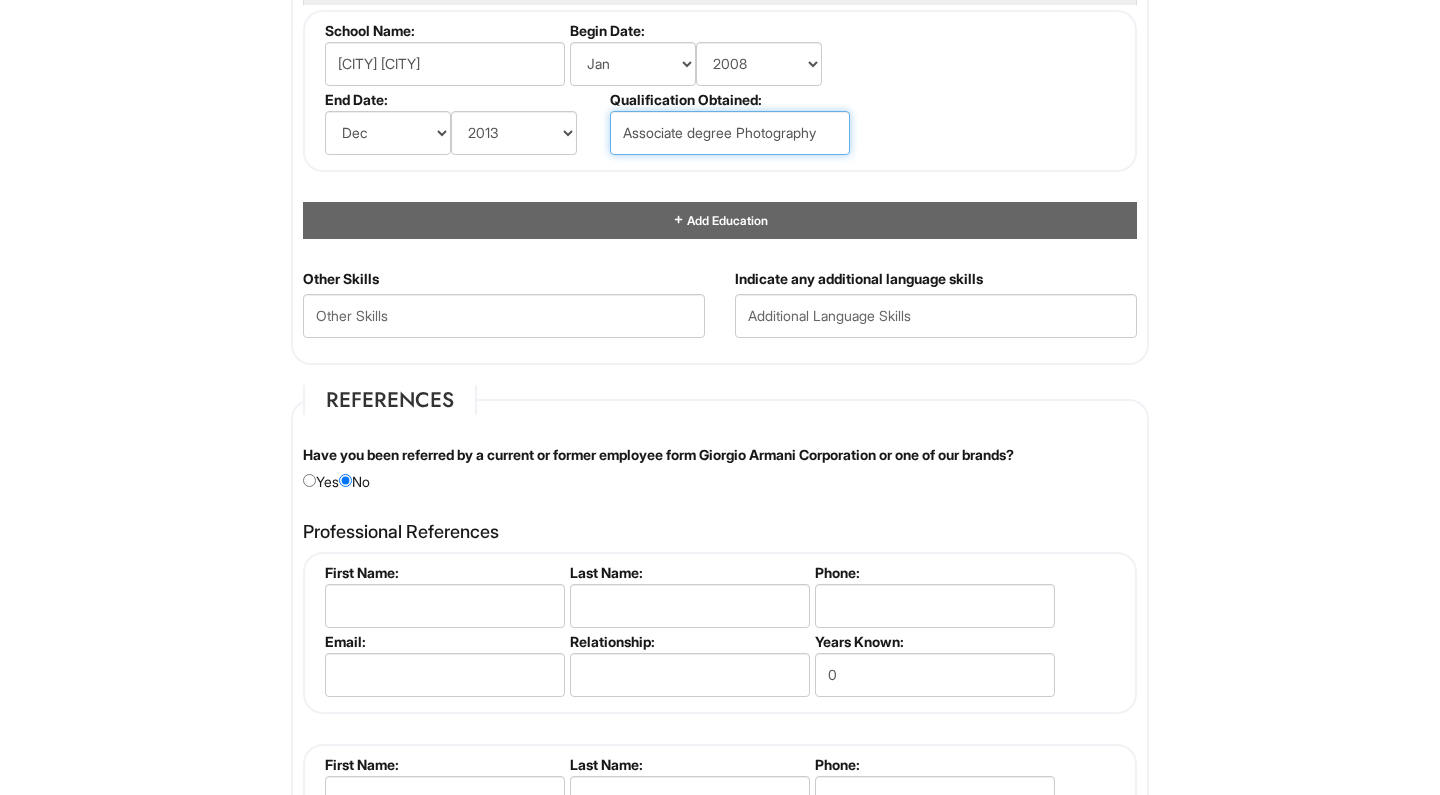 scroll, scrollTop: 2474, scrollLeft: 0, axis: vertical 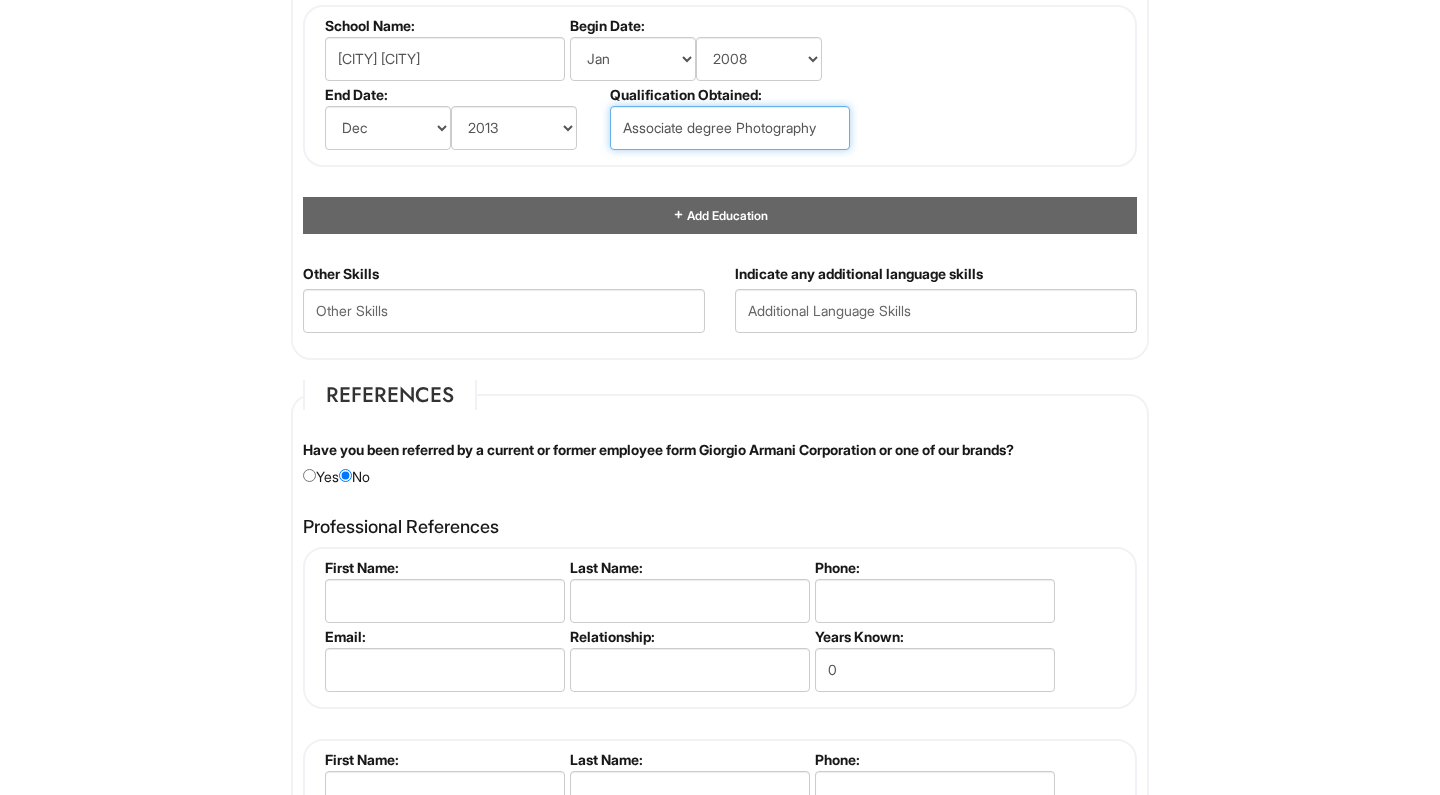 type on "Associate degree Photography" 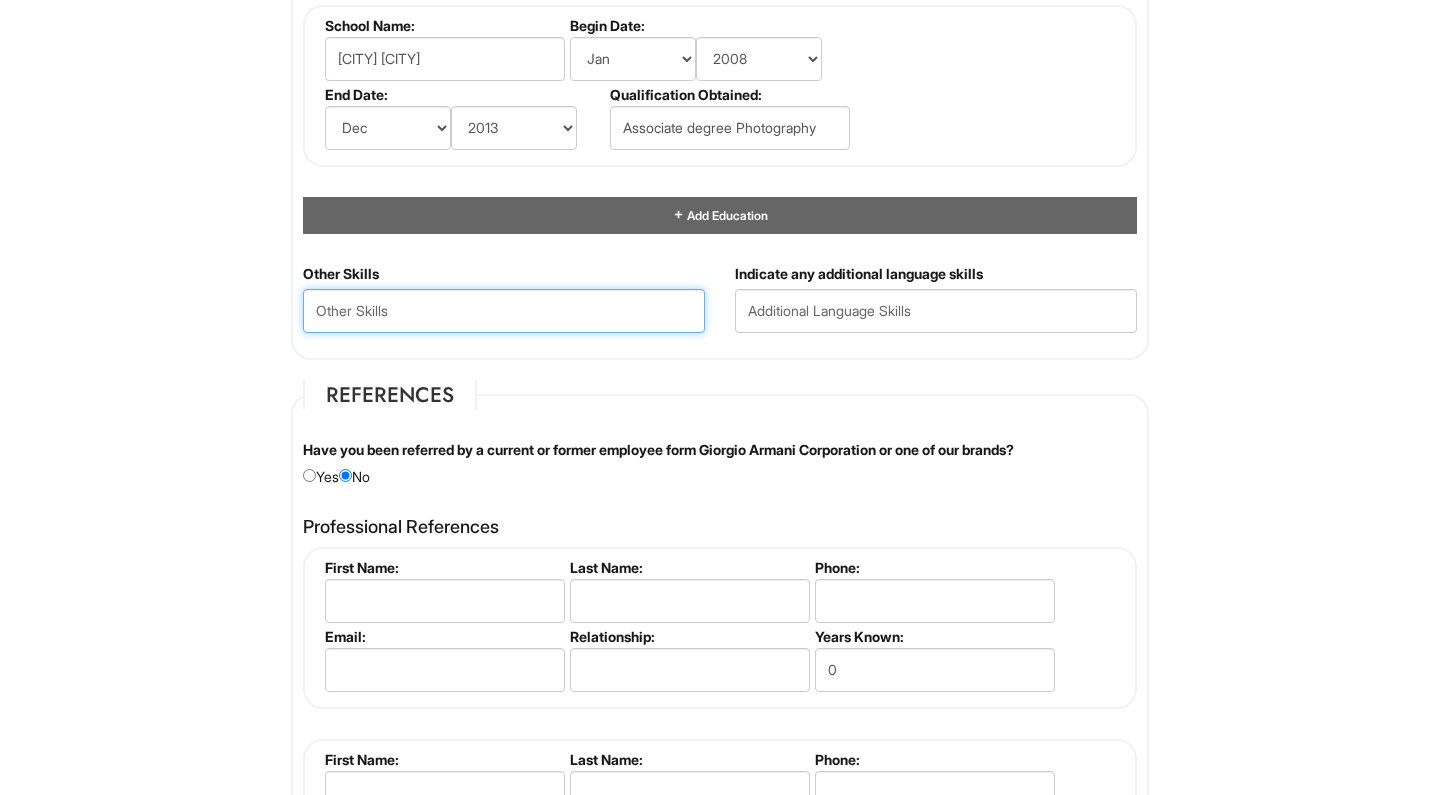 click at bounding box center [504, 311] 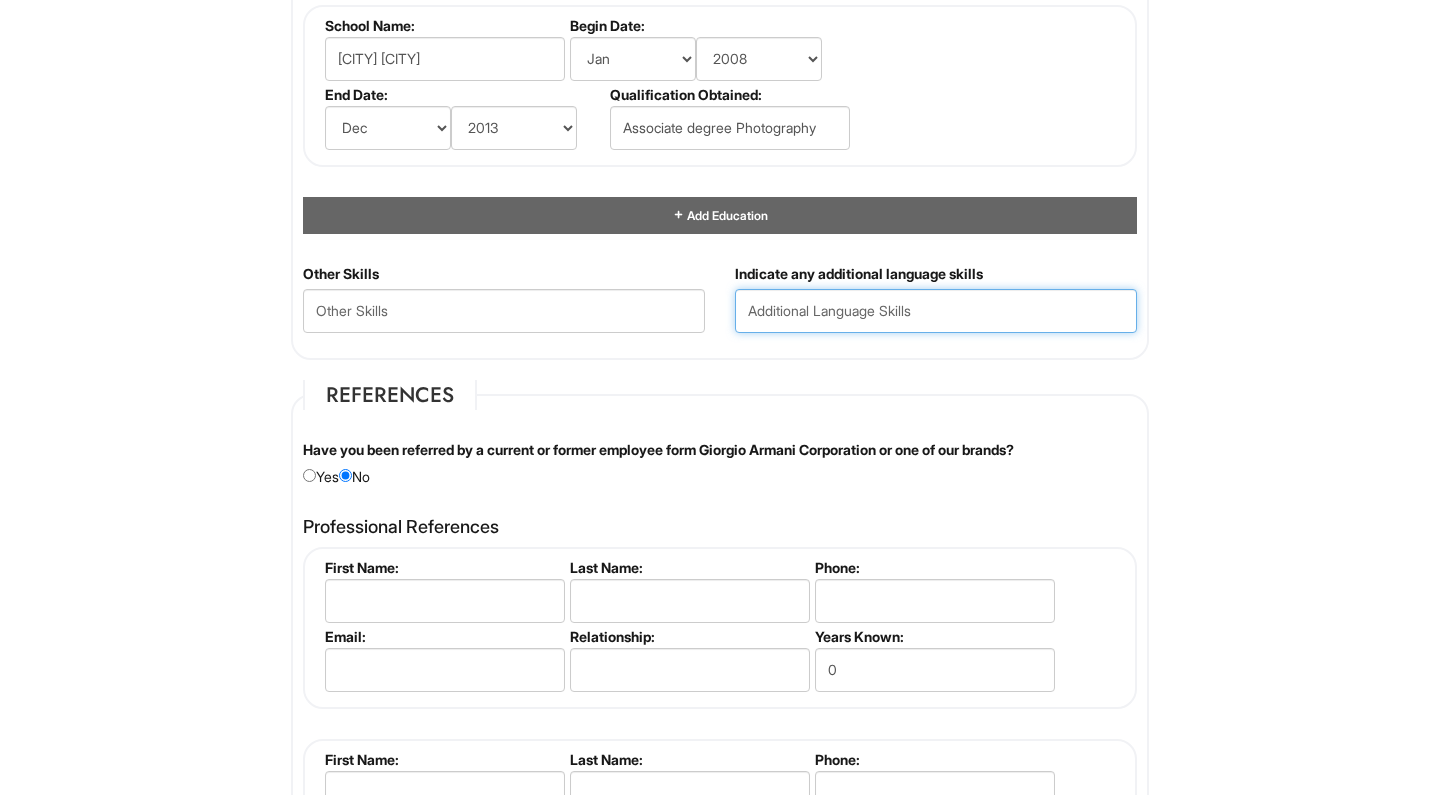 click at bounding box center (936, 311) 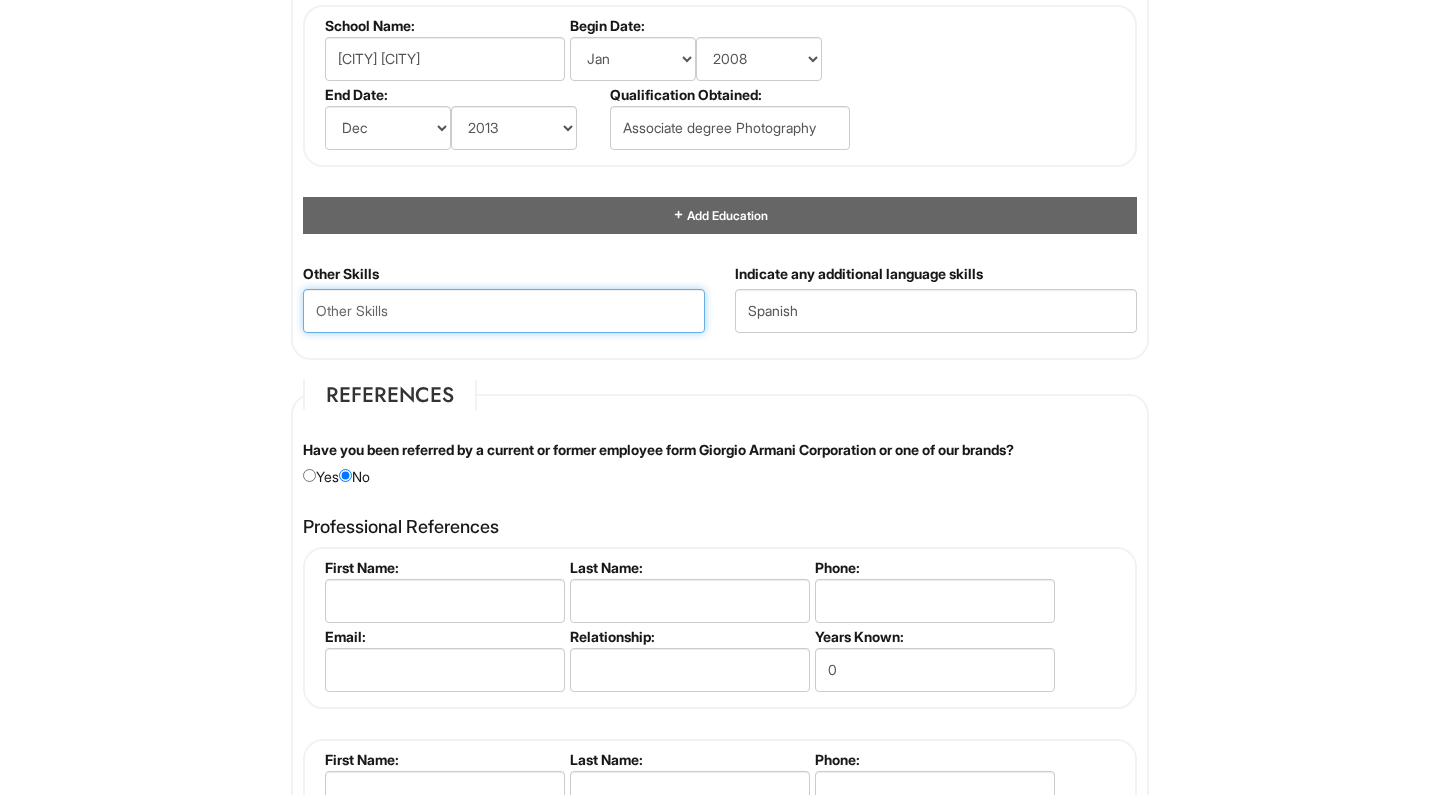 click at bounding box center (504, 311) 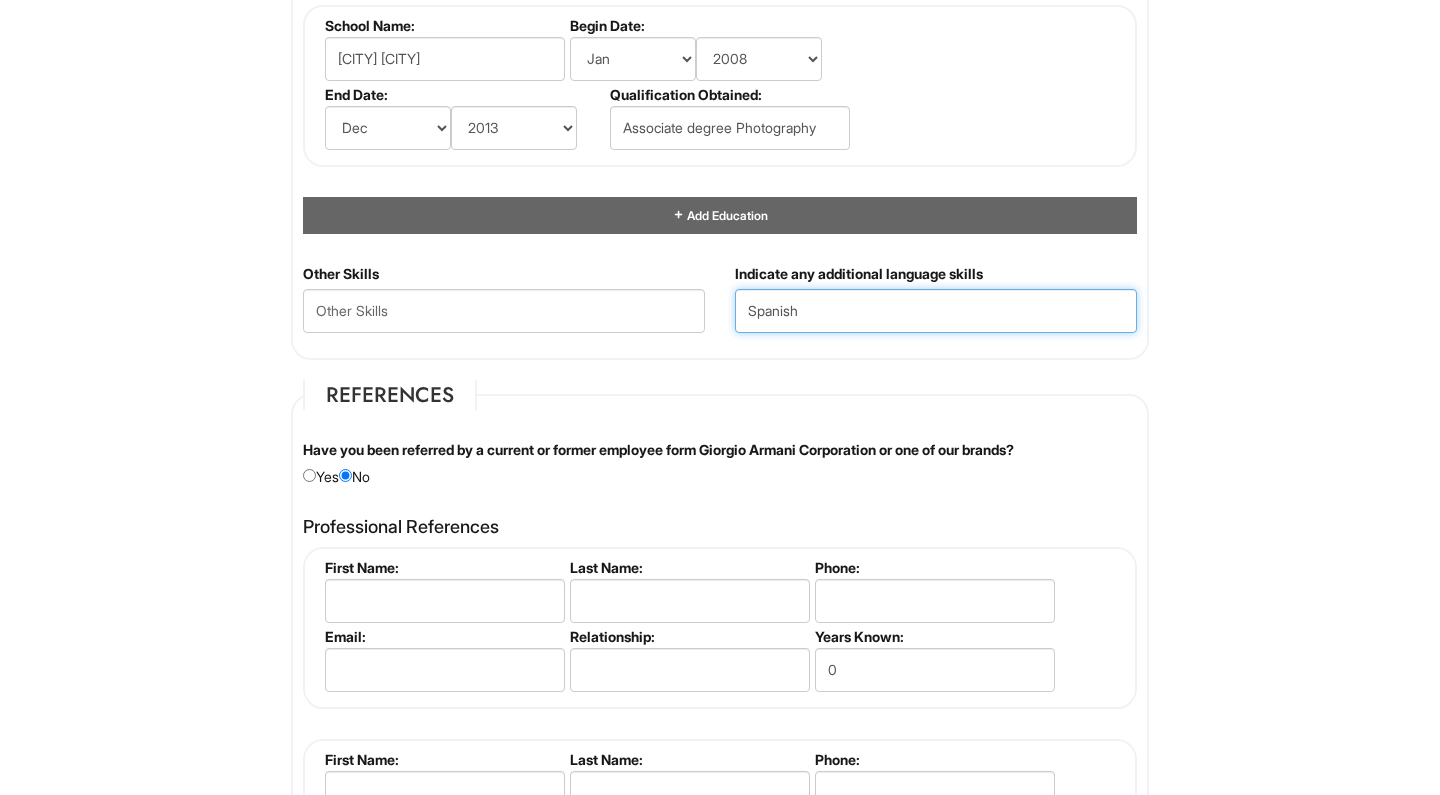 click on "Spanish" at bounding box center (936, 311) 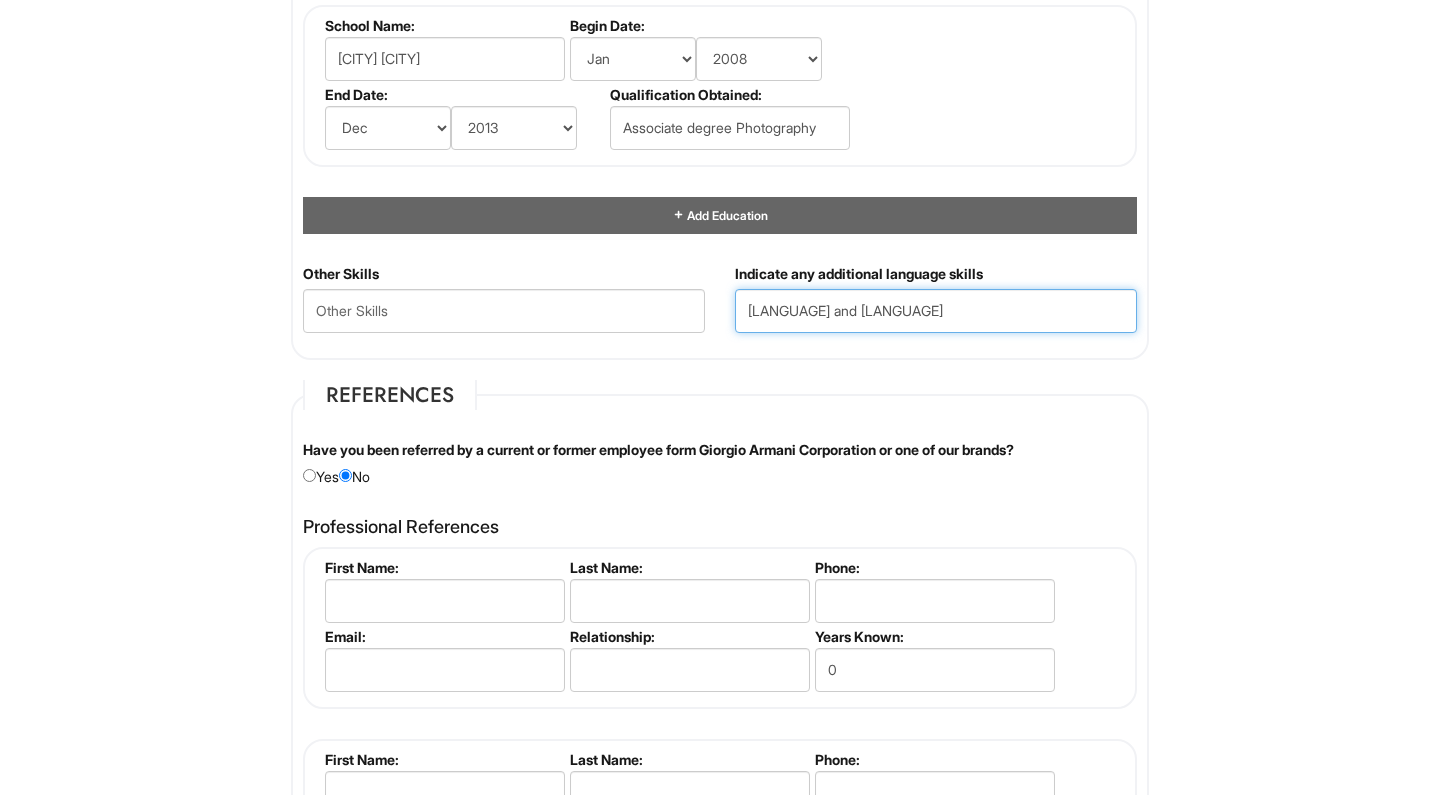 type on "[LANGUAGE] and [LANGUAGE]" 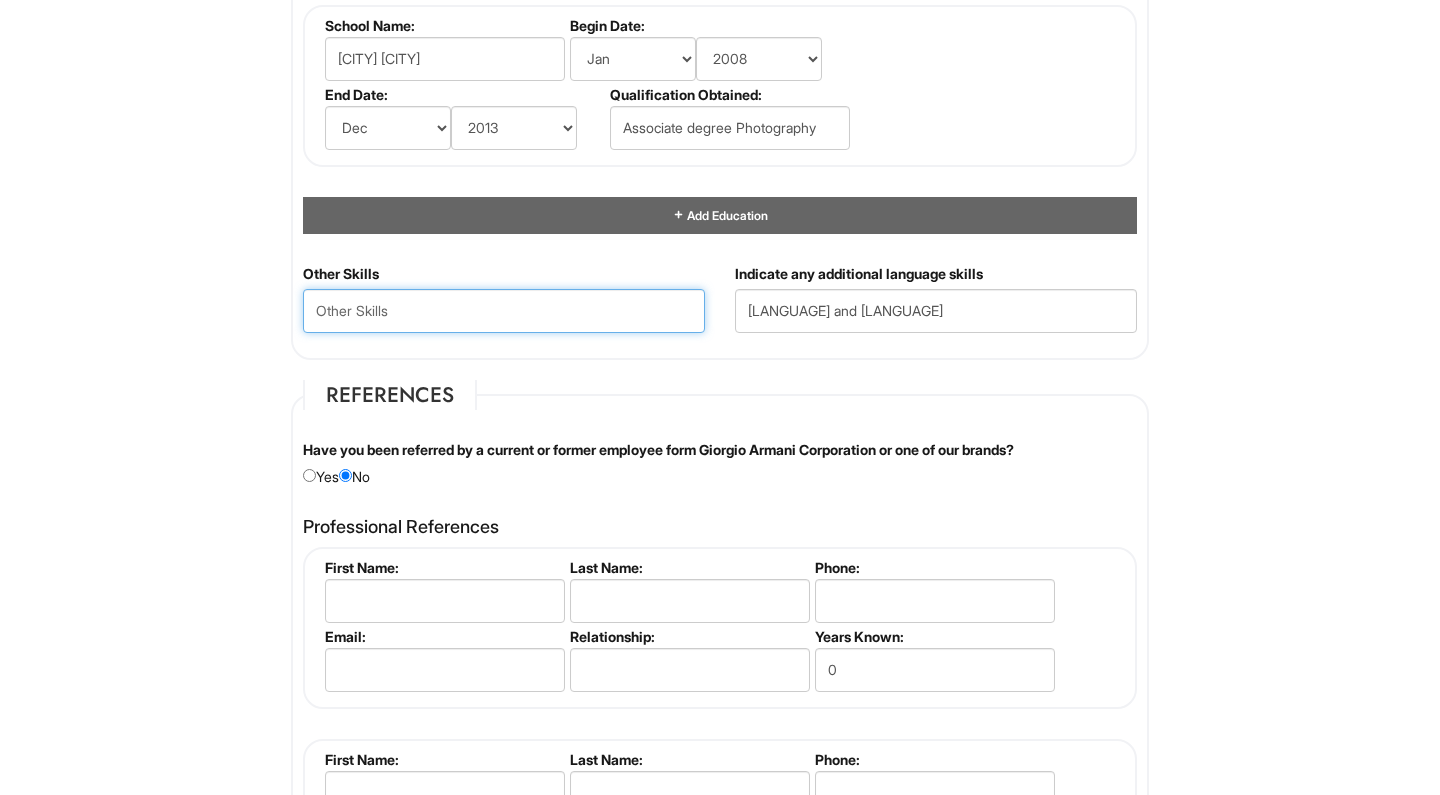 click at bounding box center (504, 311) 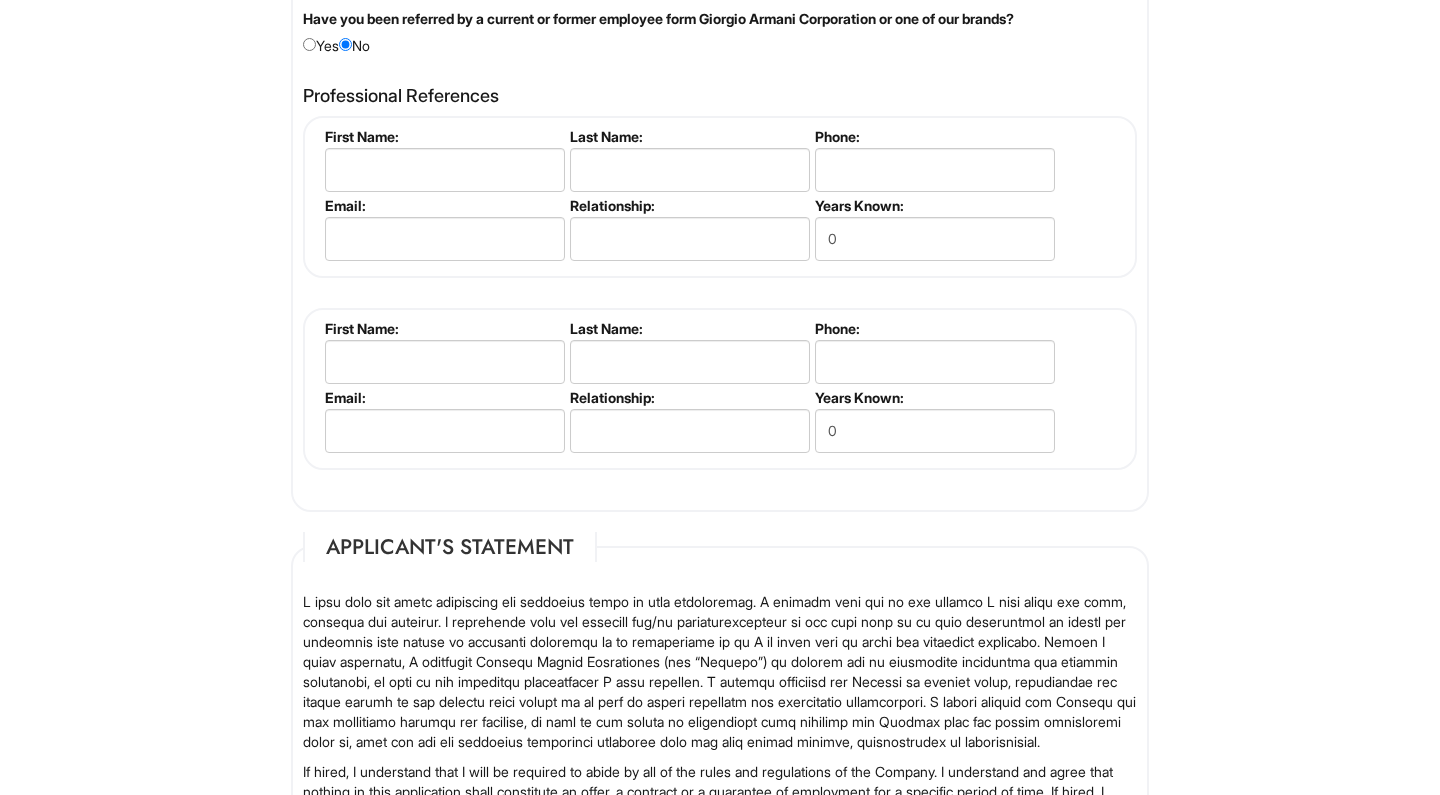 scroll, scrollTop: 2882, scrollLeft: 0, axis: vertical 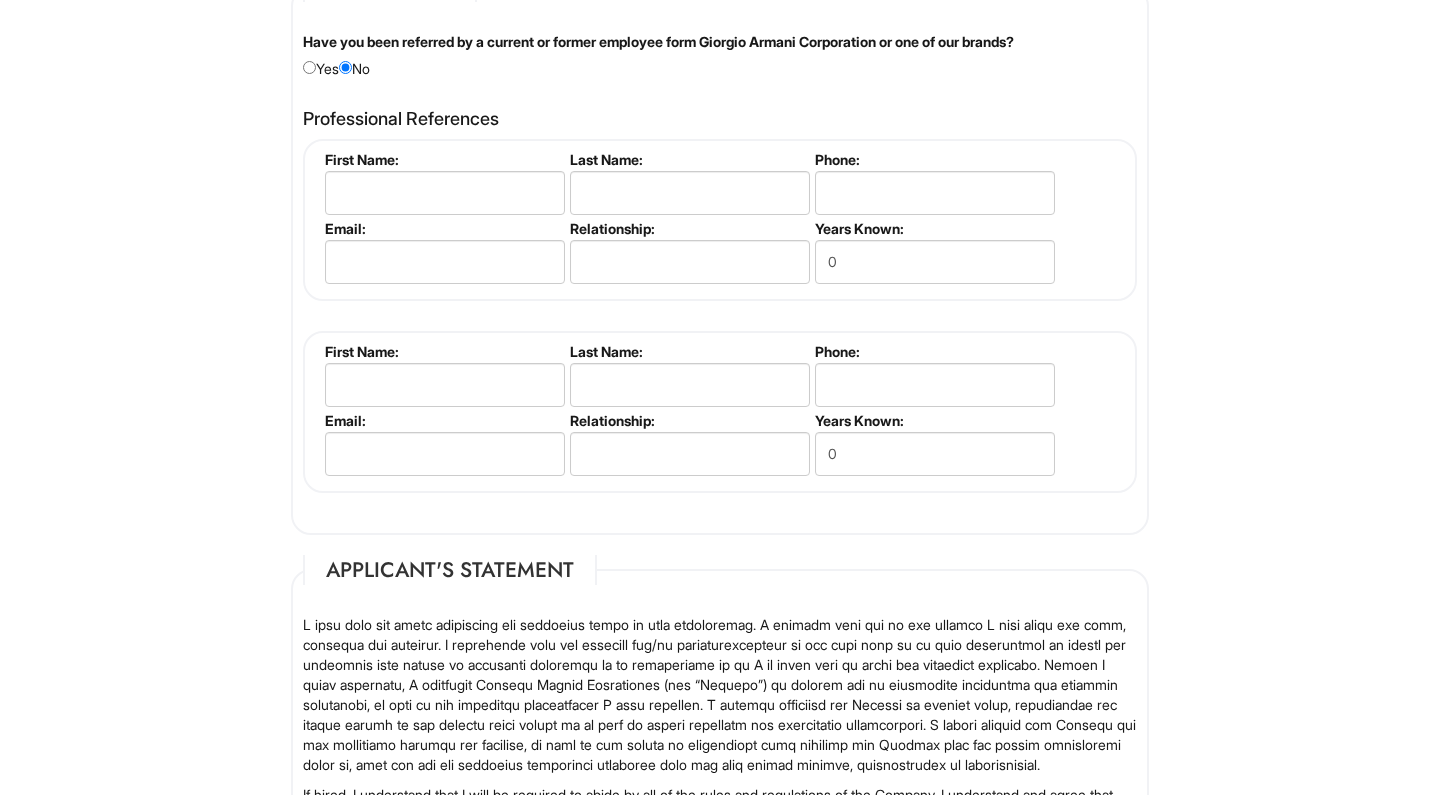 type on "Friendly and patient attitude, creating a positive shopping experience, helping customers, collaborating with my coworkers, helping others." 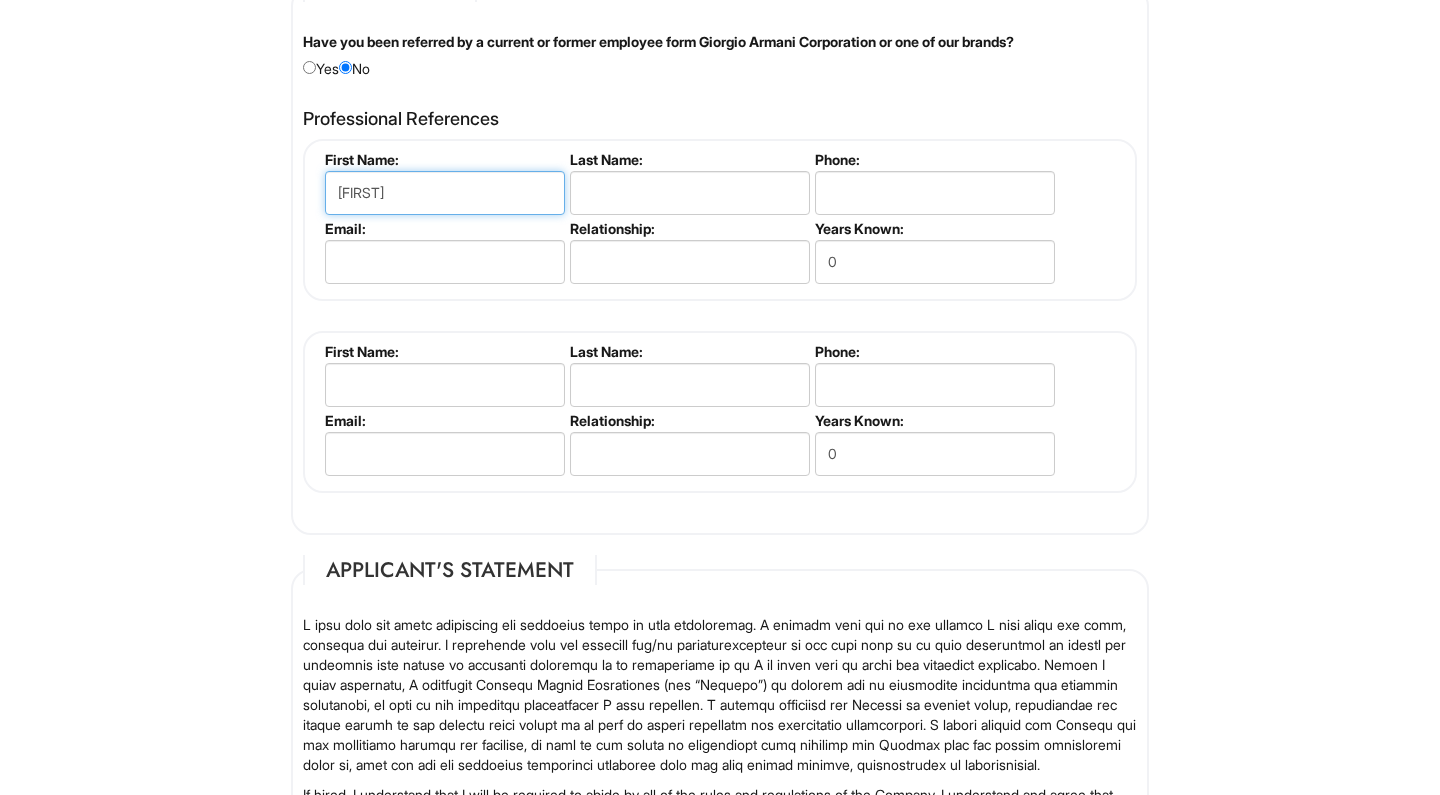 type on "[FIRST]" 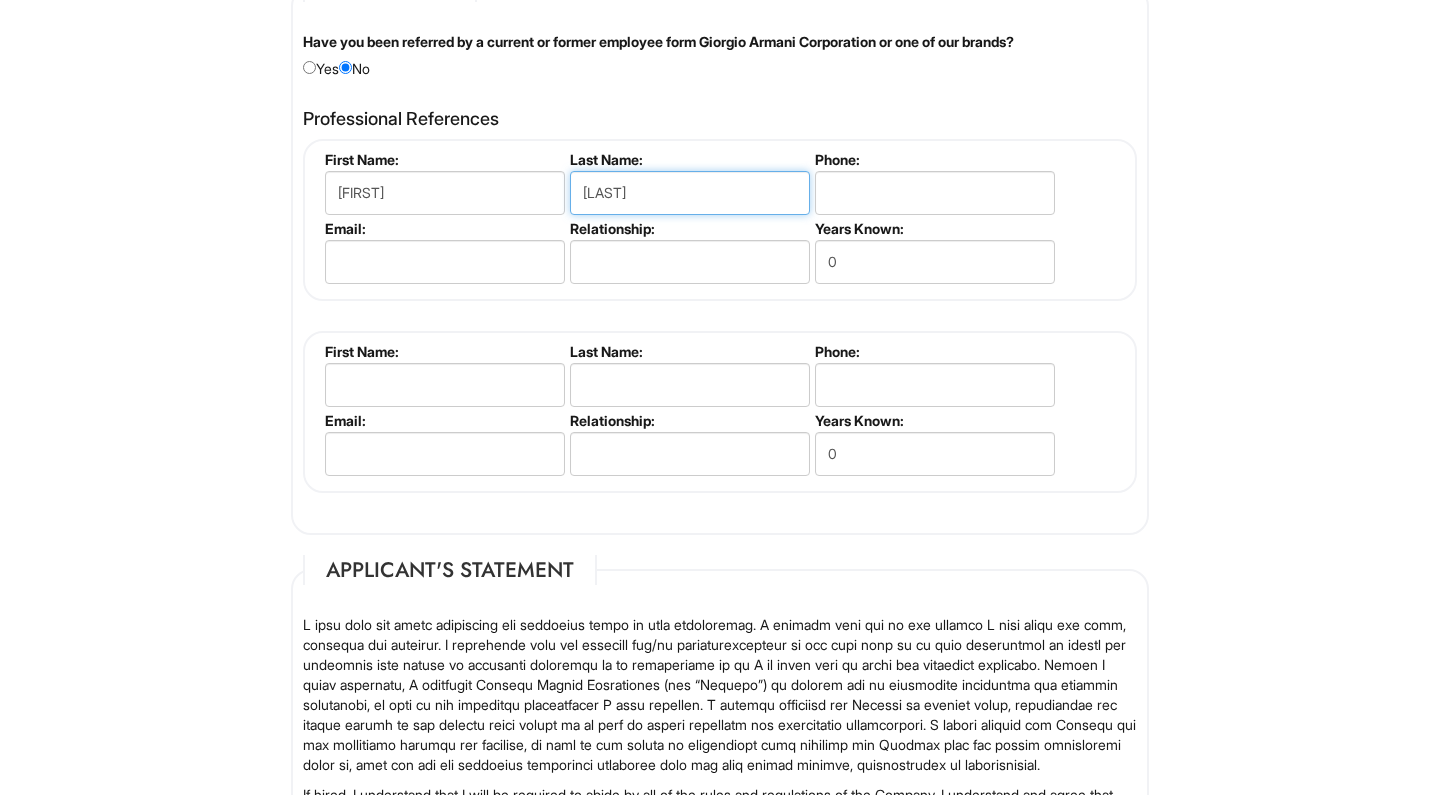 type on "[LAST]" 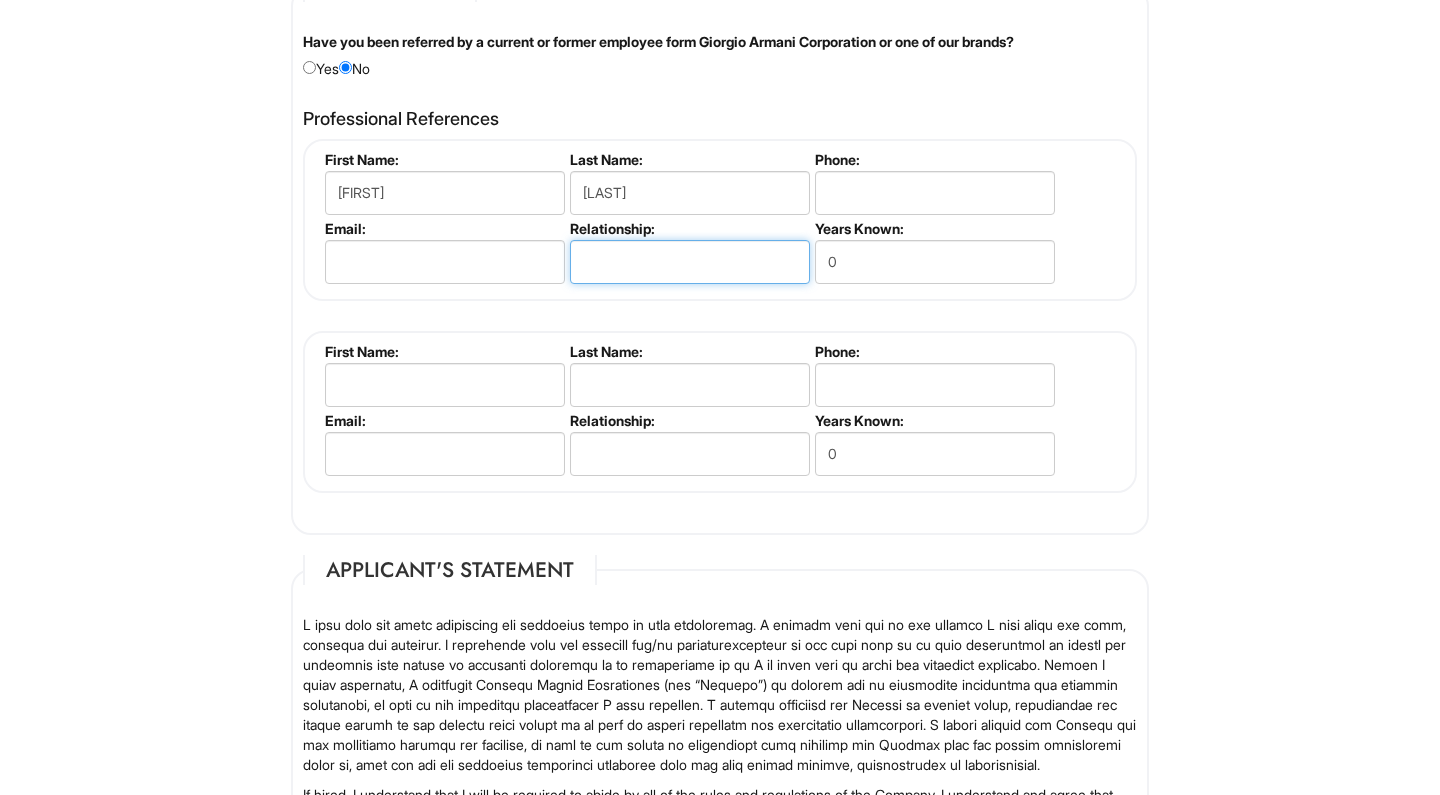 click at bounding box center (690, 262) 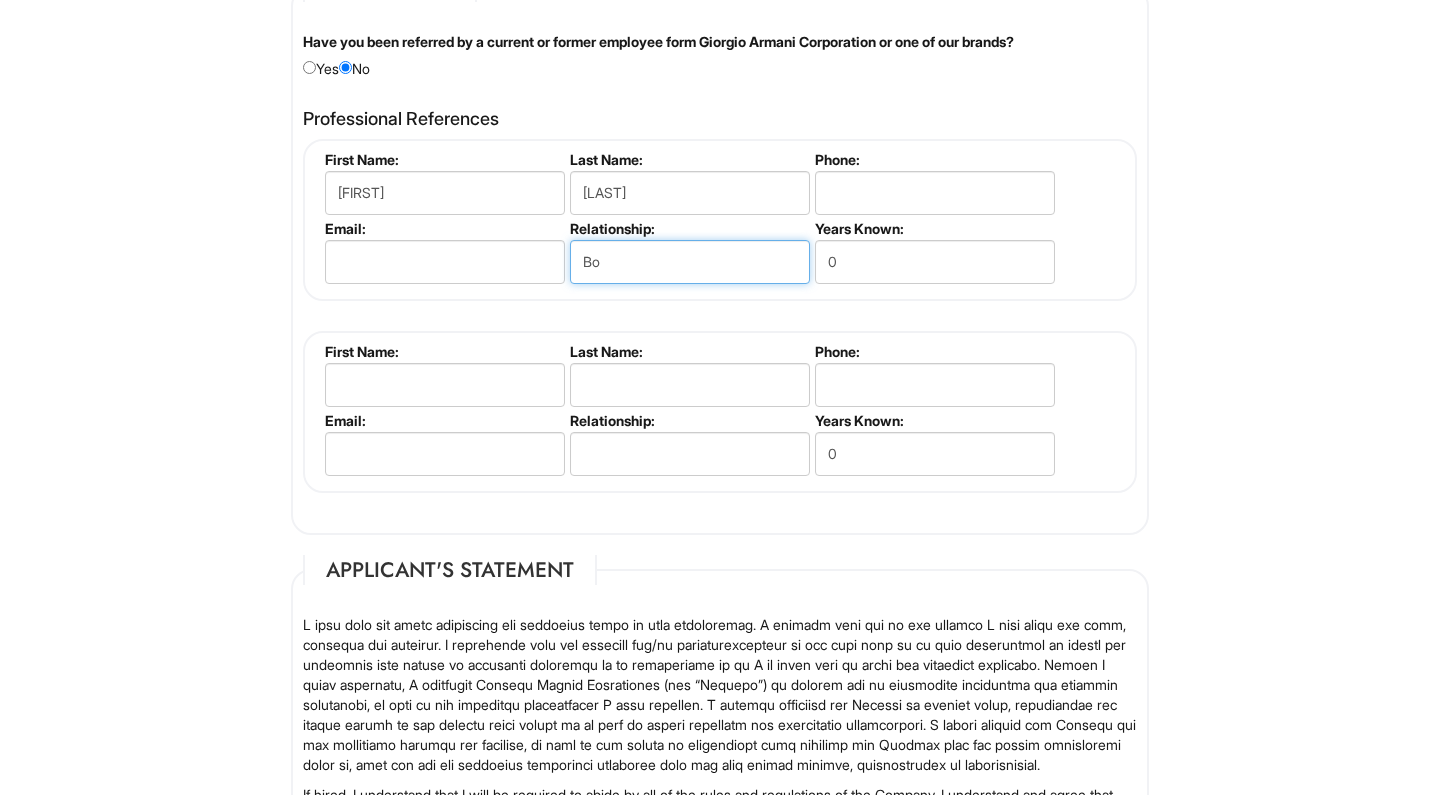 type on "B" 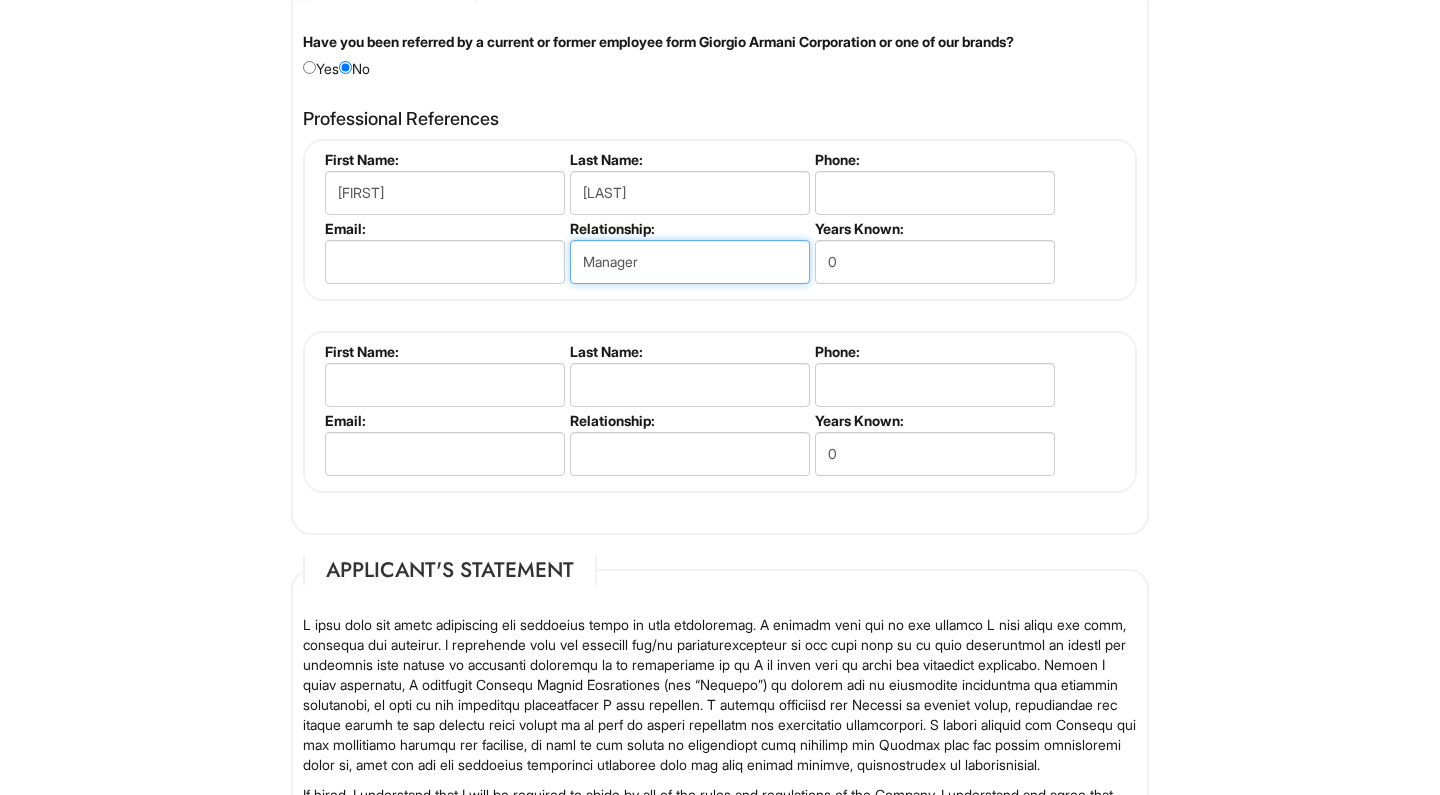 type on "Manager" 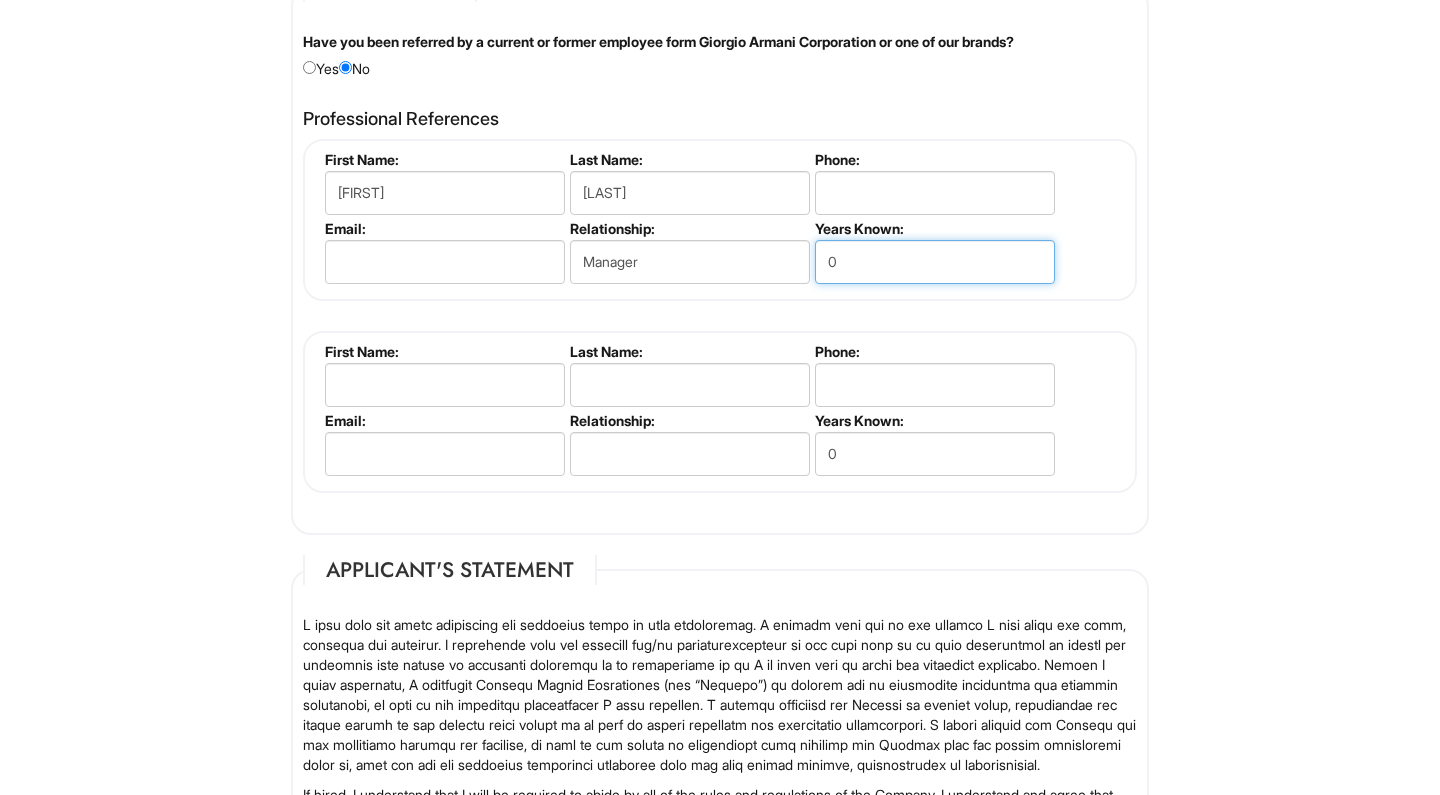 click on "0" at bounding box center (935, 262) 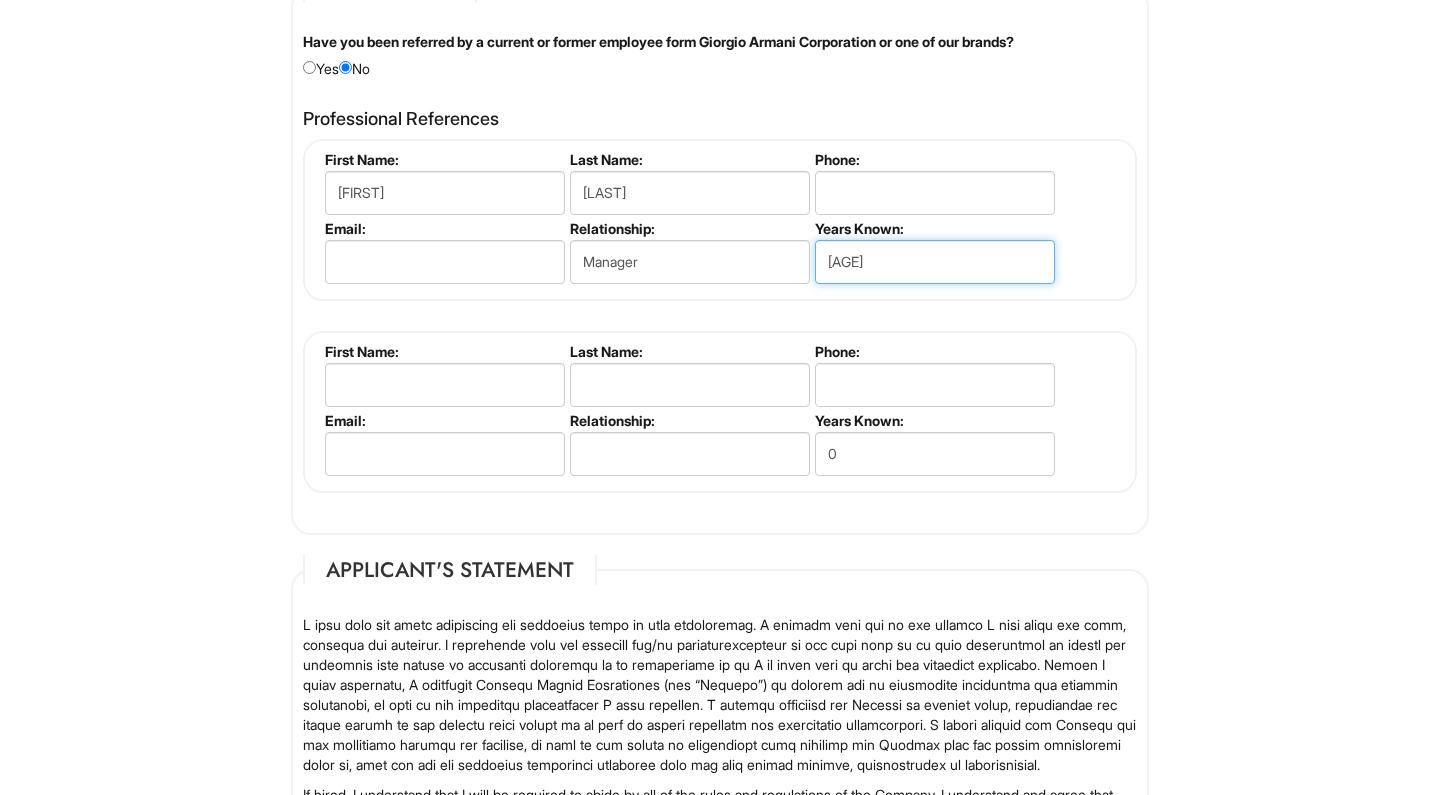 type on "[AGE]" 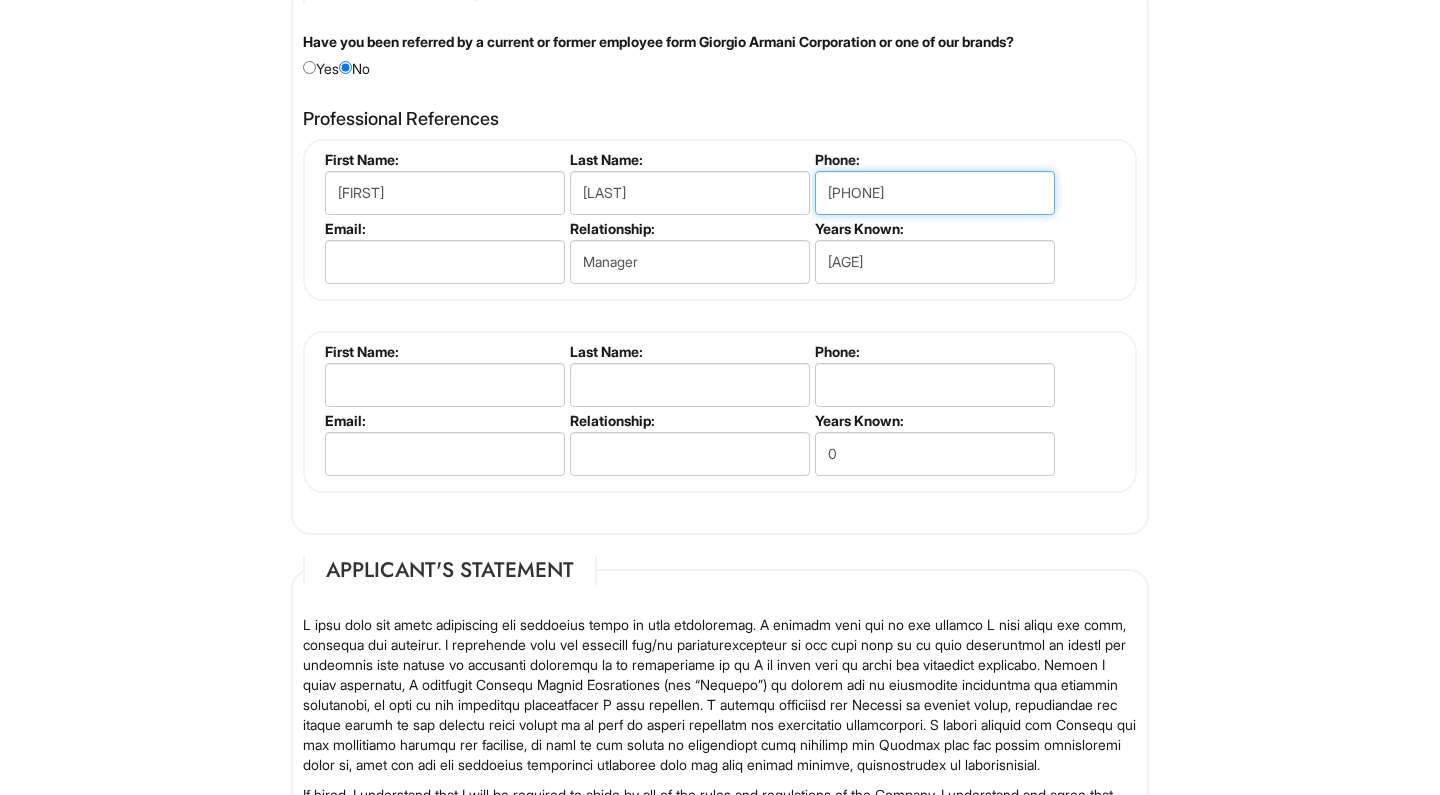 type on "[PHONE]" 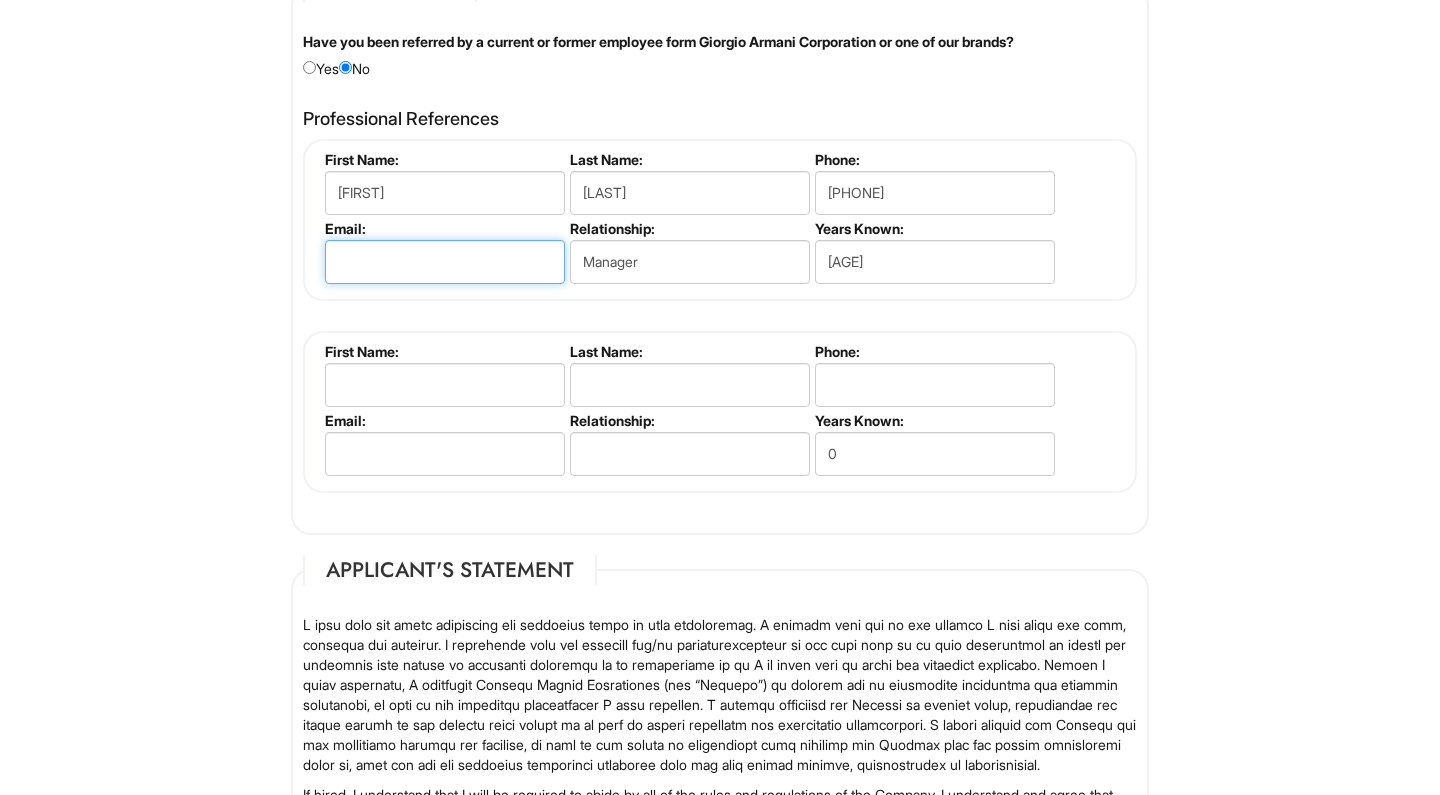 click at bounding box center (445, 262) 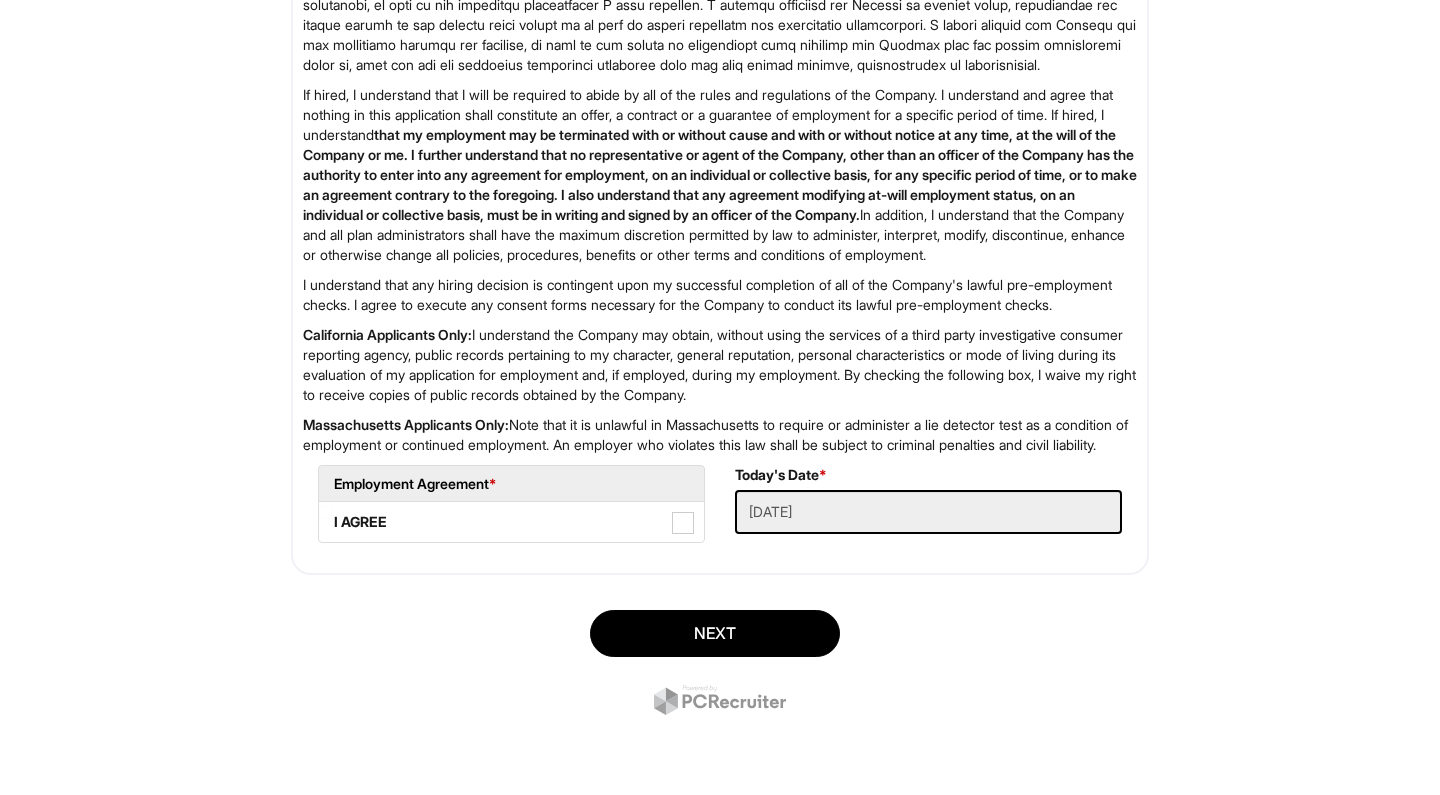 scroll, scrollTop: 3653, scrollLeft: 0, axis: vertical 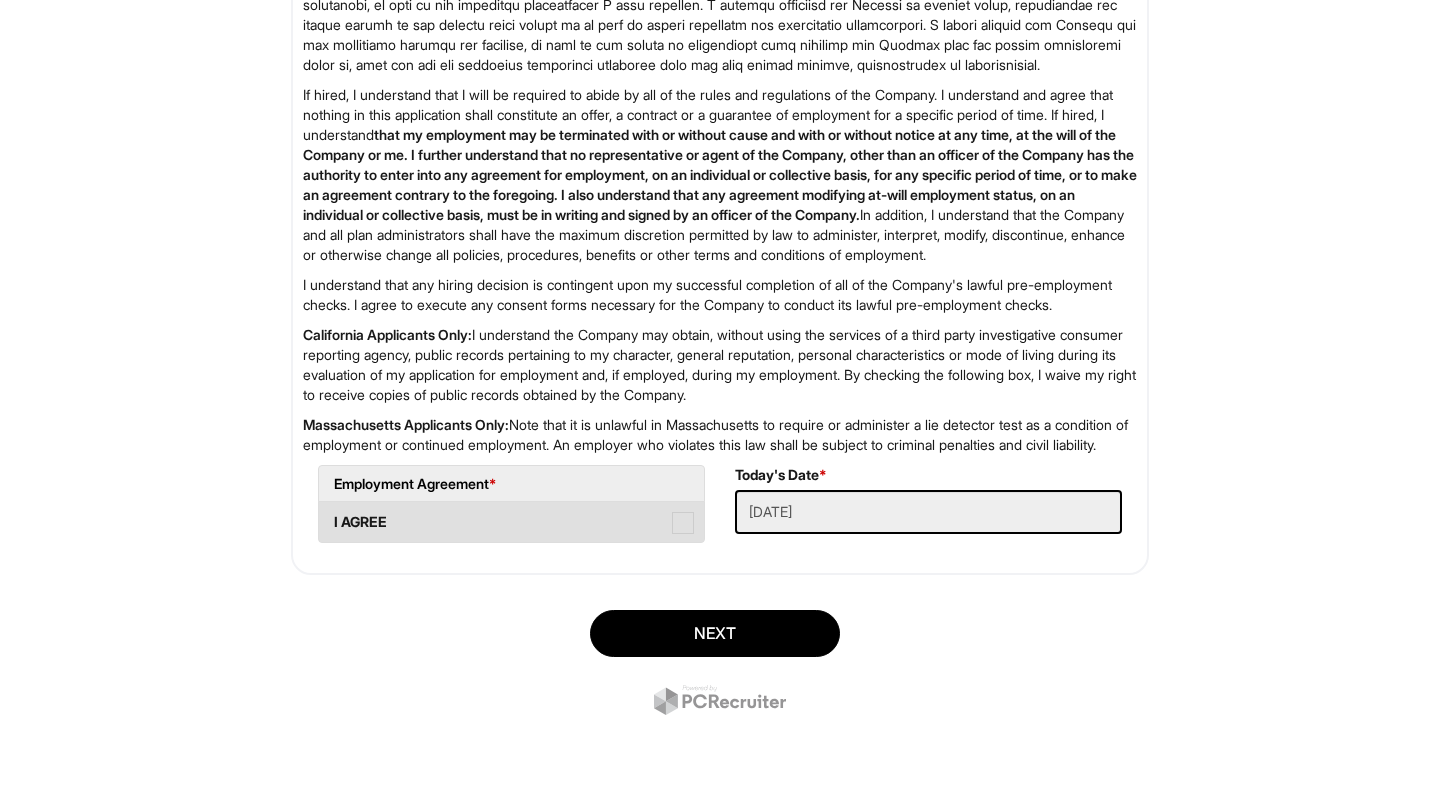 type on "[EMAIL]" 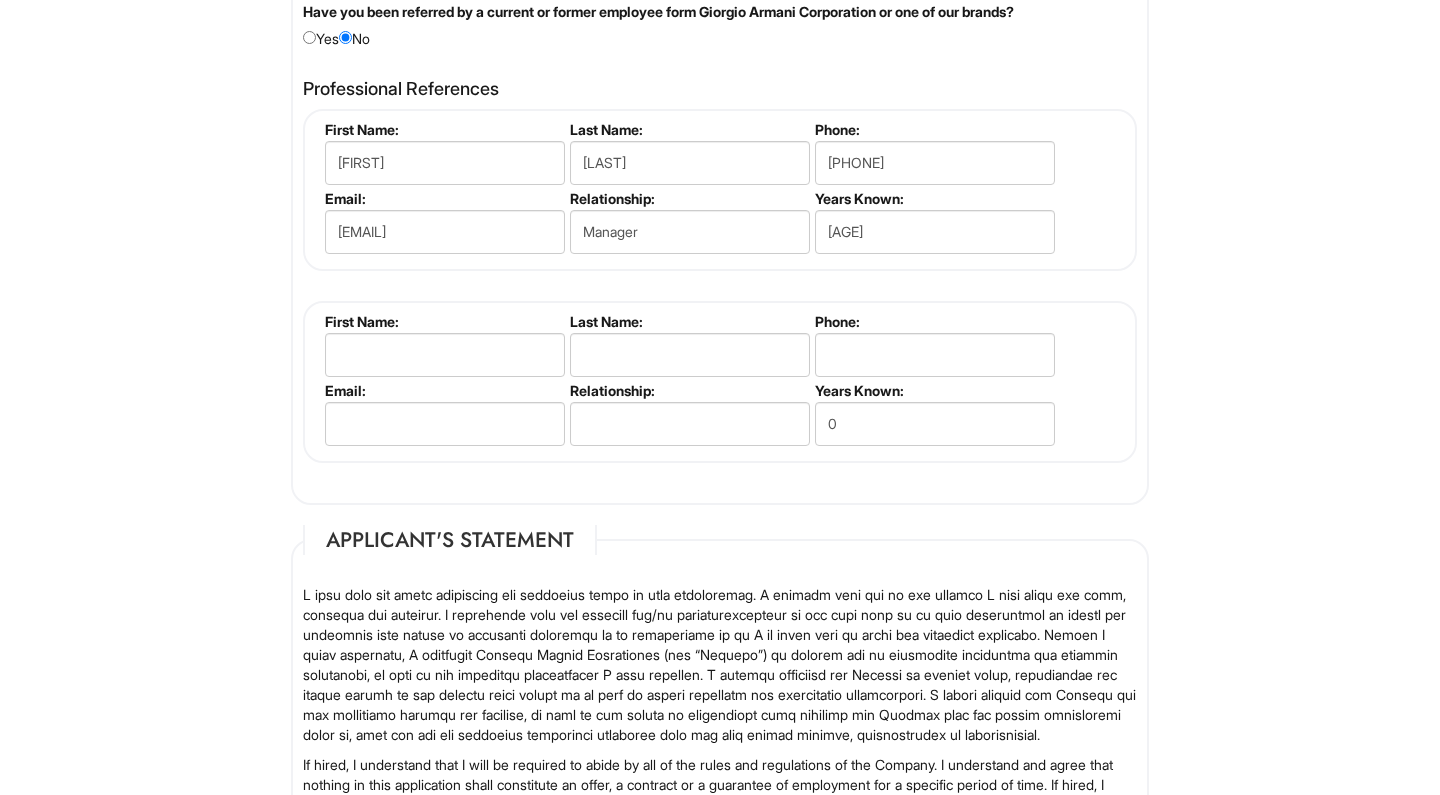 scroll, scrollTop: 2890, scrollLeft: 0, axis: vertical 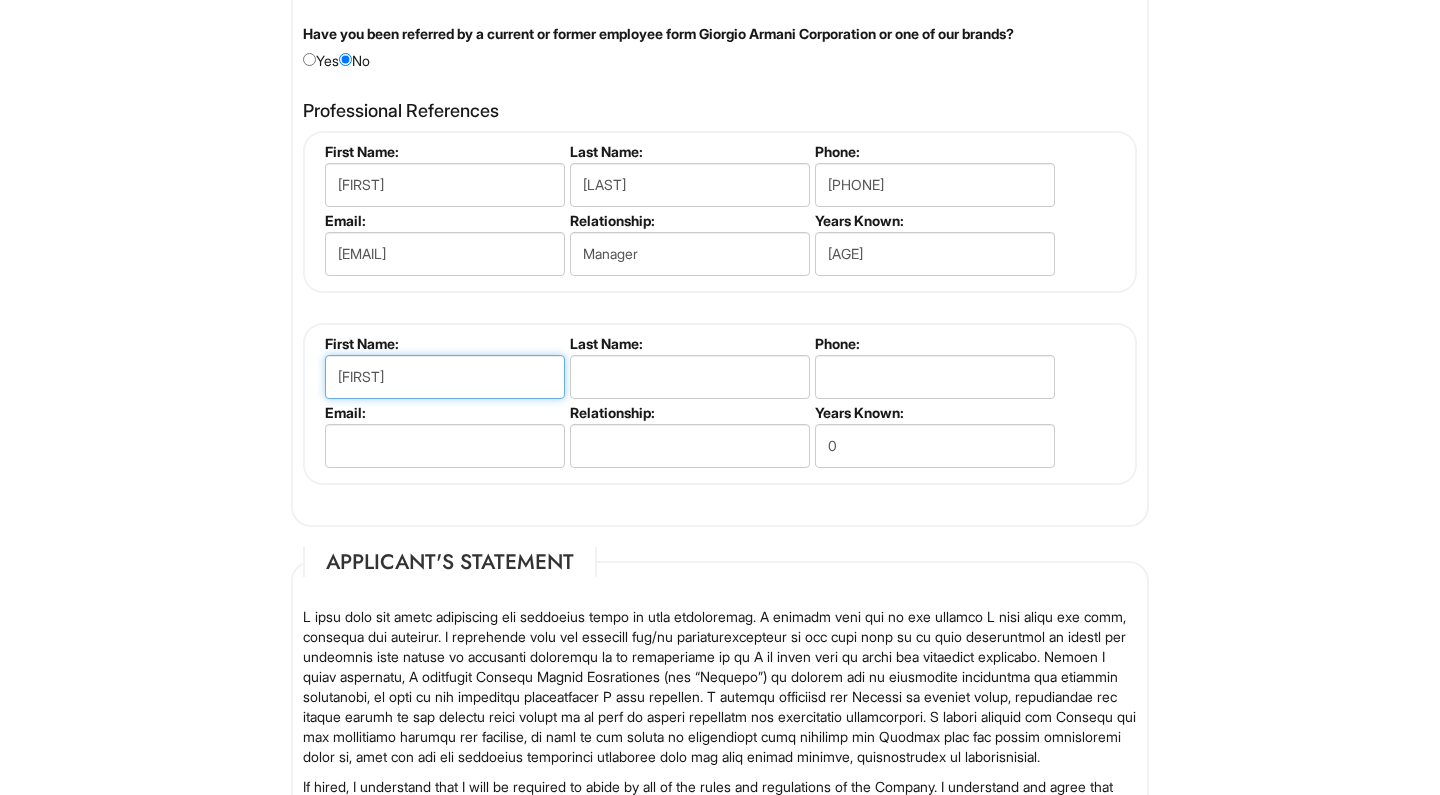 type on "[FIRST]" 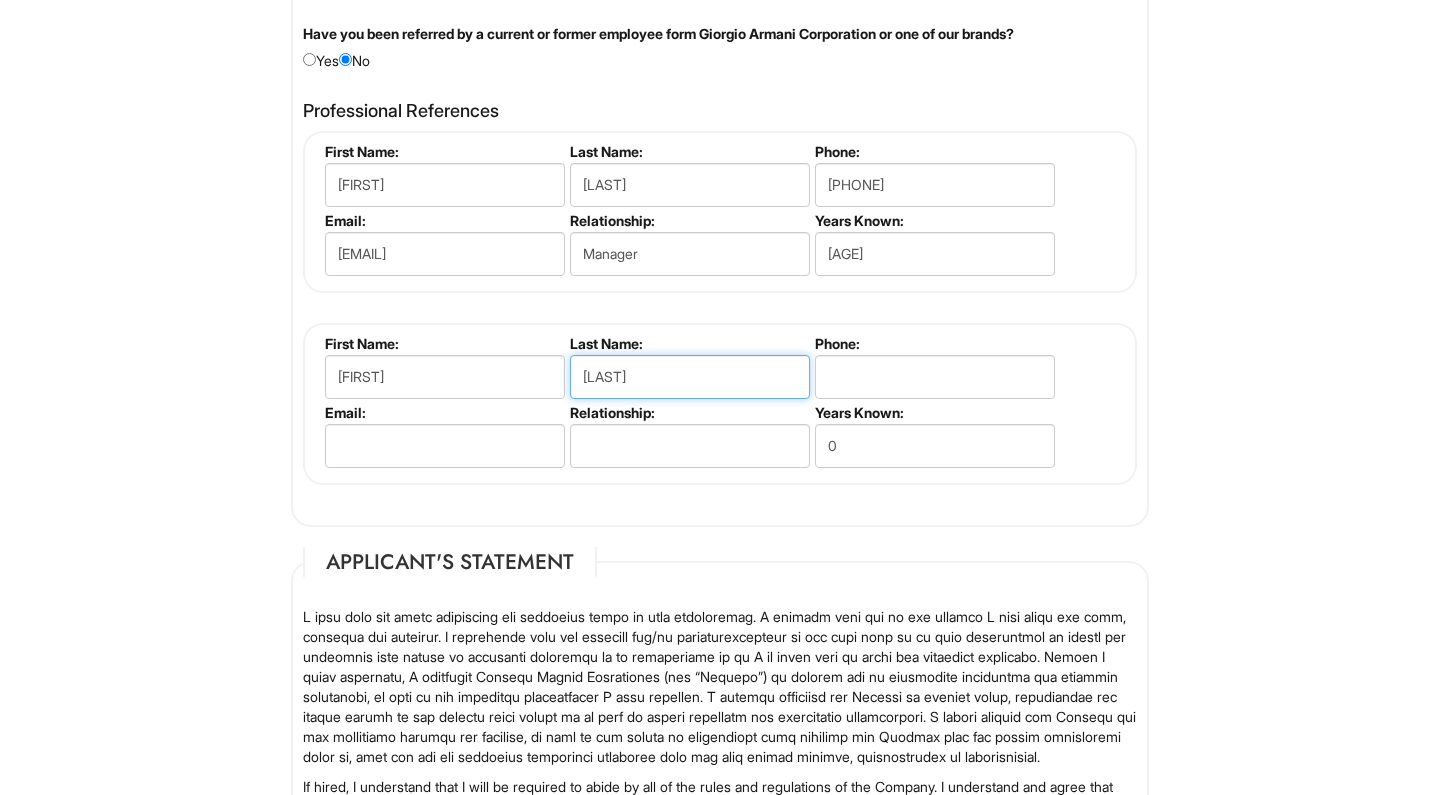type on "[LAST]" 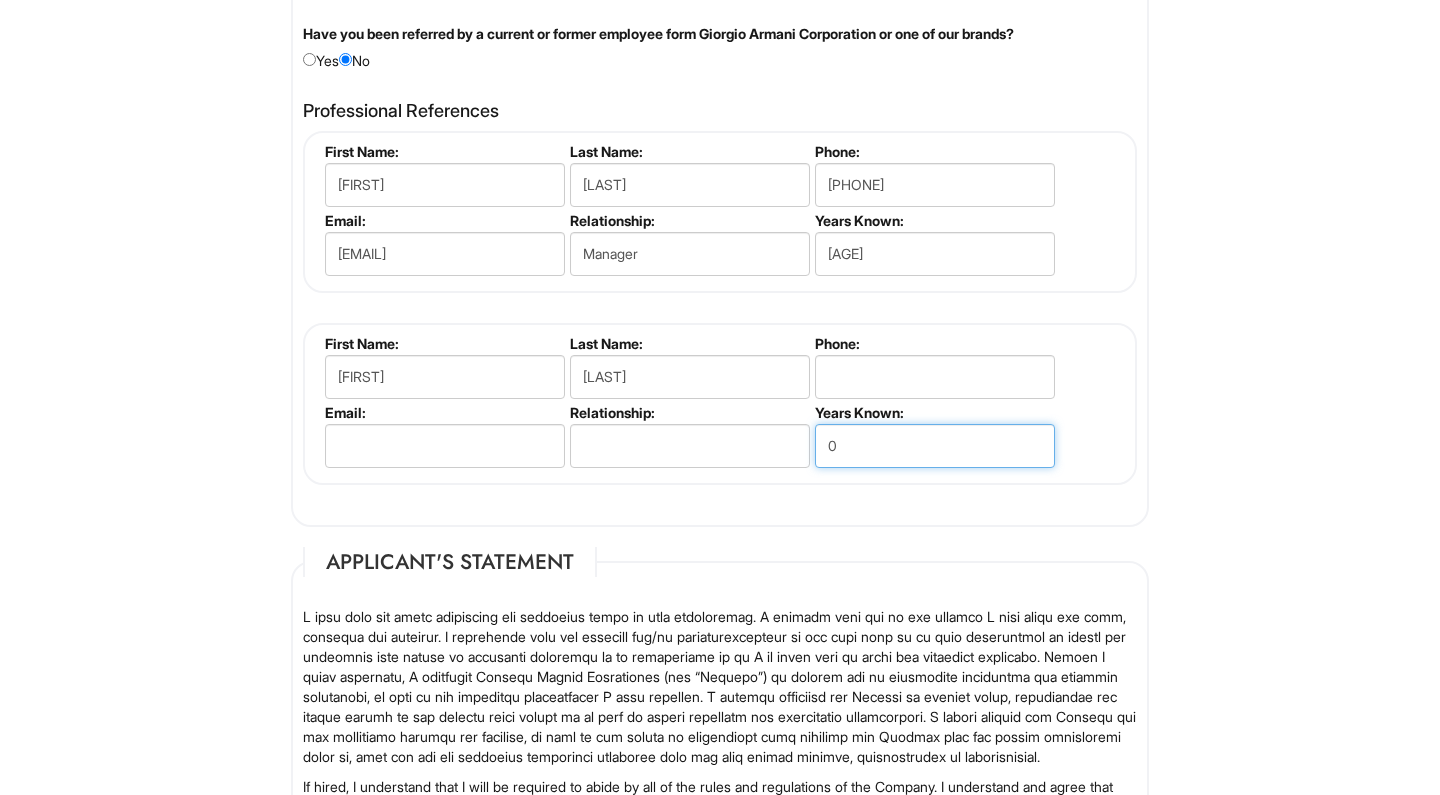 click on "0" at bounding box center (935, 446) 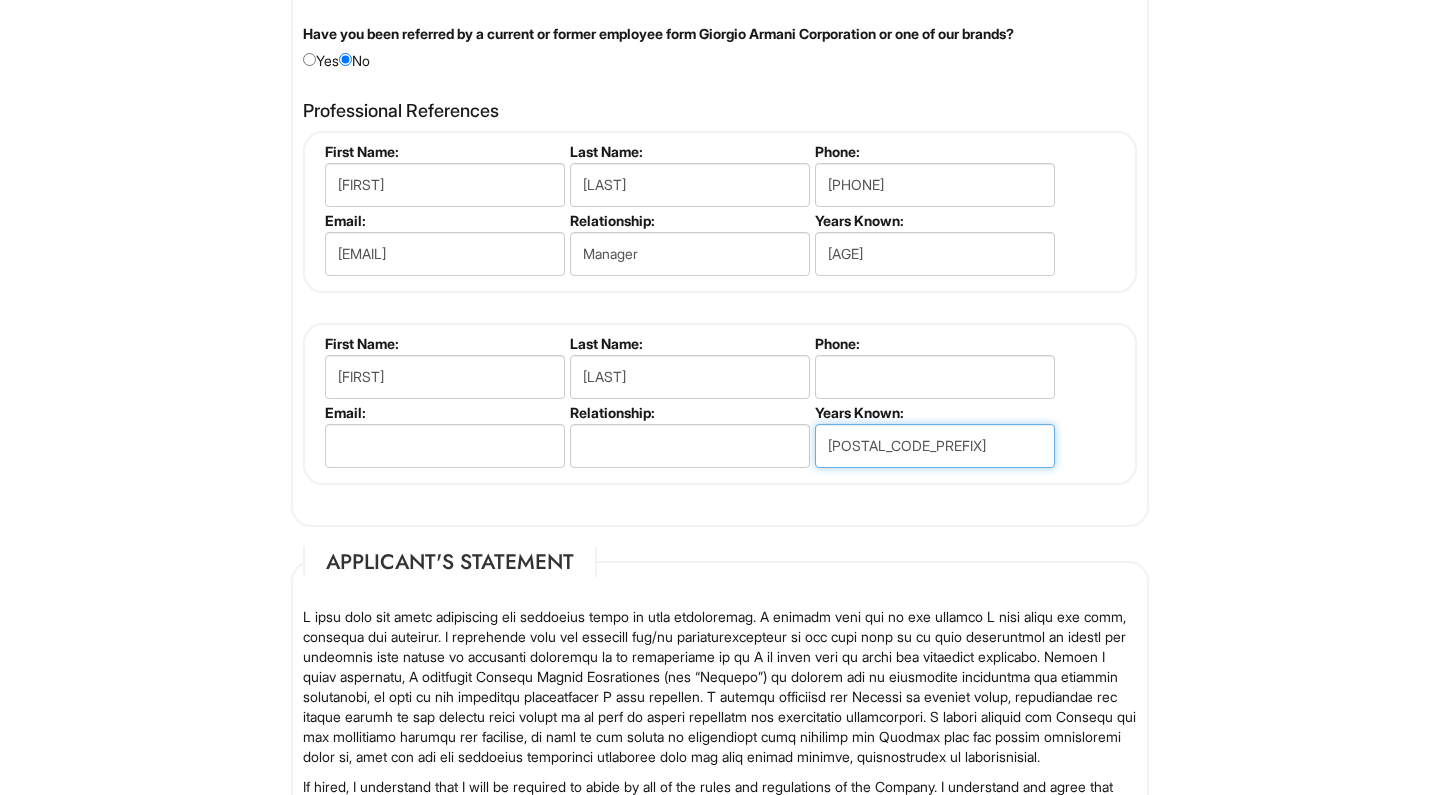 type on "0" 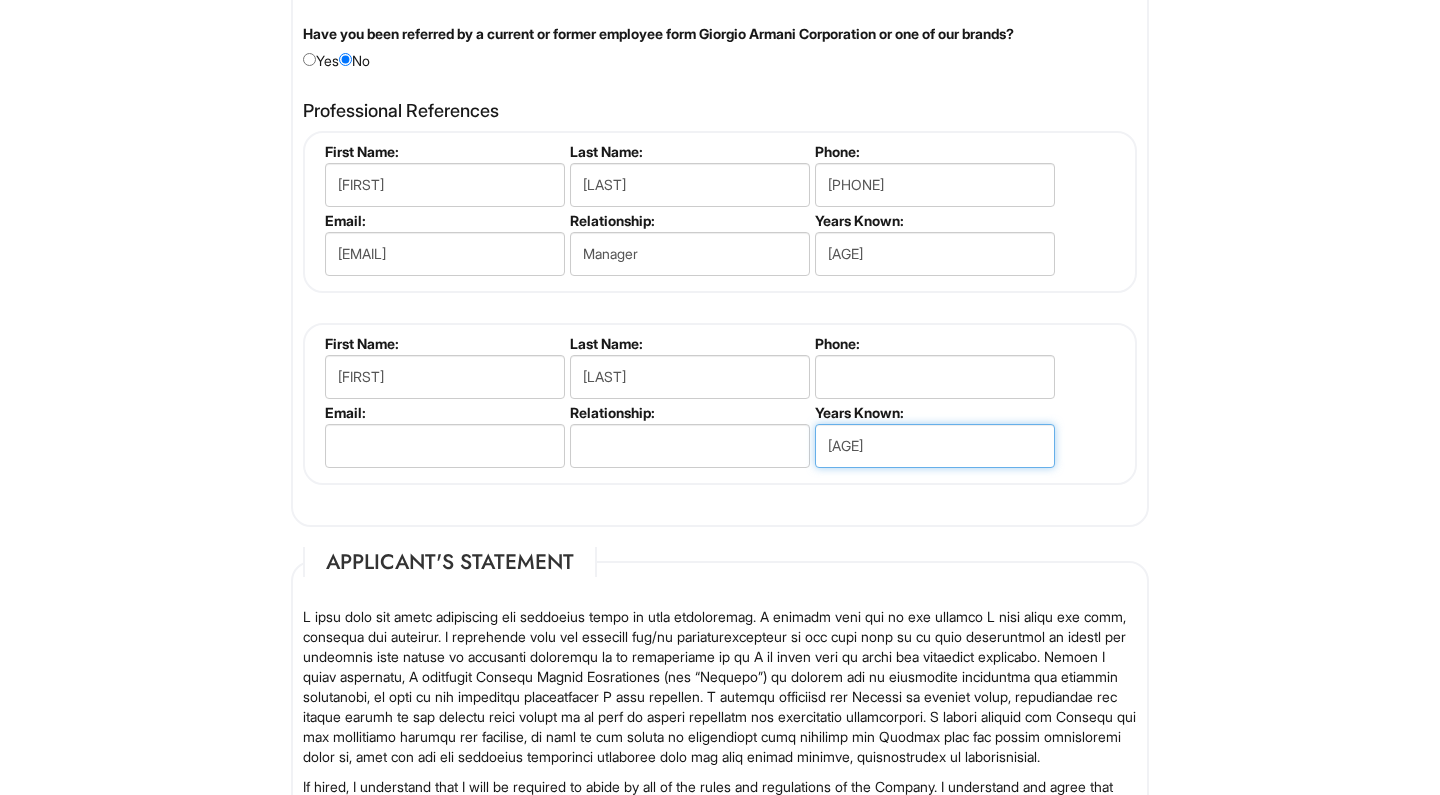 type on "[AGE]" 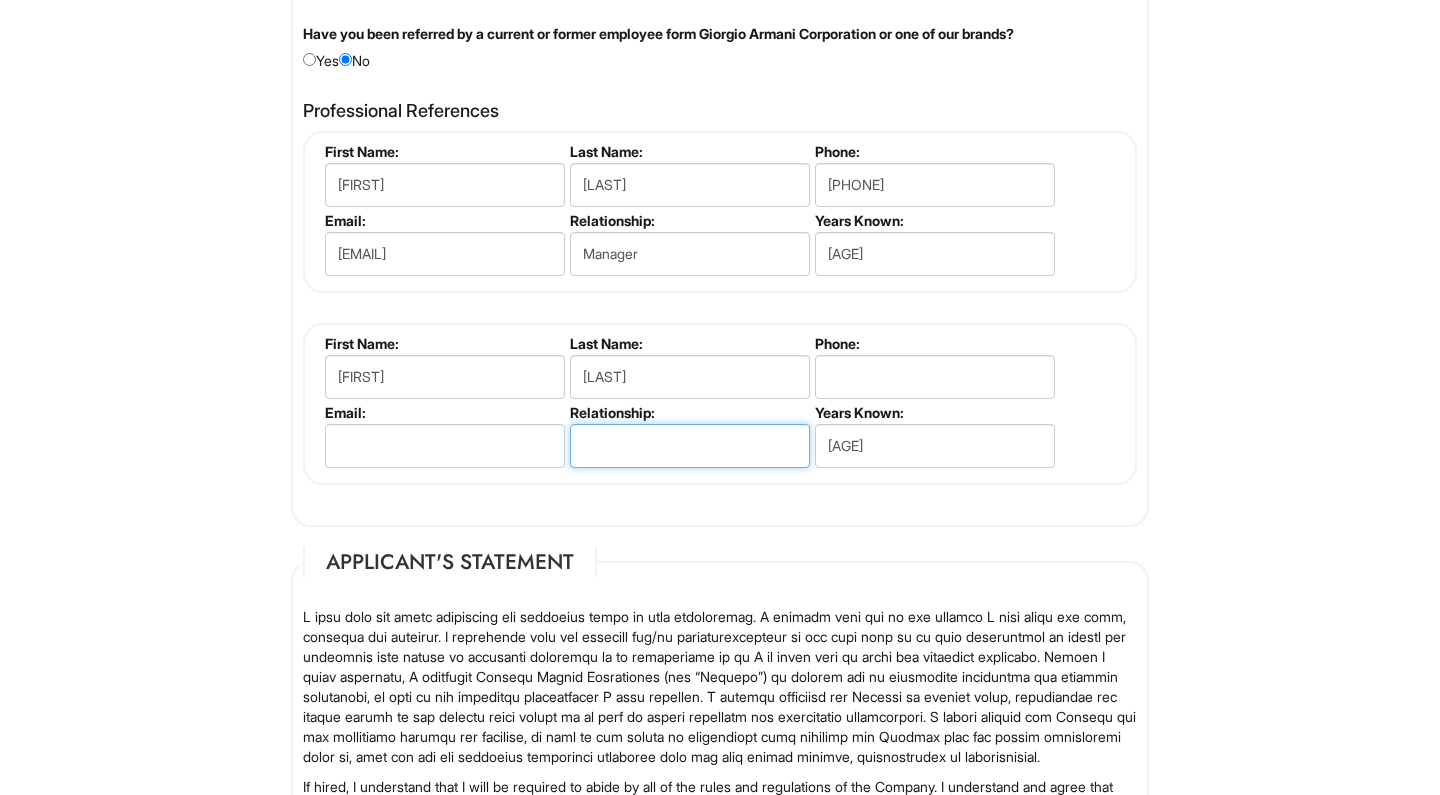 click at bounding box center (690, 446) 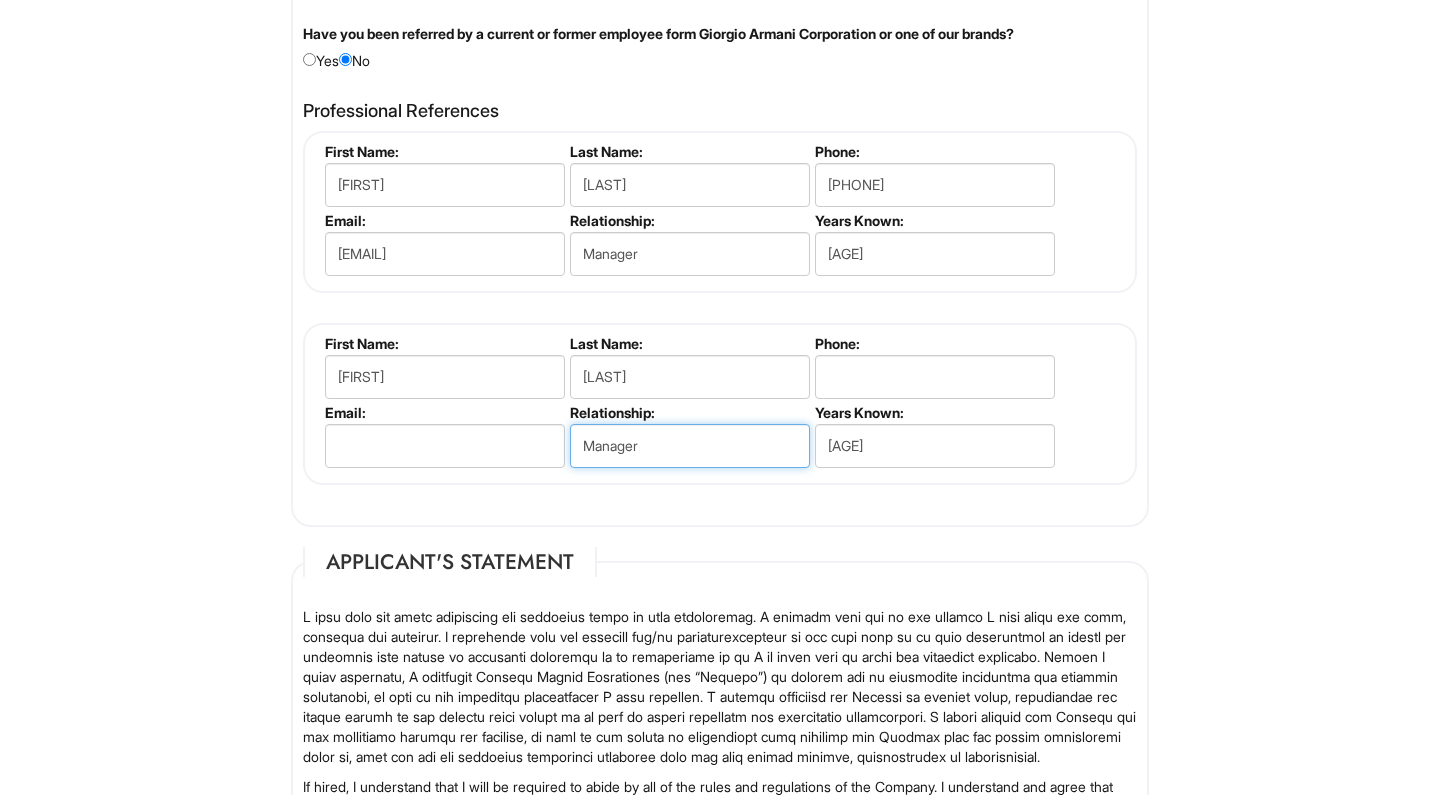 type on "Manager" 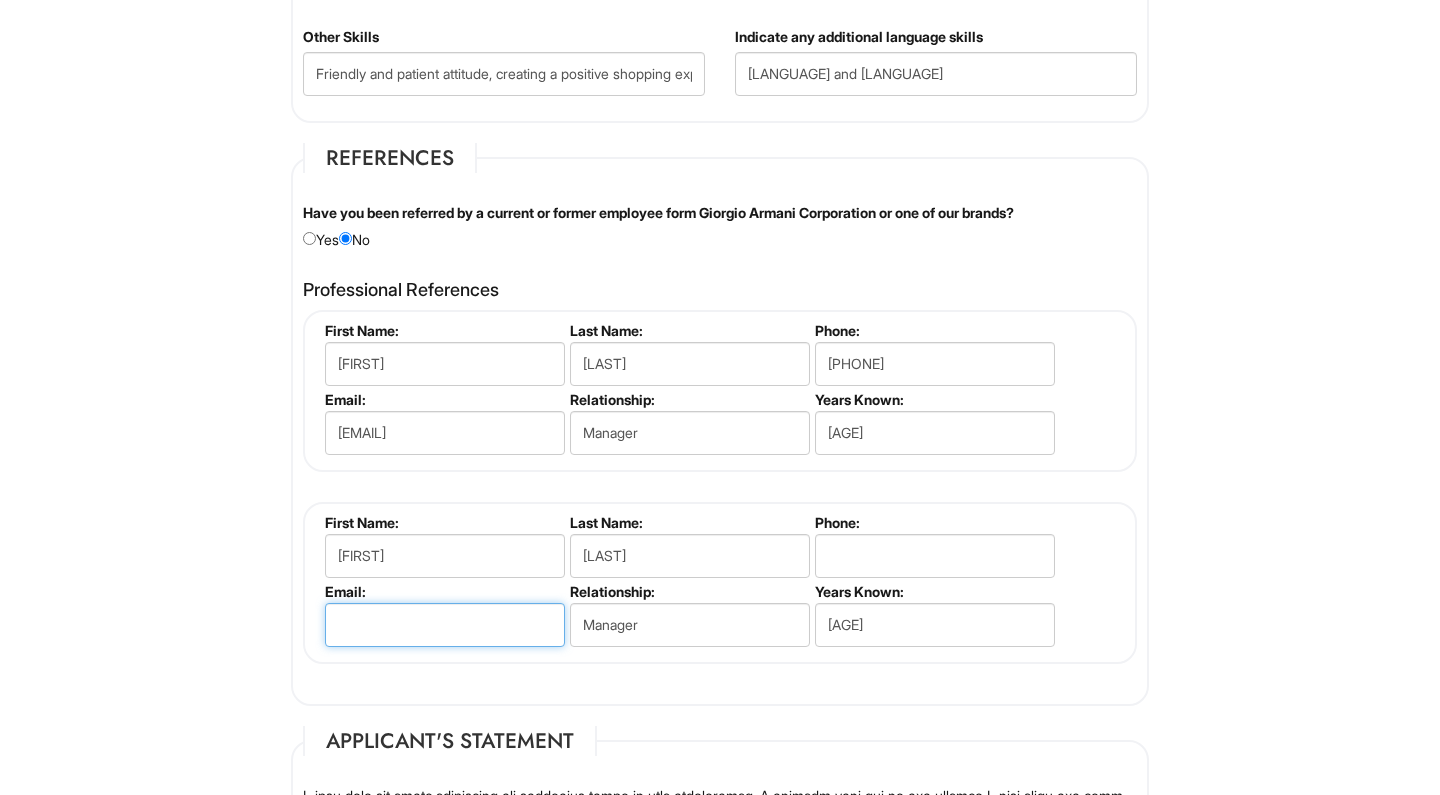 scroll, scrollTop: 2712, scrollLeft: 0, axis: vertical 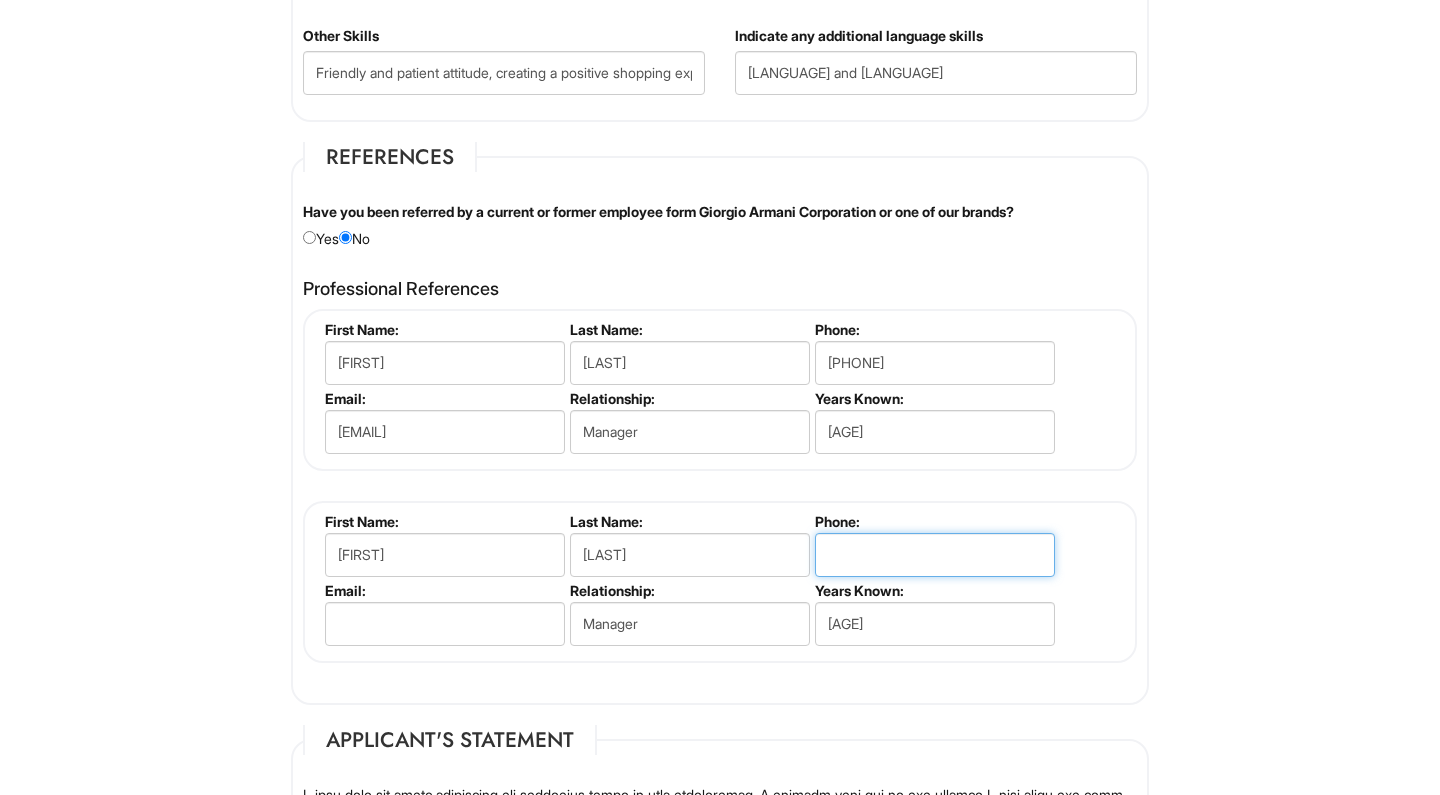 click at bounding box center (935, 555) 